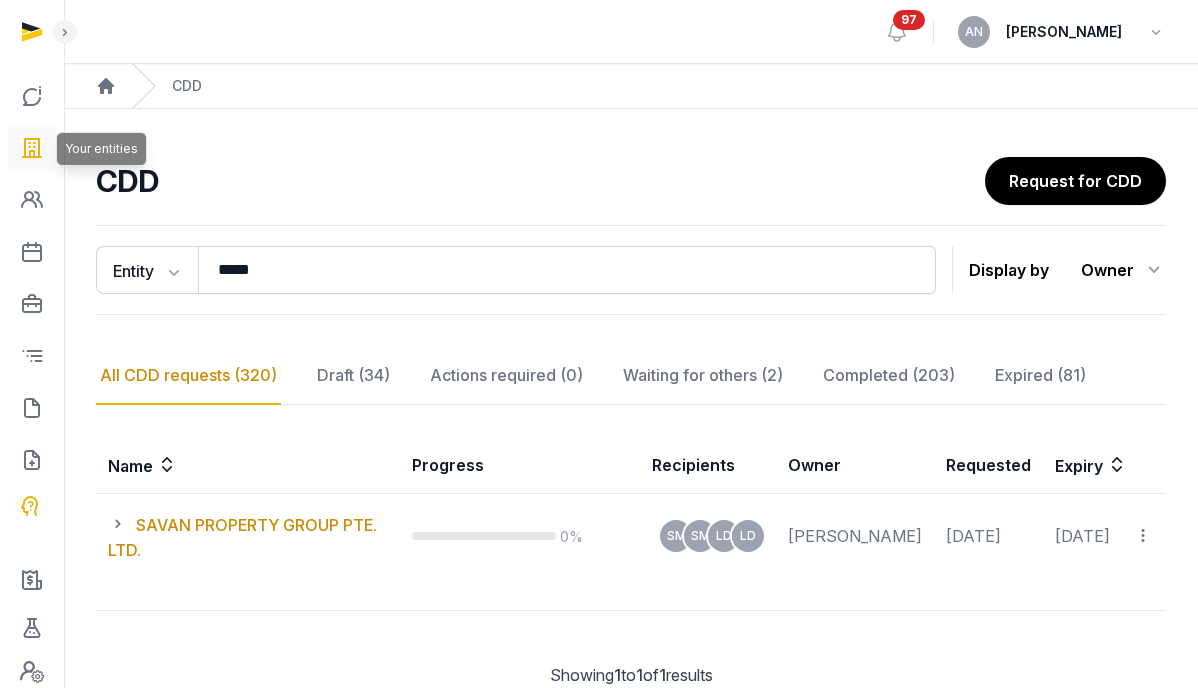 scroll, scrollTop: 71, scrollLeft: 0, axis: vertical 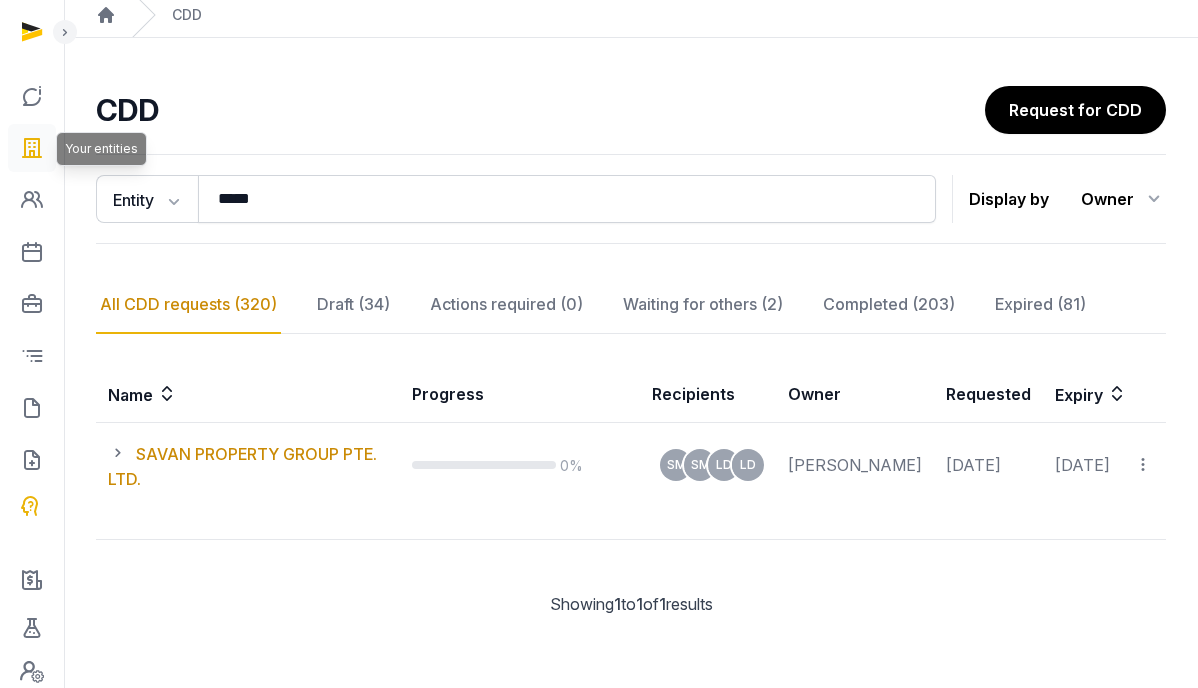 drag, startPoint x: 0, startPoint y: 0, endPoint x: 36, endPoint y: 159, distance: 163.02454 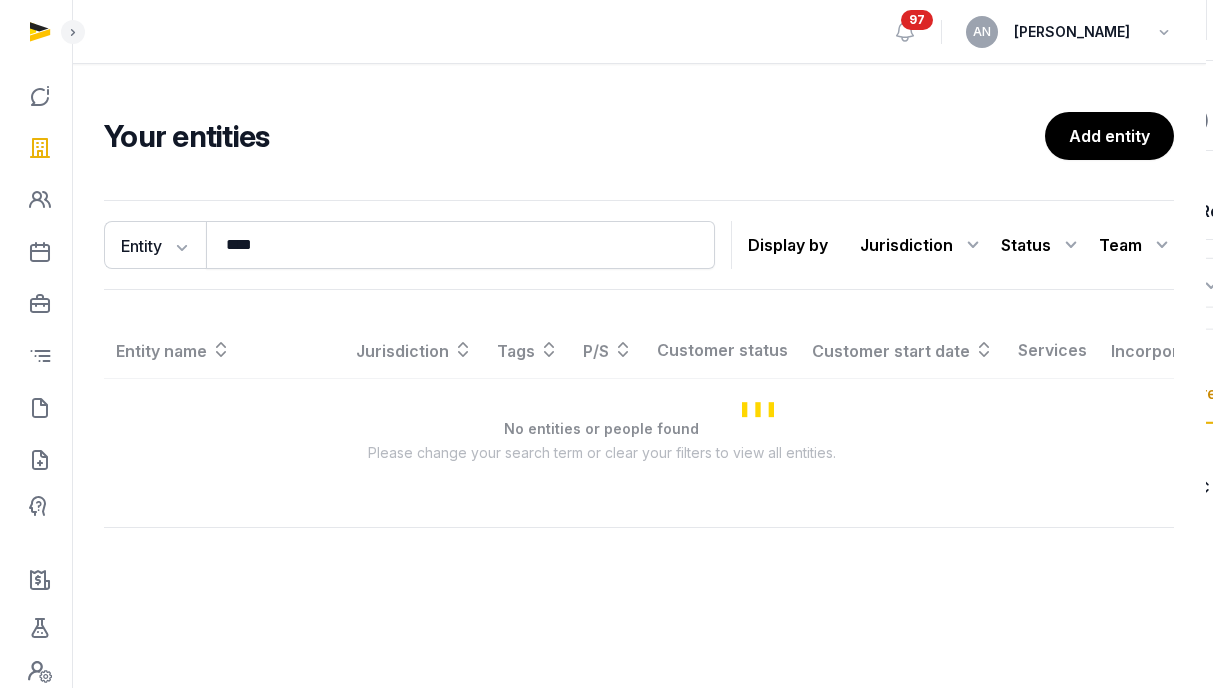 scroll, scrollTop: 0, scrollLeft: 0, axis: both 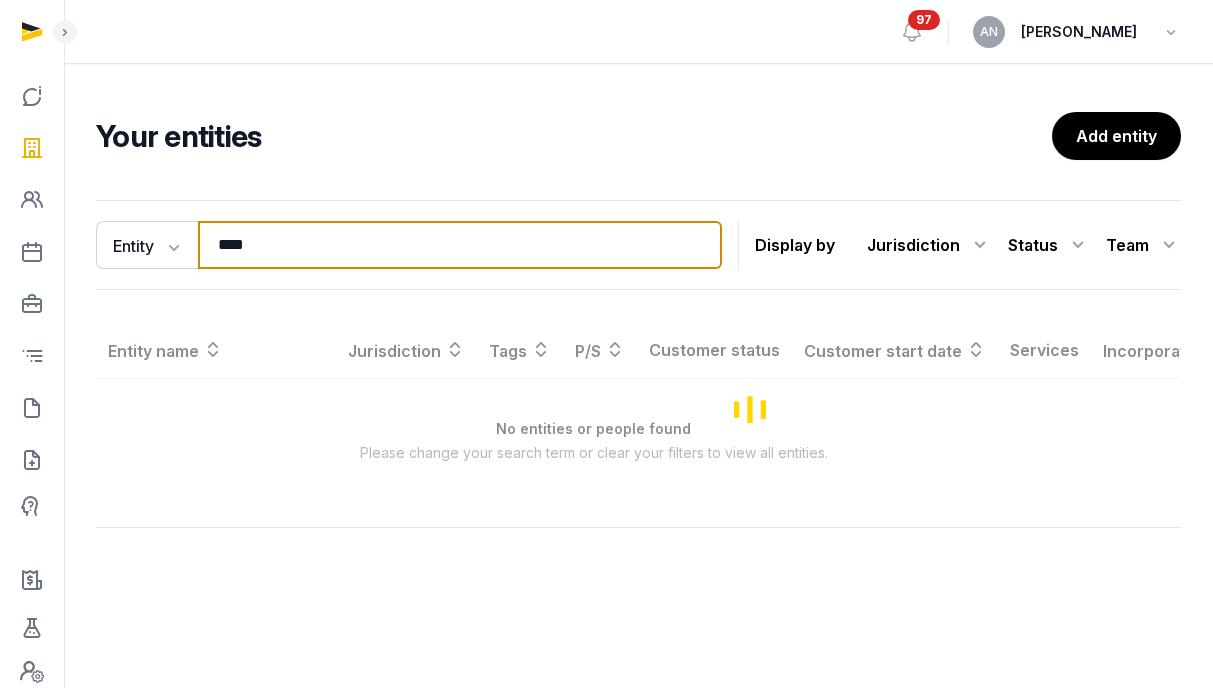 click on "****" at bounding box center (460, 245) 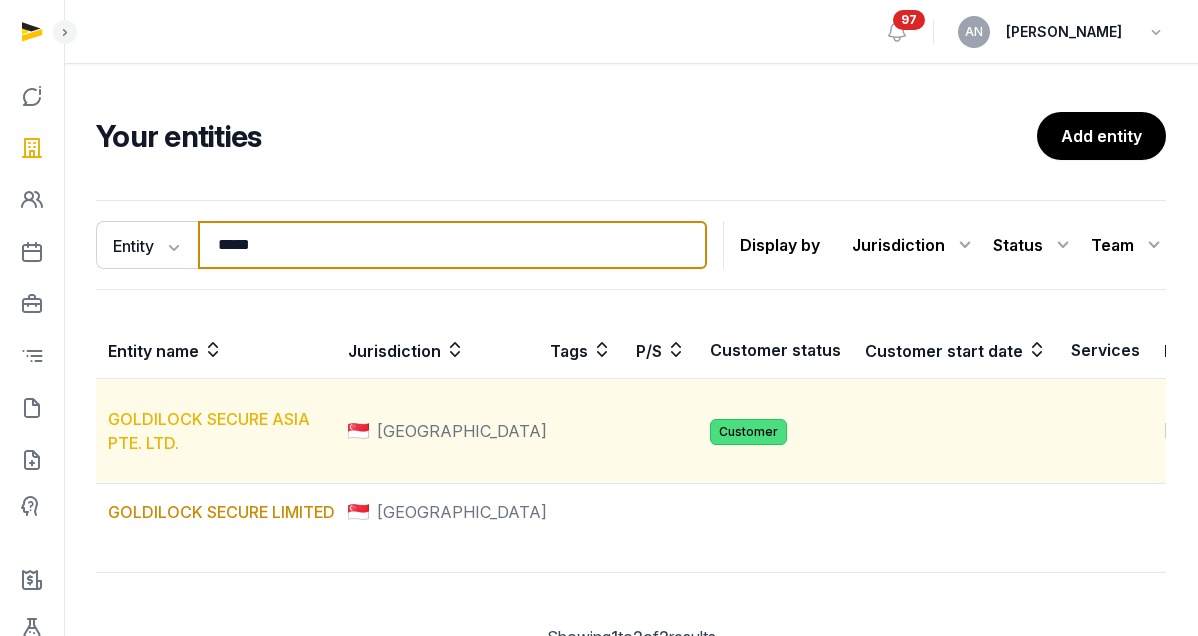 type on "*****" 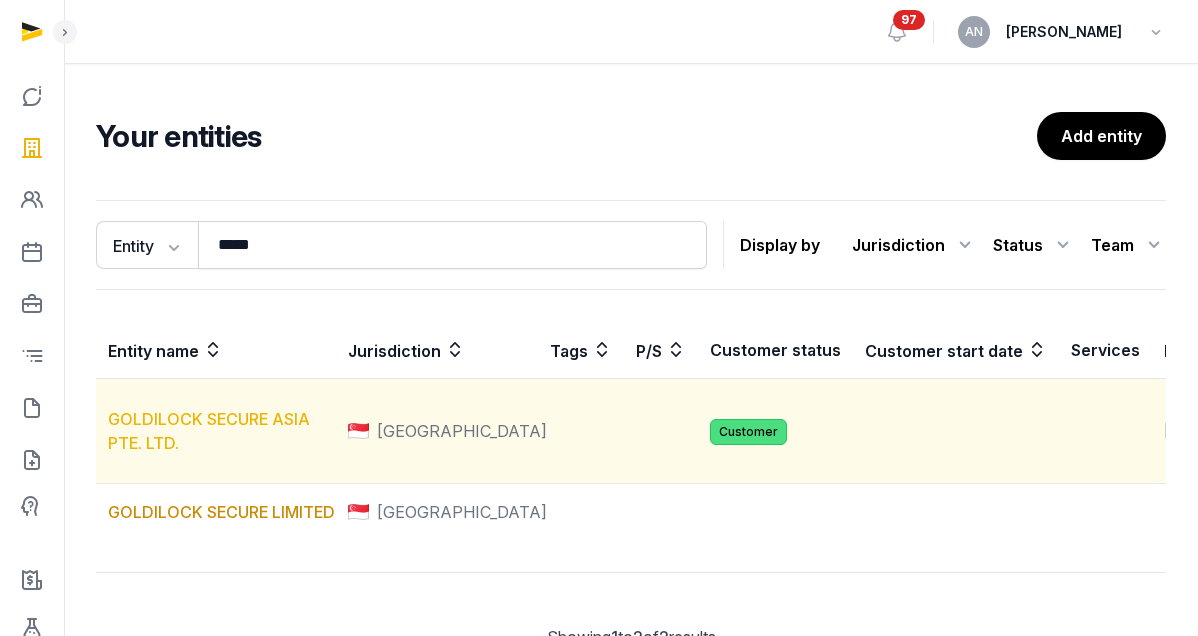 click on "GOLDILOCK SECURE ASIA PTE. LTD." at bounding box center (209, 431) 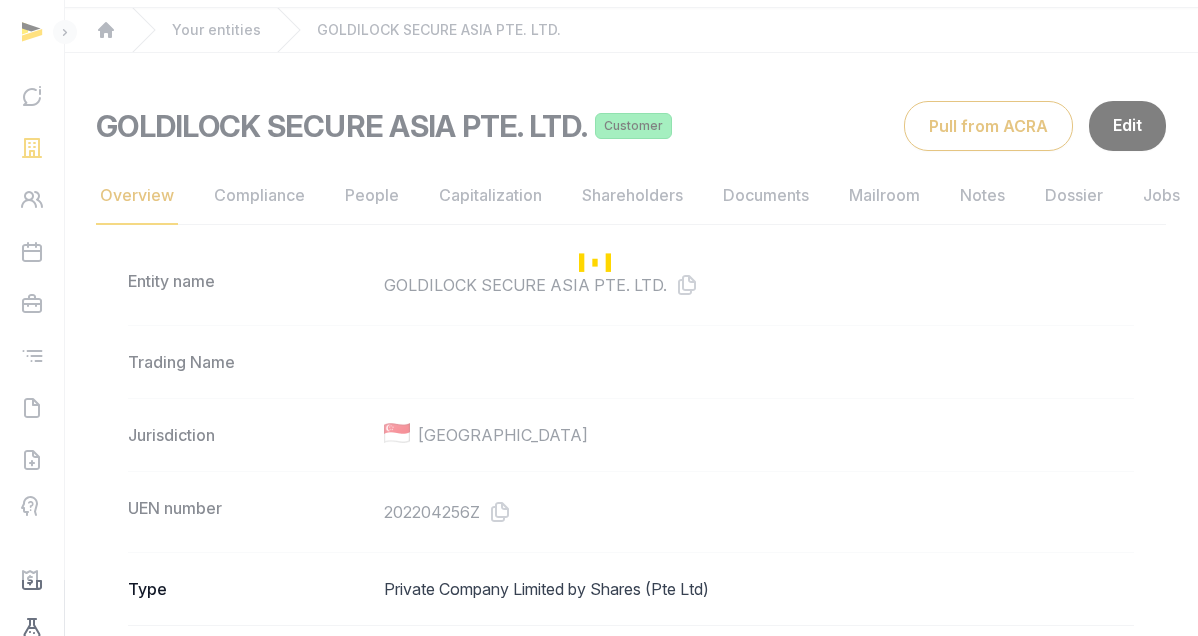 scroll, scrollTop: 64, scrollLeft: 0, axis: vertical 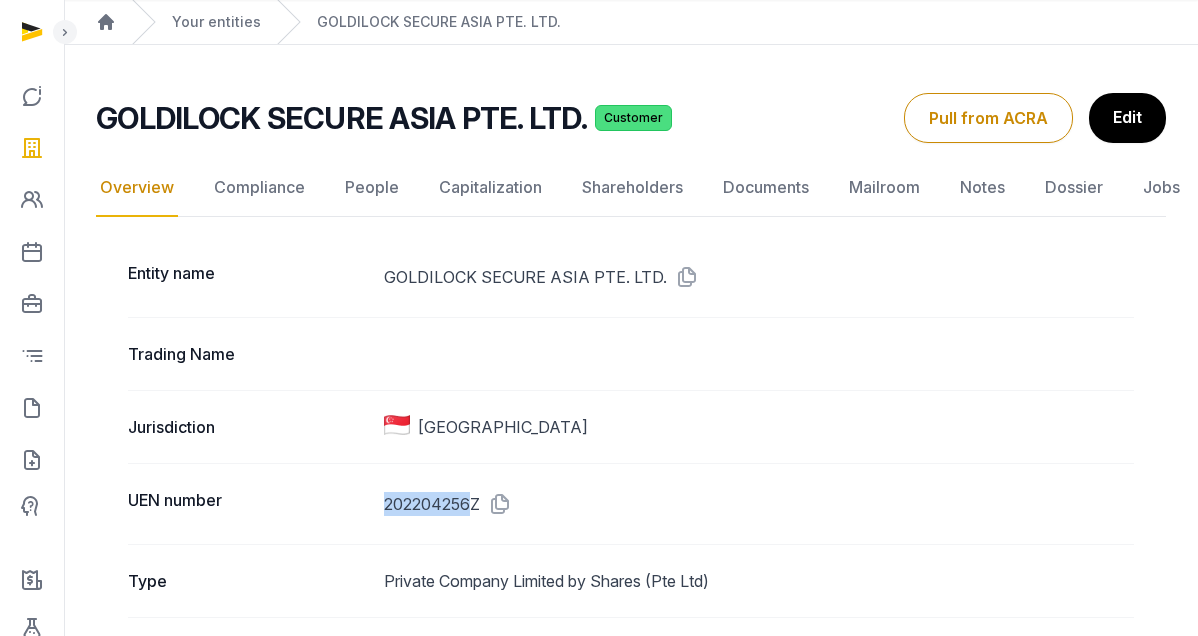 drag, startPoint x: 381, startPoint y: 503, endPoint x: 419, endPoint y: 505, distance: 38.052597 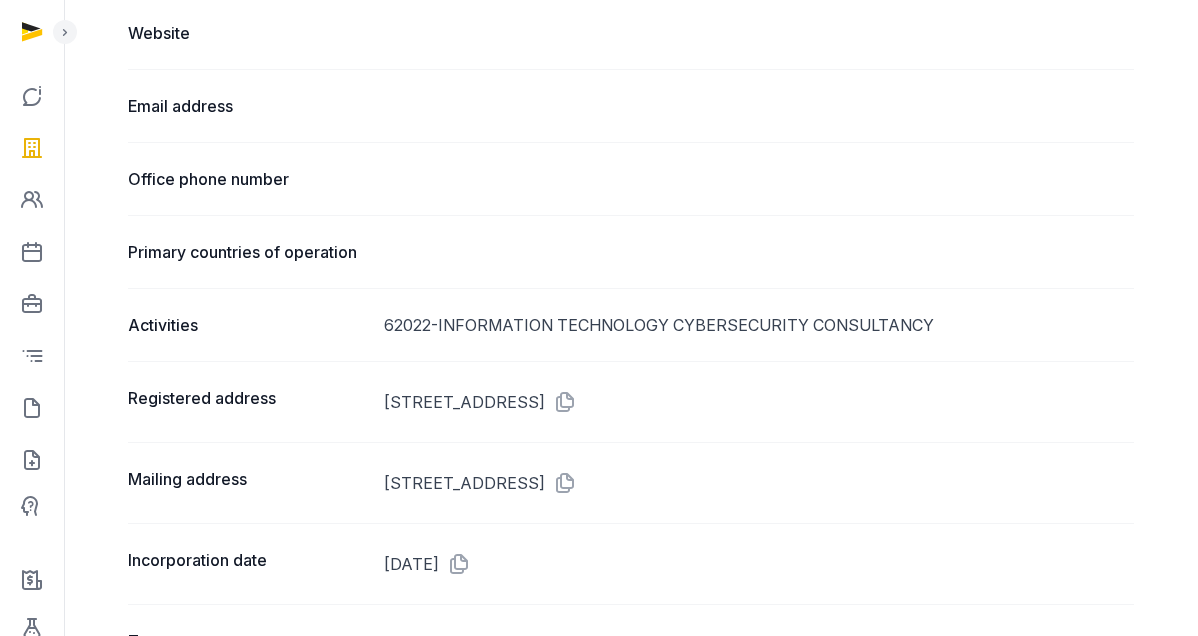 scroll, scrollTop: 1145, scrollLeft: 0, axis: vertical 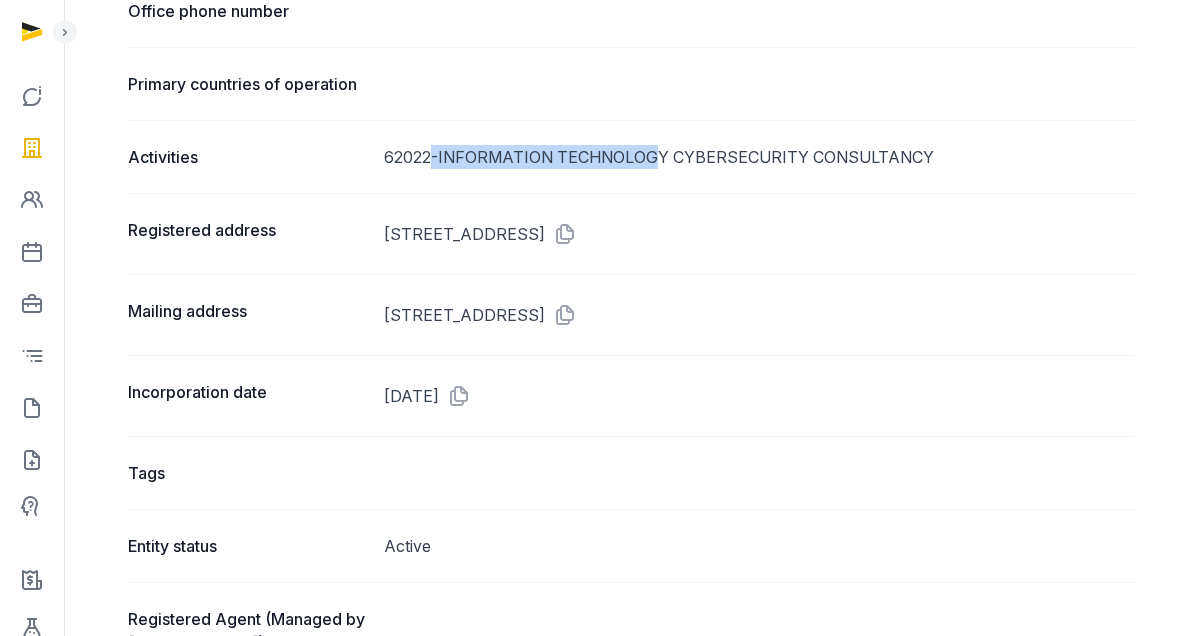 drag, startPoint x: 435, startPoint y: 162, endPoint x: 868, endPoint y: 171, distance: 433.09354 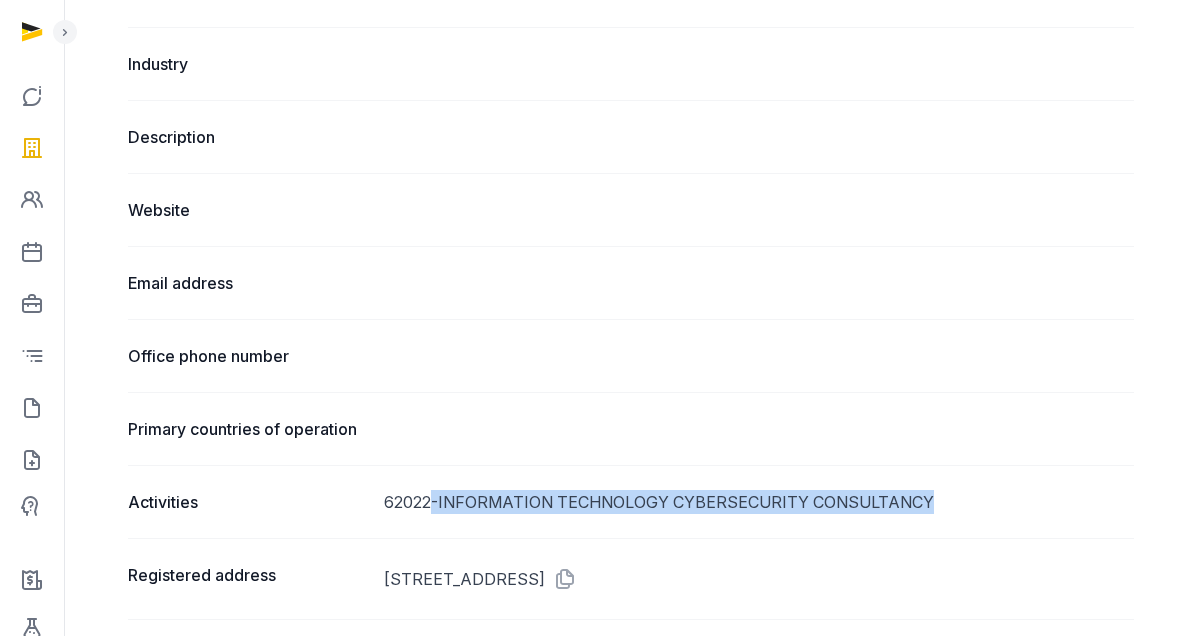 scroll, scrollTop: 0, scrollLeft: 0, axis: both 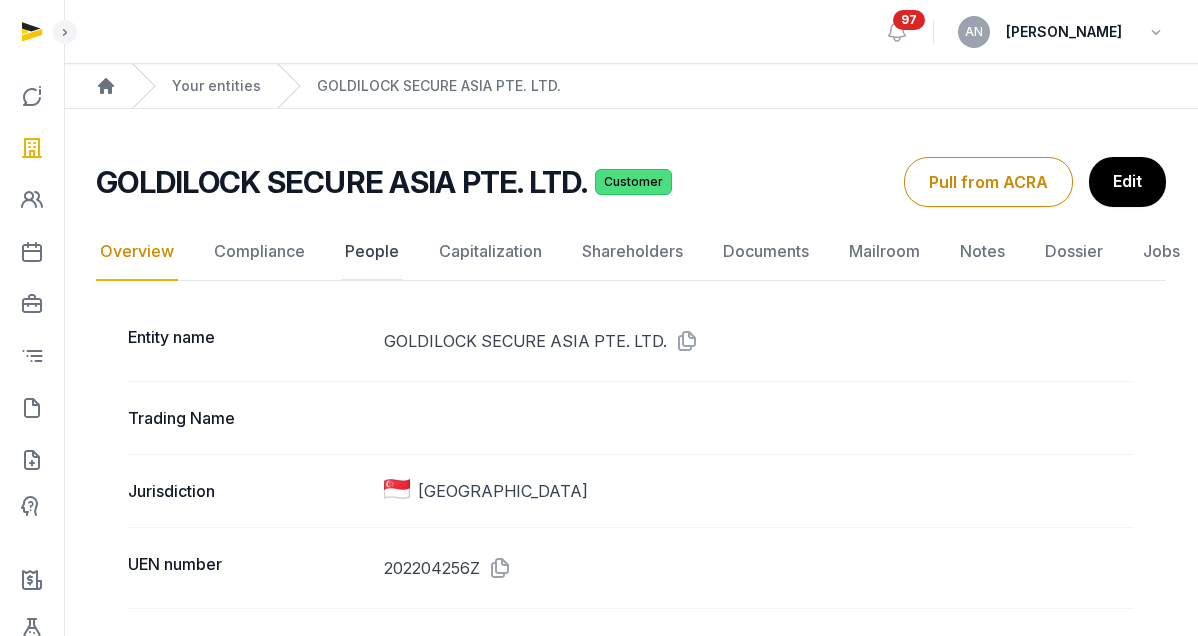 click on "People" 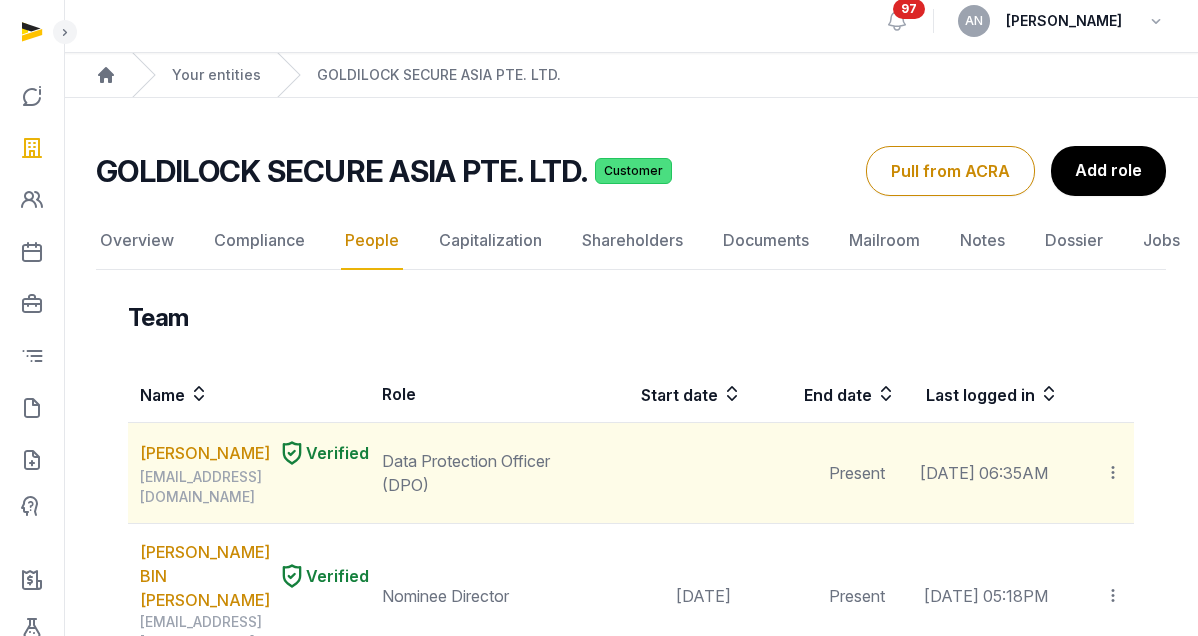 scroll, scrollTop: 0, scrollLeft: 0, axis: both 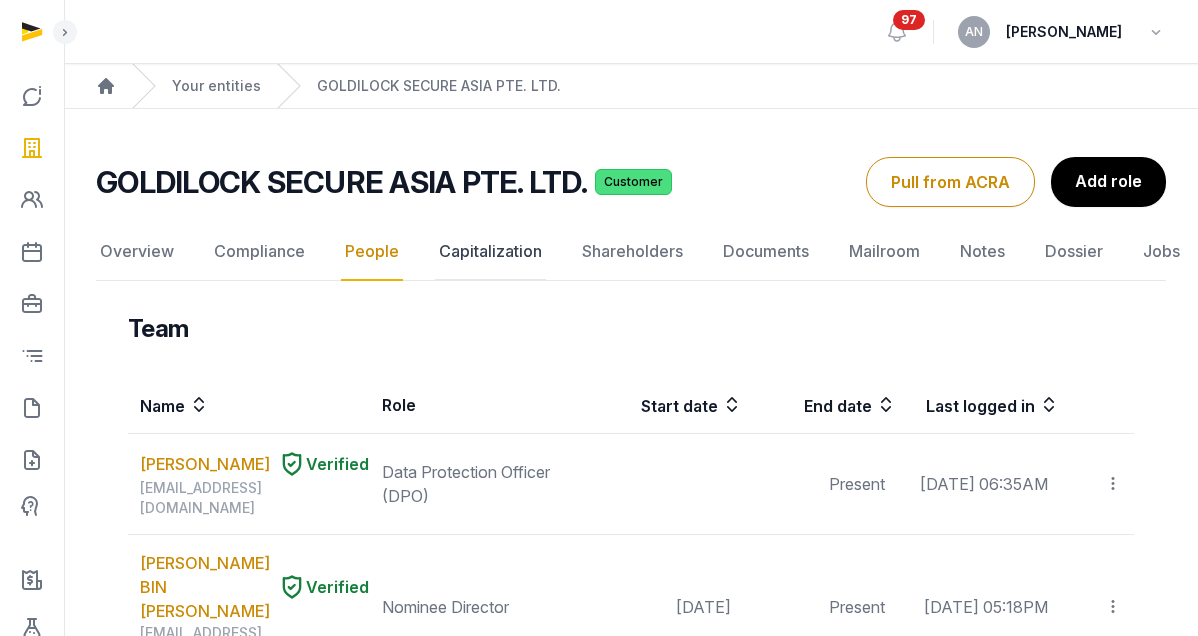 click on "Capitalization" 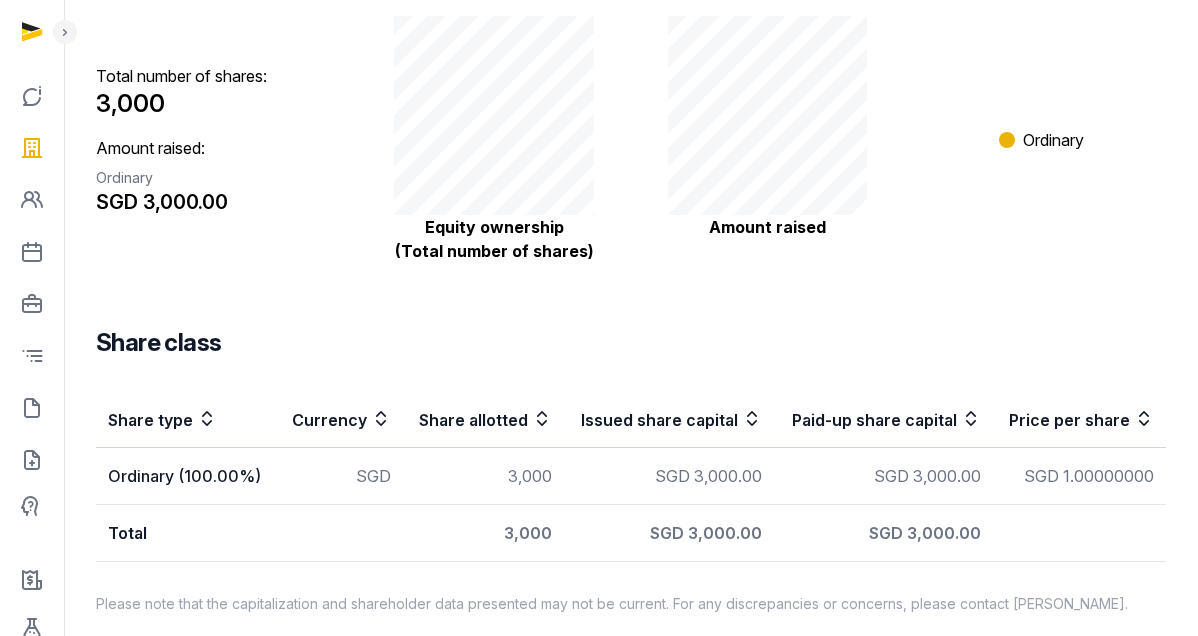 scroll, scrollTop: 301, scrollLeft: 0, axis: vertical 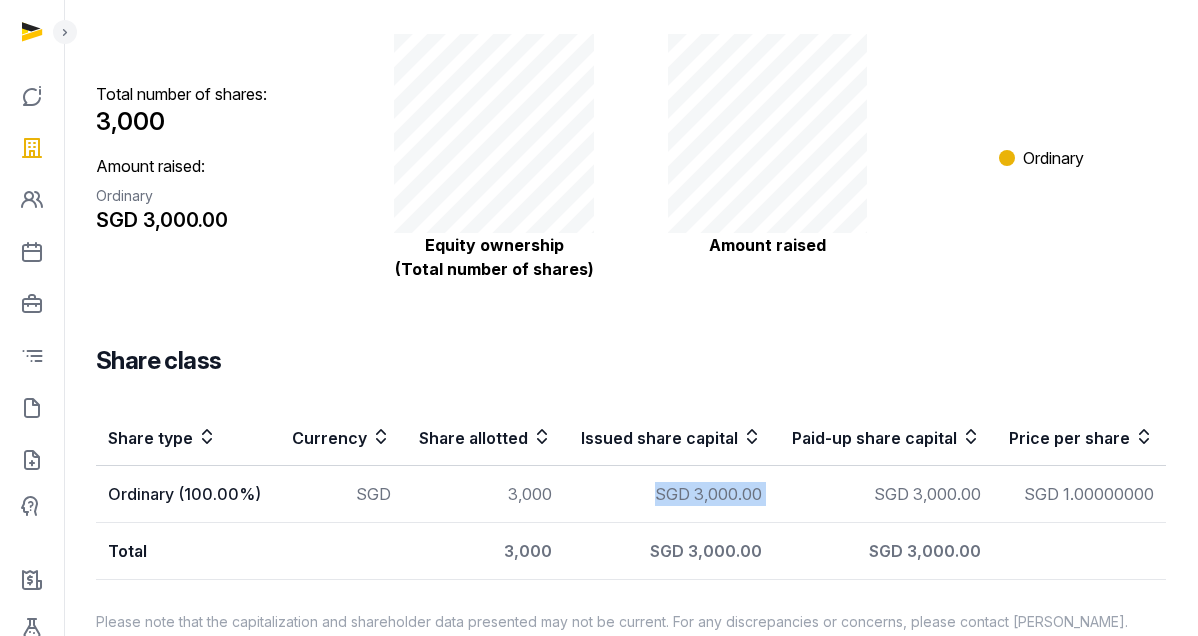 drag, startPoint x: 654, startPoint y: 497, endPoint x: 908, endPoint y: 483, distance: 254.38553 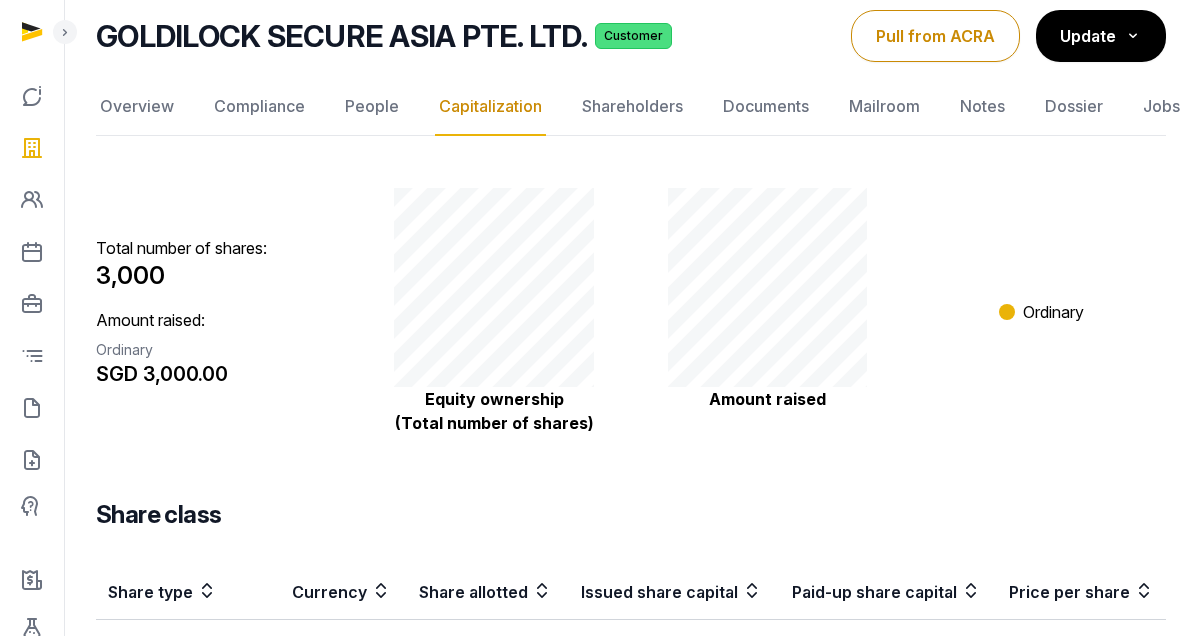 scroll, scrollTop: 0, scrollLeft: 0, axis: both 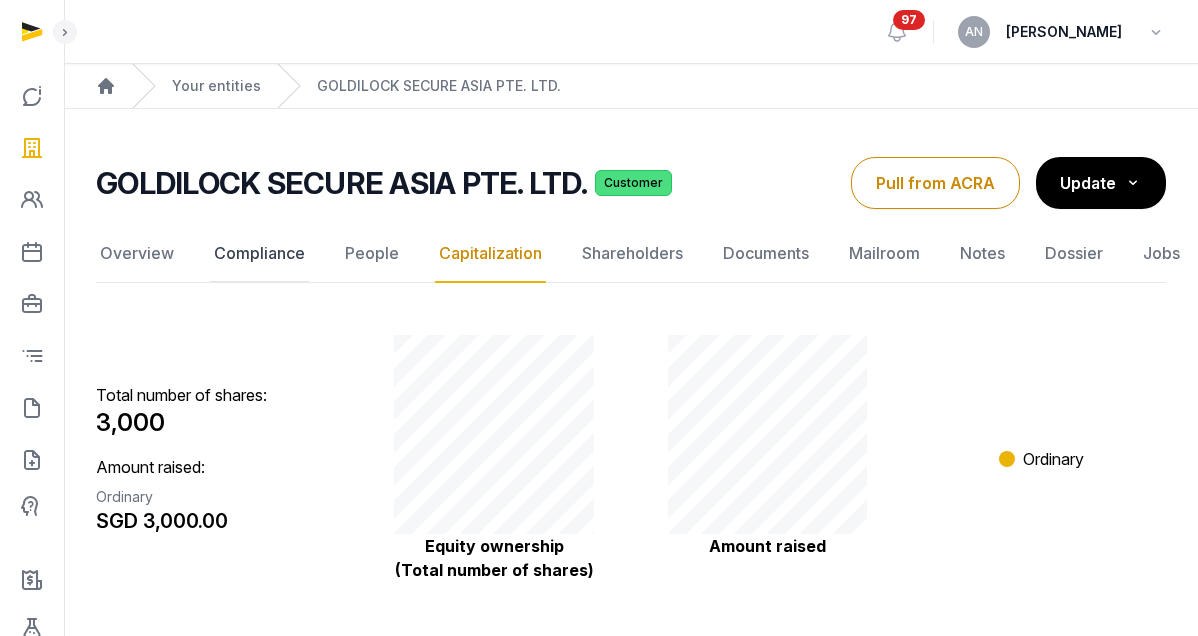 click on "Compliance" 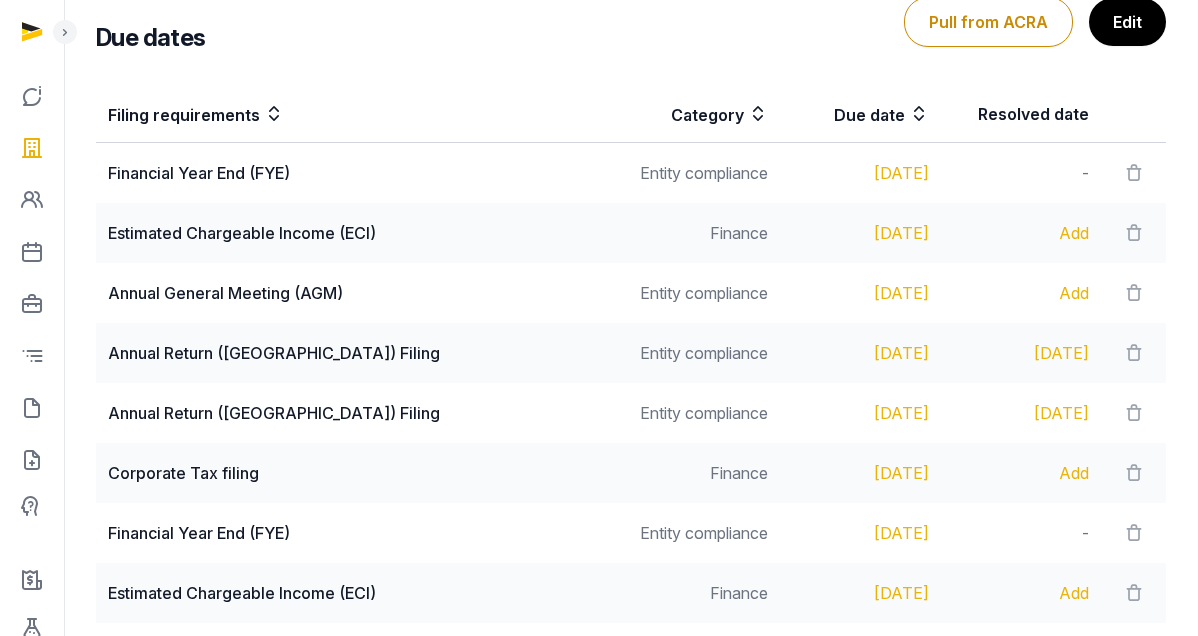 scroll, scrollTop: 435, scrollLeft: 0, axis: vertical 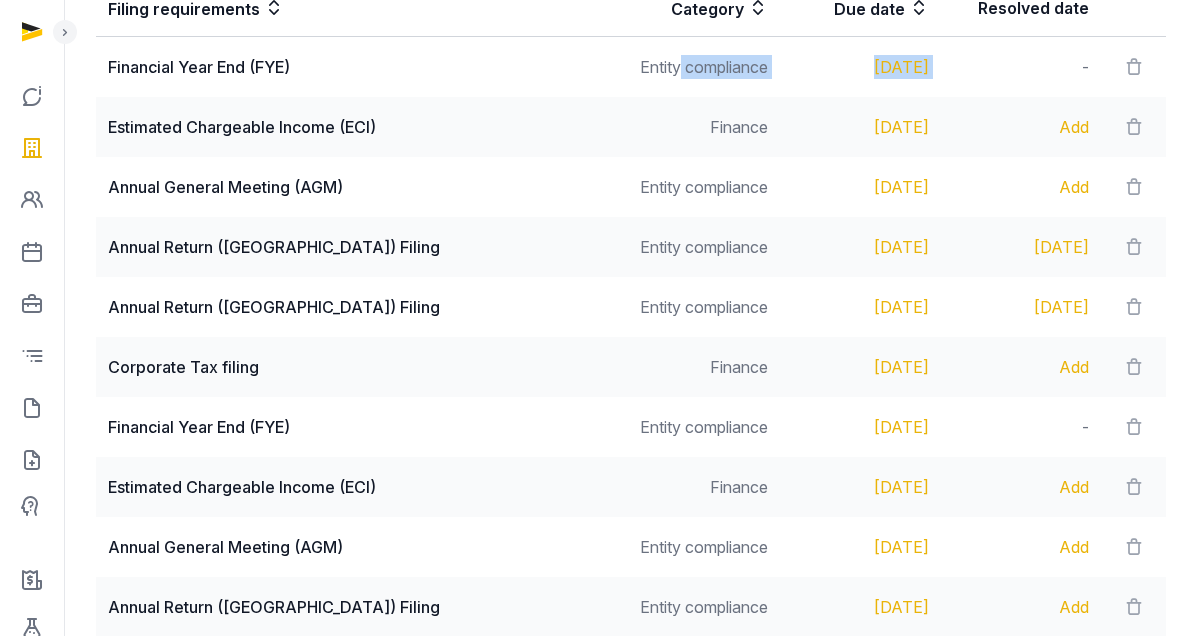 drag, startPoint x: 958, startPoint y: 70, endPoint x: 667, endPoint y: 68, distance: 291.00687 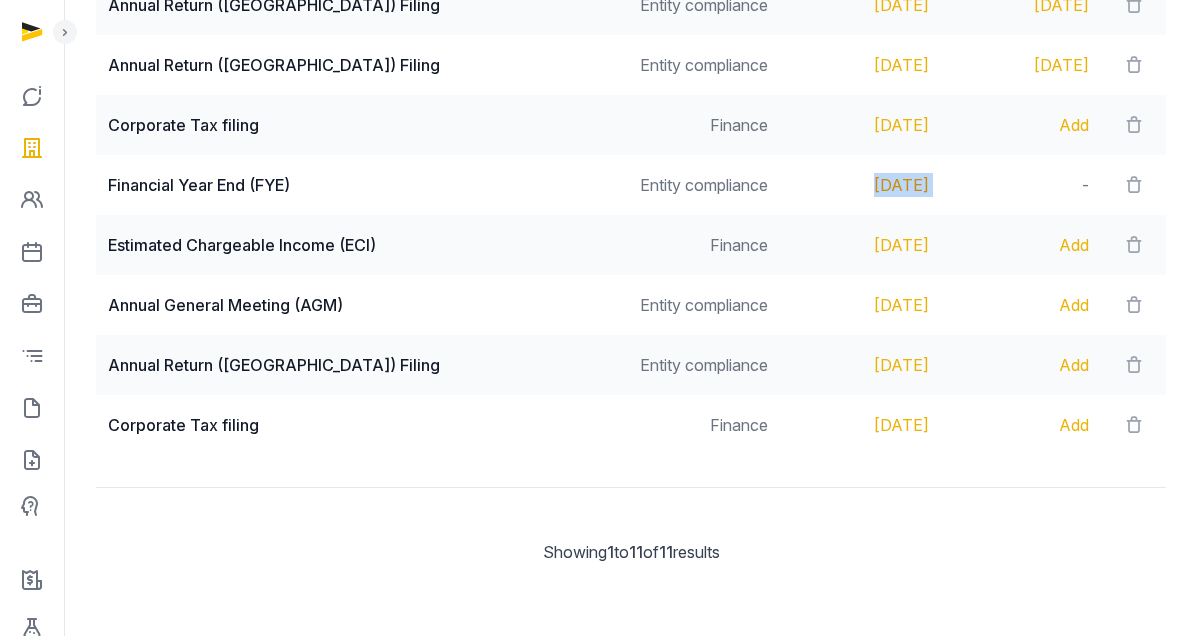 drag, startPoint x: 974, startPoint y: 190, endPoint x: 814, endPoint y: 182, distance: 160.19987 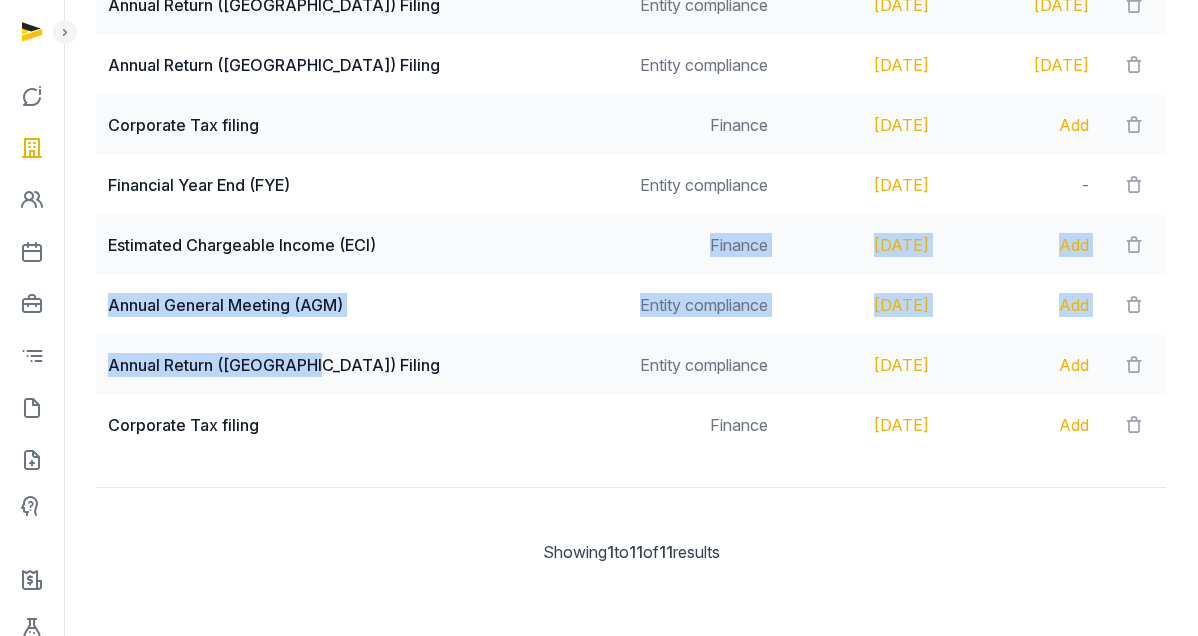 drag, startPoint x: 450, startPoint y: 246, endPoint x: 445, endPoint y: 363, distance: 117.10679 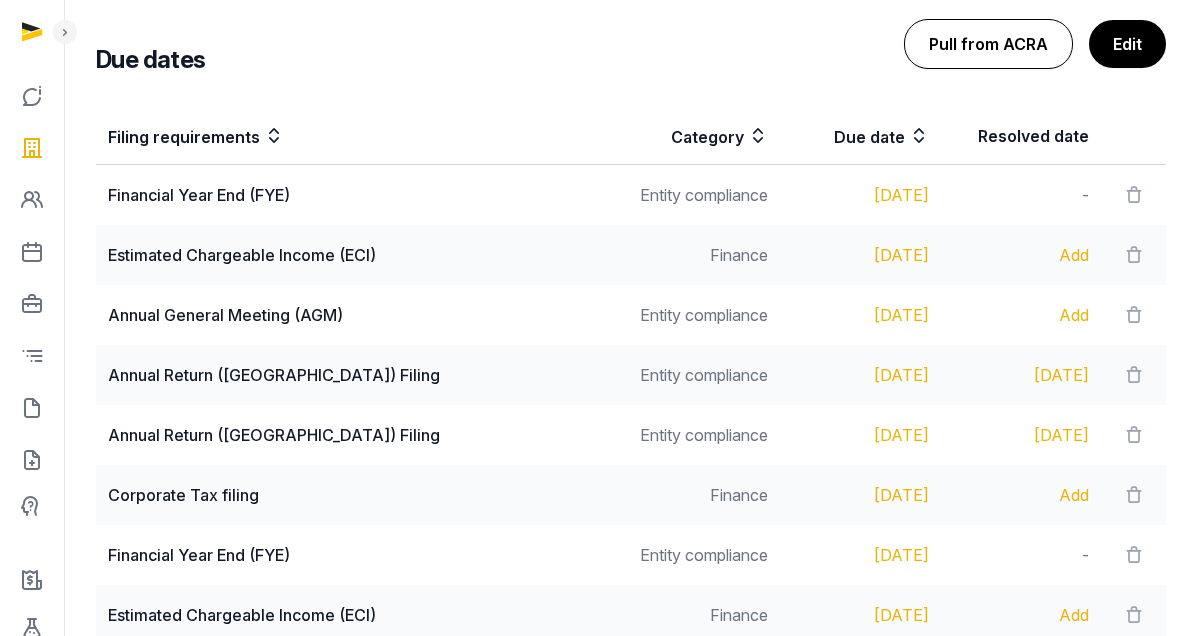 scroll, scrollTop: 304, scrollLeft: 0, axis: vertical 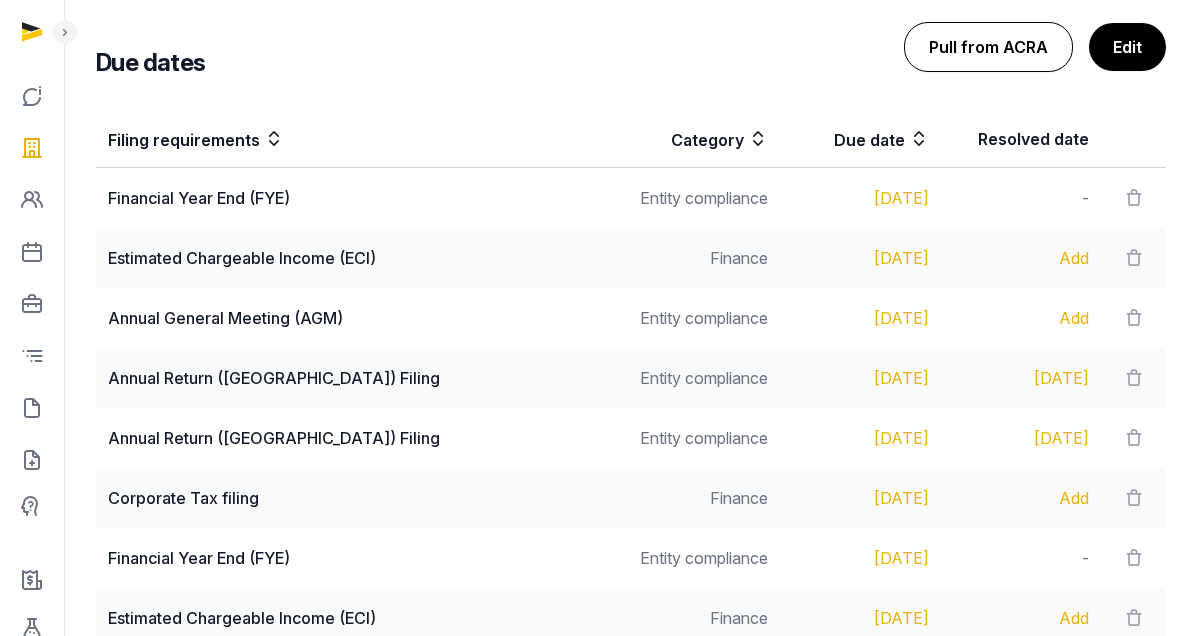 click on "Pull from ACRA" at bounding box center (988, 47) 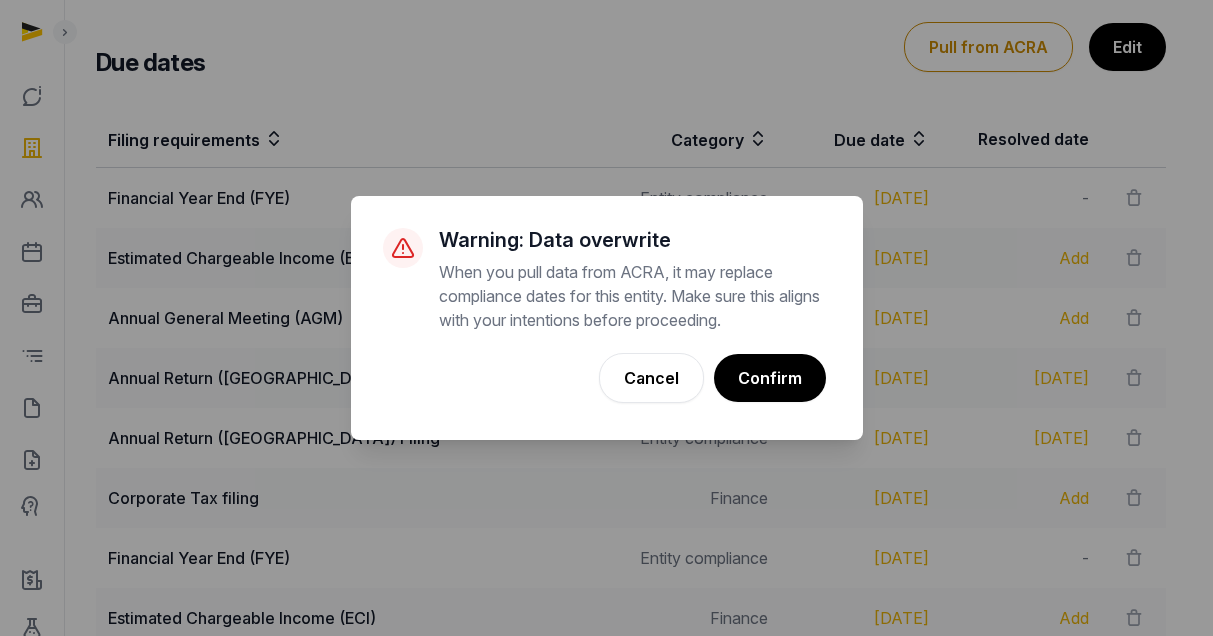 click on "Confirm" at bounding box center [770, 378] 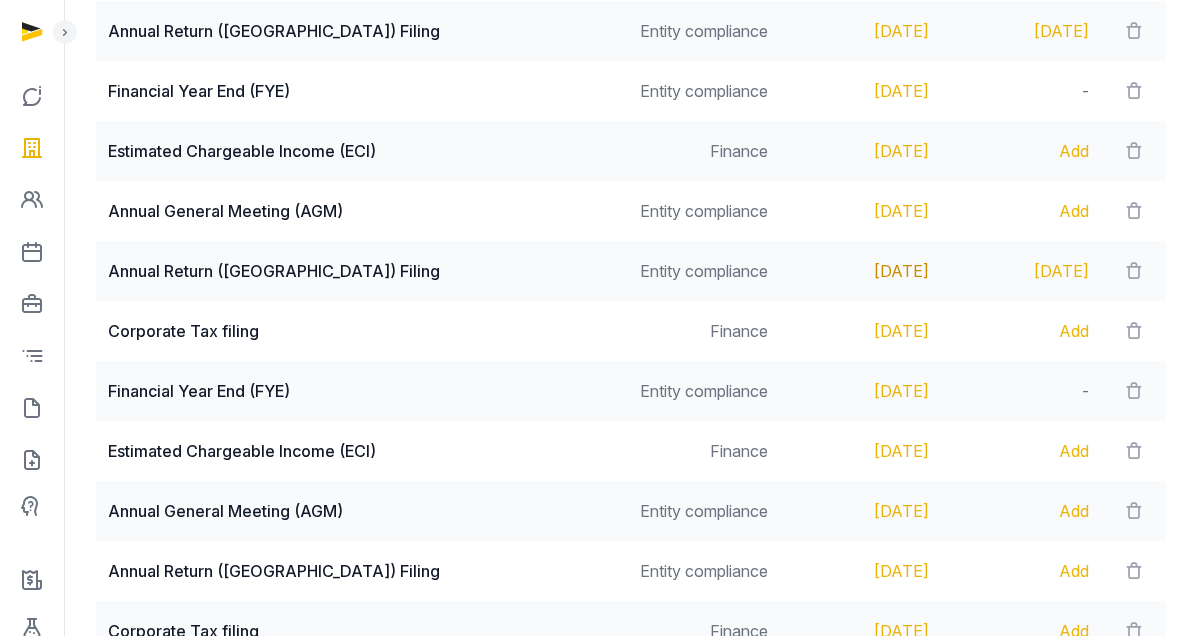 scroll, scrollTop: 588, scrollLeft: 0, axis: vertical 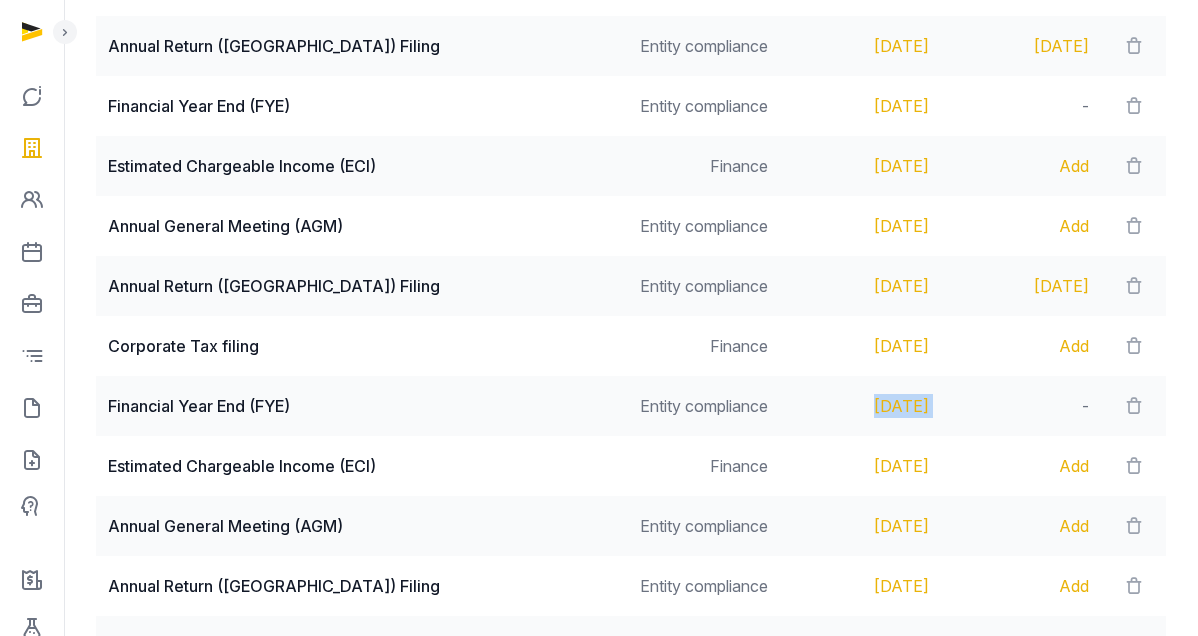 drag, startPoint x: 860, startPoint y: 411, endPoint x: 779, endPoint y: 406, distance: 81.154175 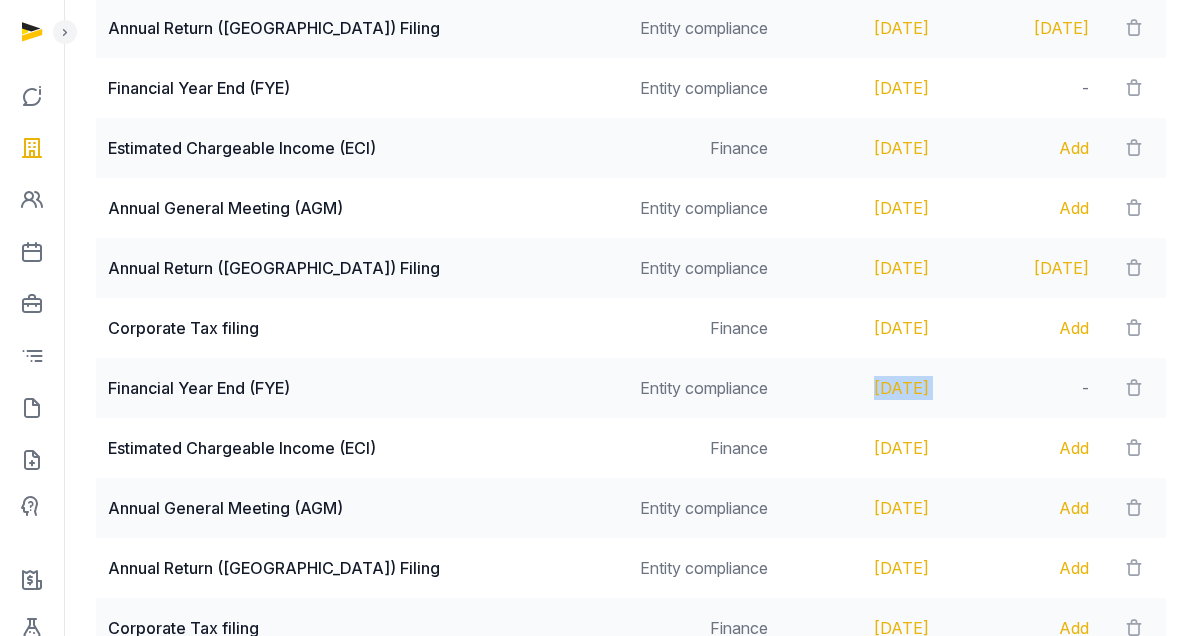 scroll, scrollTop: 606, scrollLeft: 0, axis: vertical 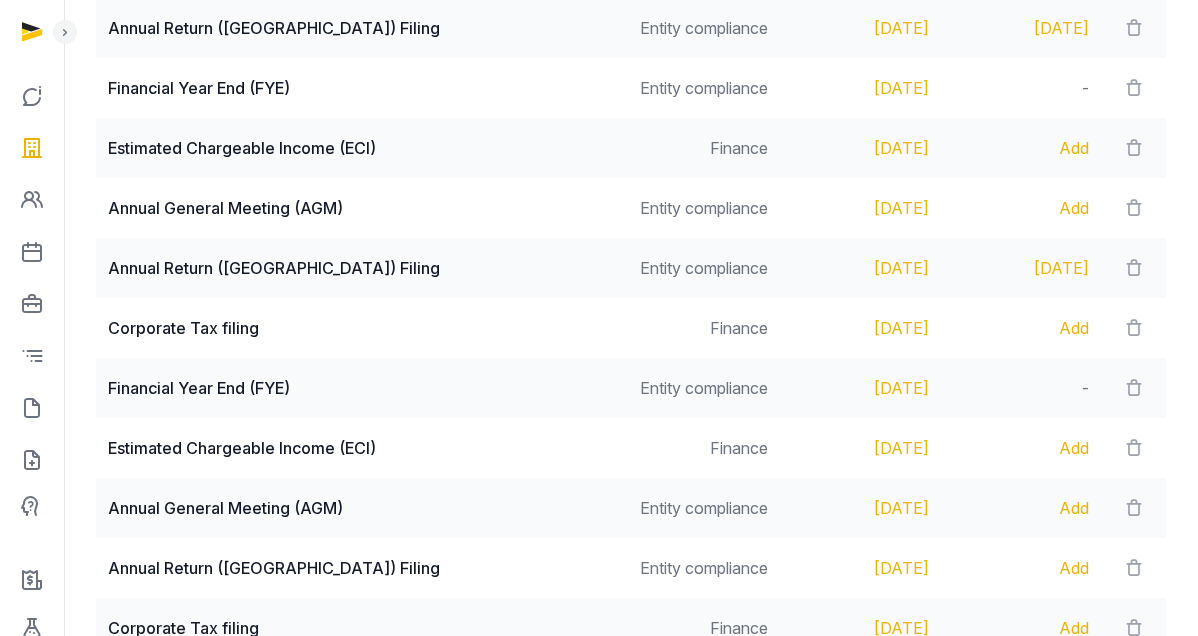 click on "Financial Year End (FYE)" at bounding box center [358, 388] 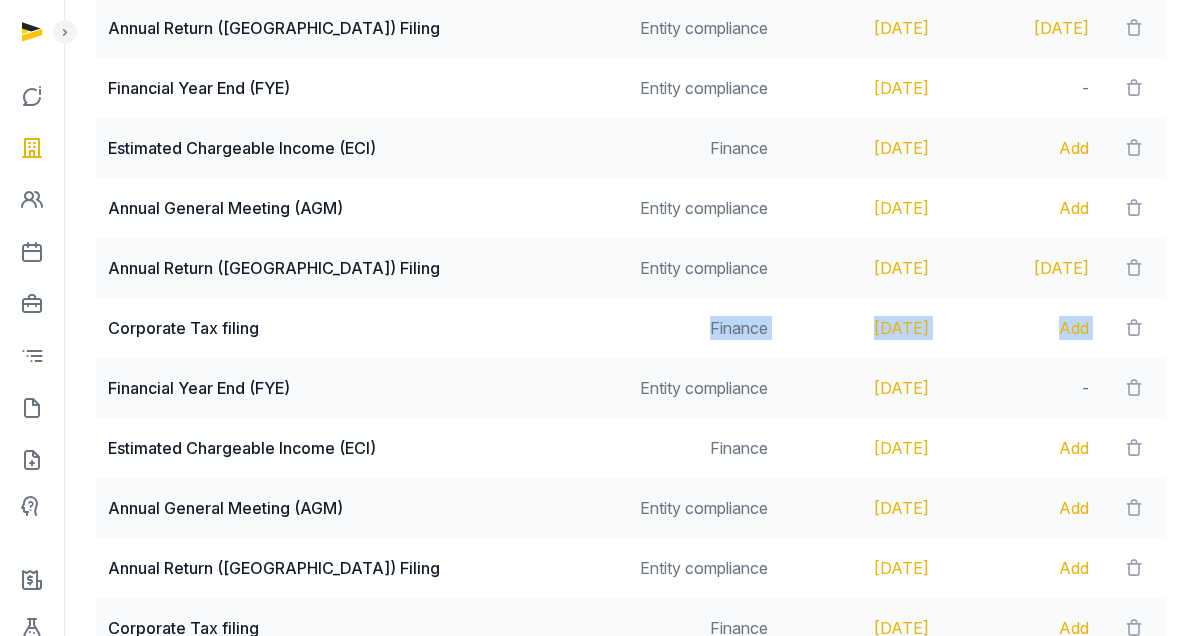 drag, startPoint x: 197, startPoint y: 368, endPoint x: 469, endPoint y: 352, distance: 272.47018 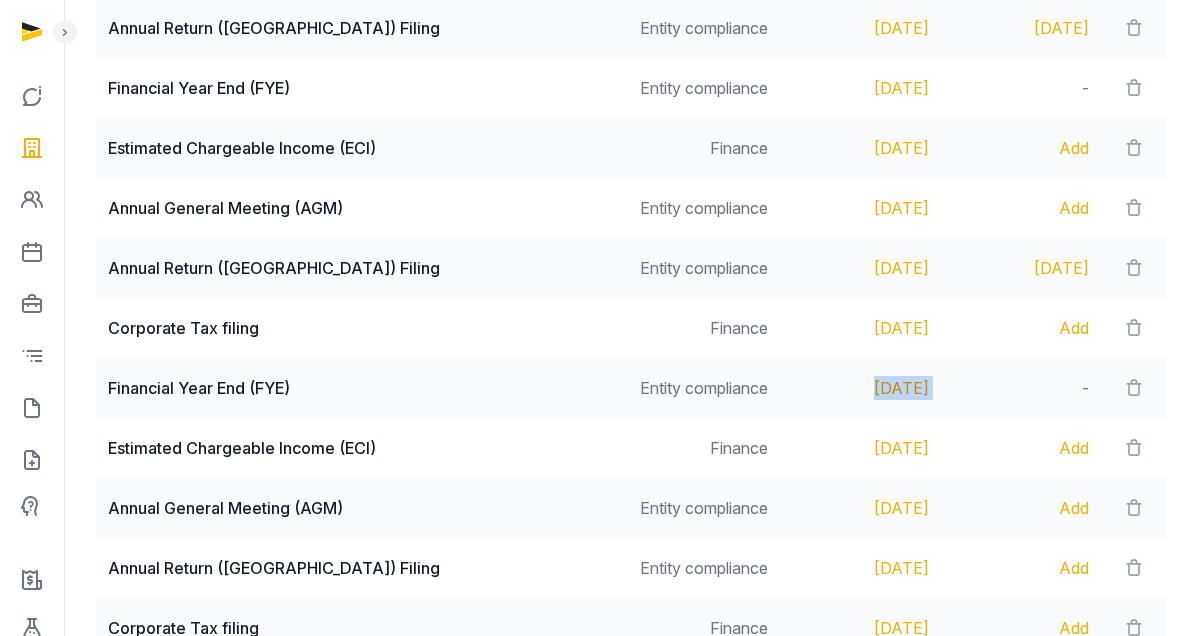 drag, startPoint x: 955, startPoint y: 384, endPoint x: 805, endPoint y: 394, distance: 150.33296 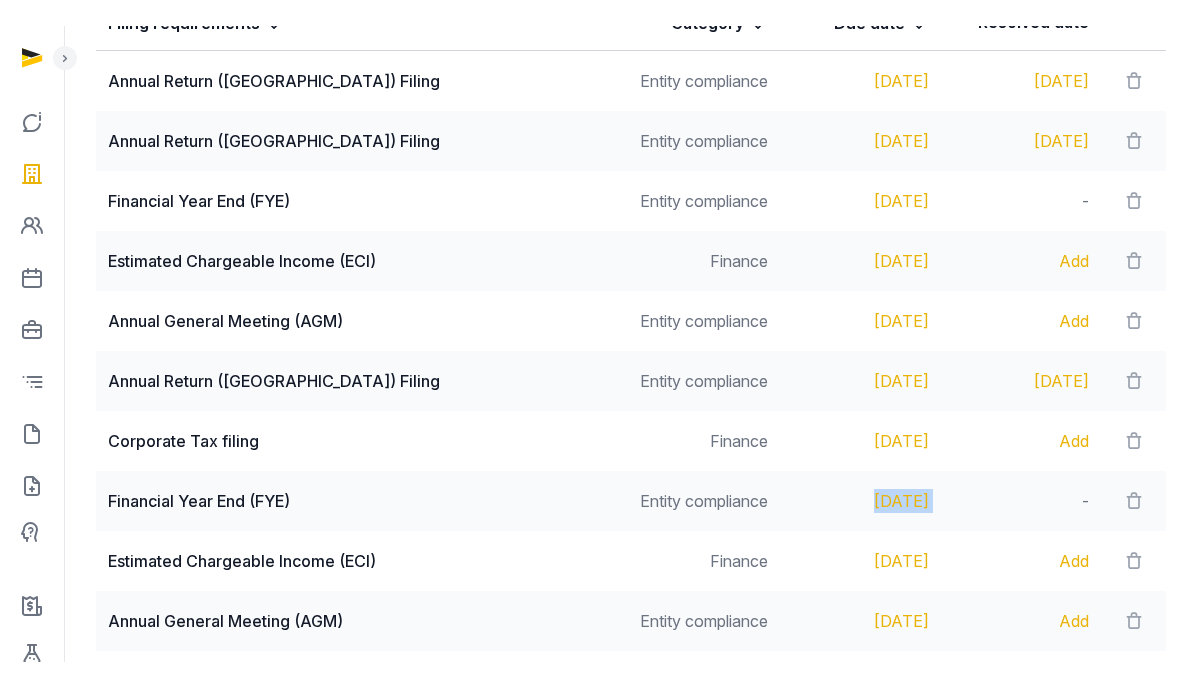 scroll, scrollTop: 0, scrollLeft: 0, axis: both 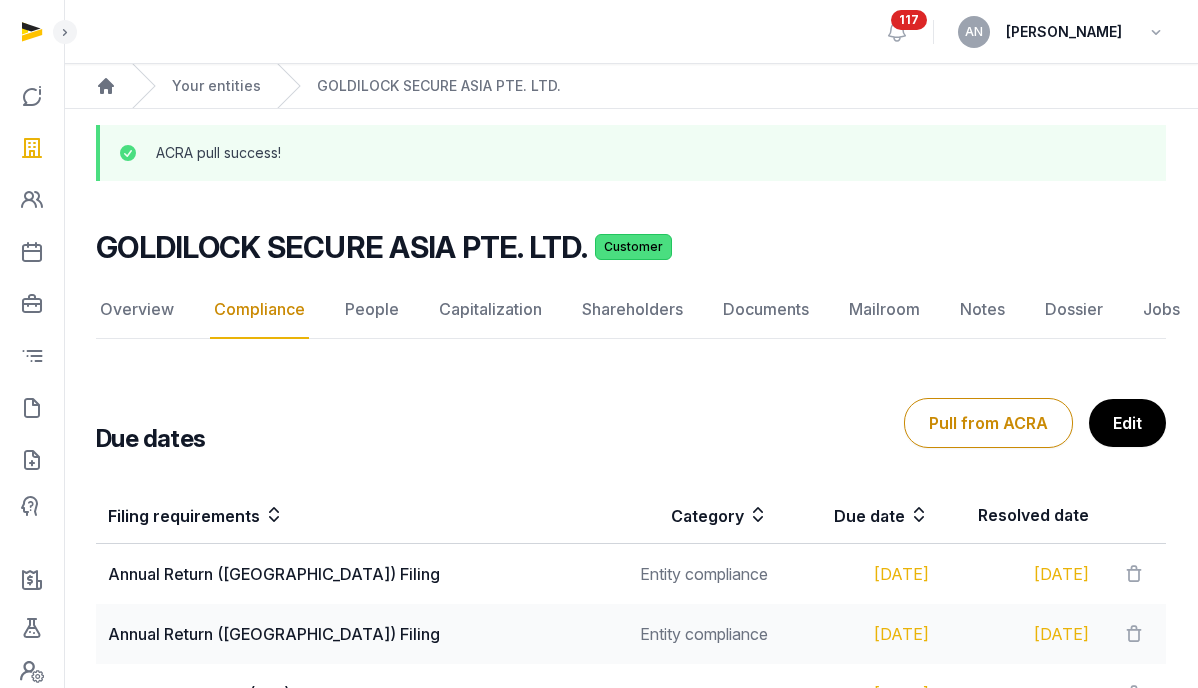 click on "GOLDILOCK SECURE ASIA PTE. LTD." at bounding box center (341, 247) 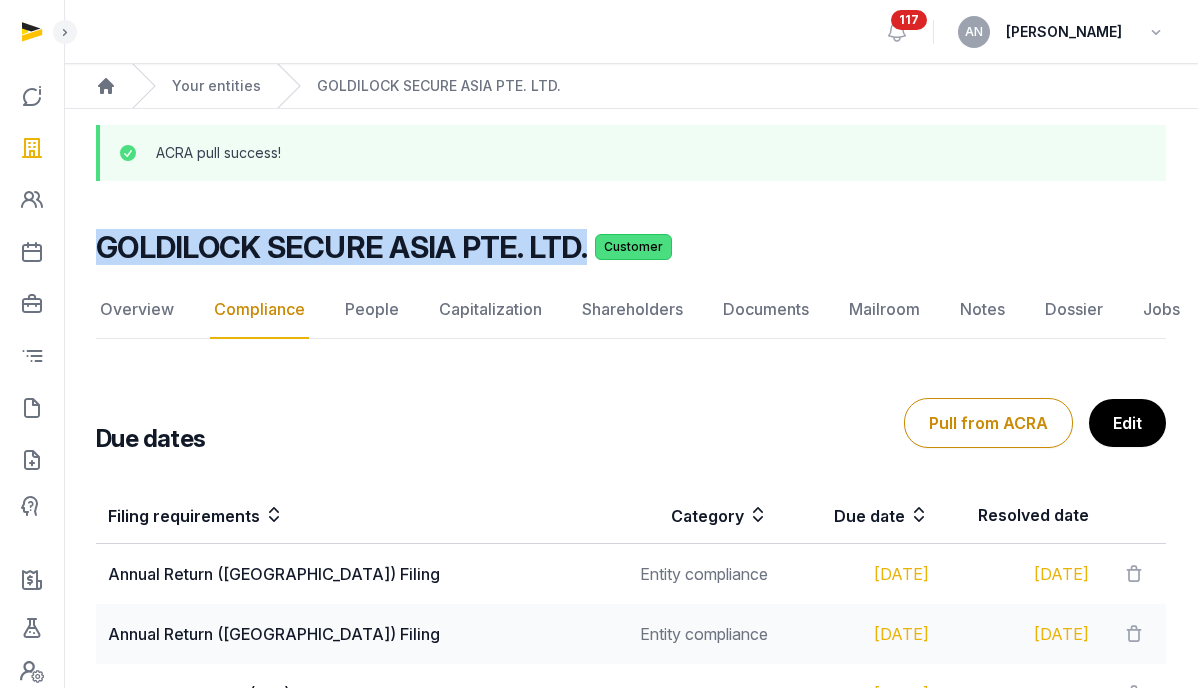 click on "GOLDILOCK SECURE ASIA PTE. LTD." at bounding box center (341, 247) 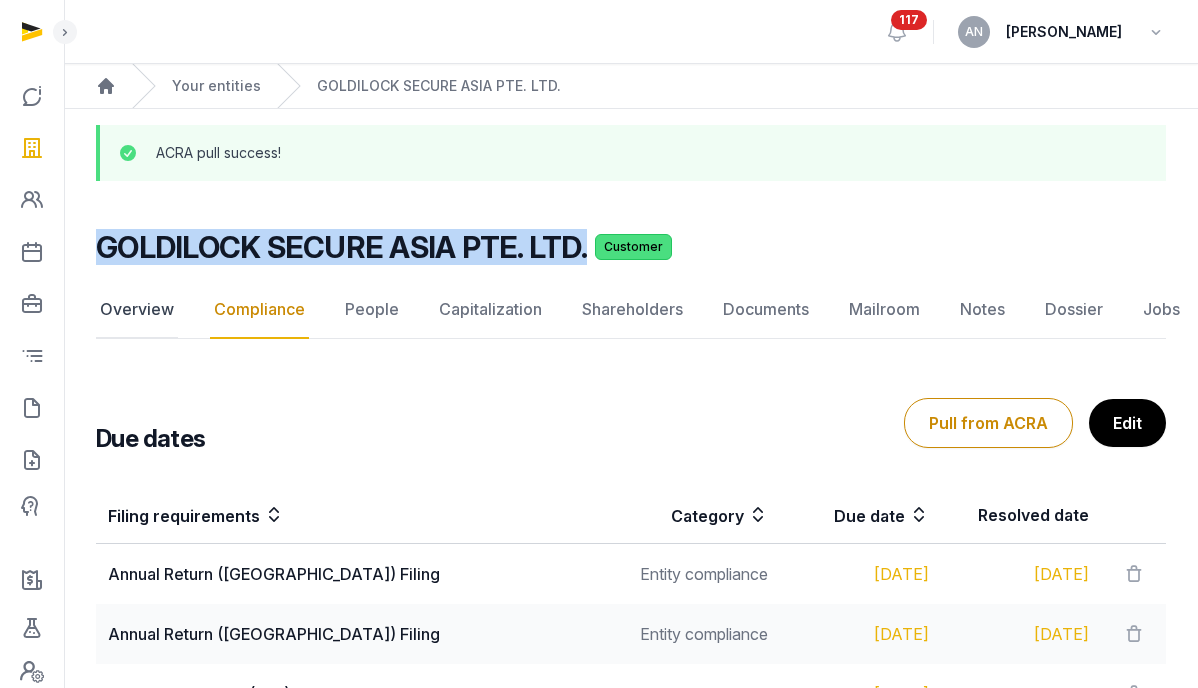 copy on "GOLDILOCK SECURE ASIA PTE. LTD." 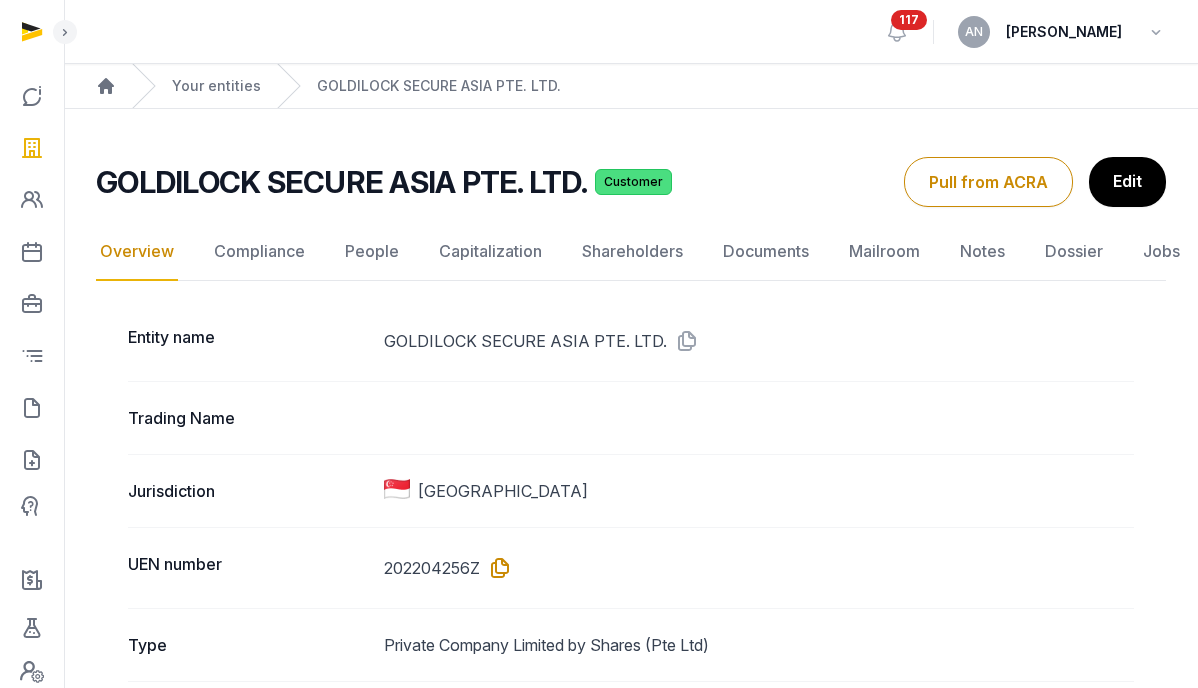 click at bounding box center (496, 568) 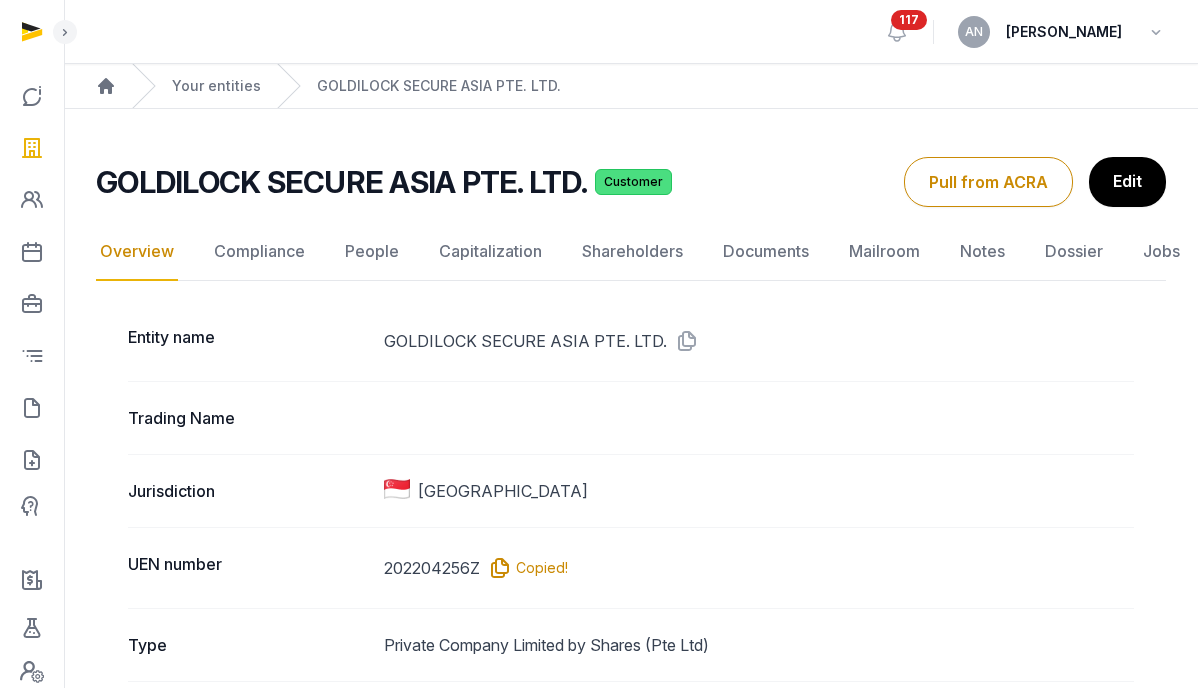 click at bounding box center (496, 568) 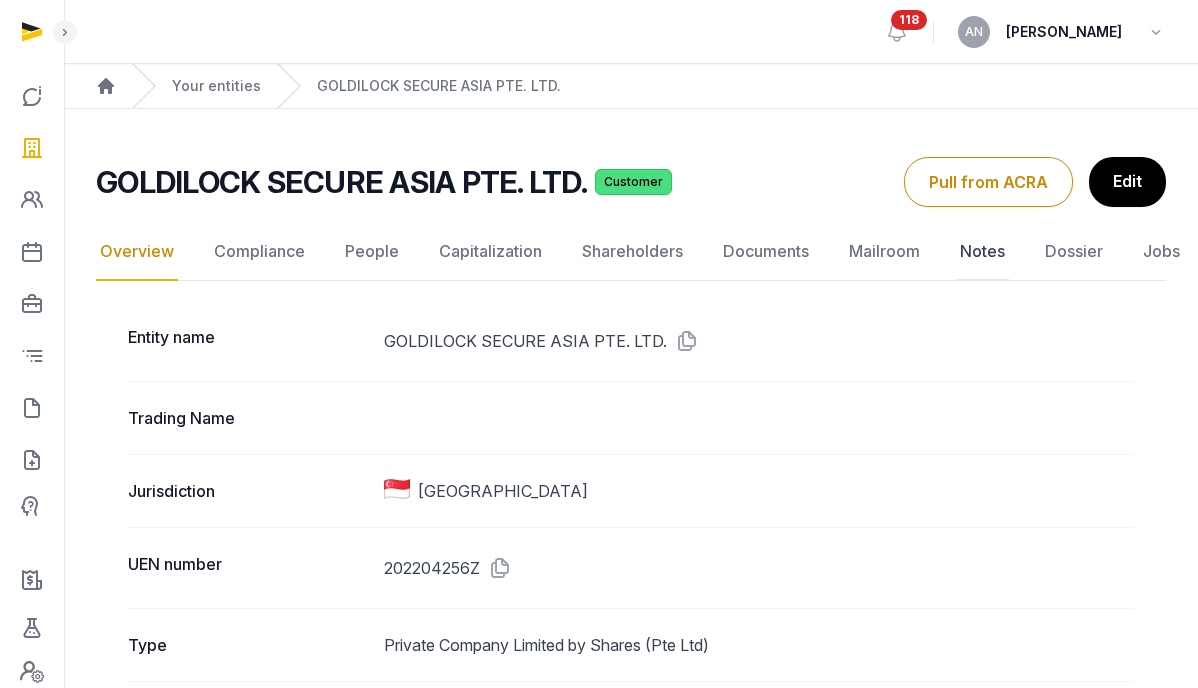 click on "Notes" 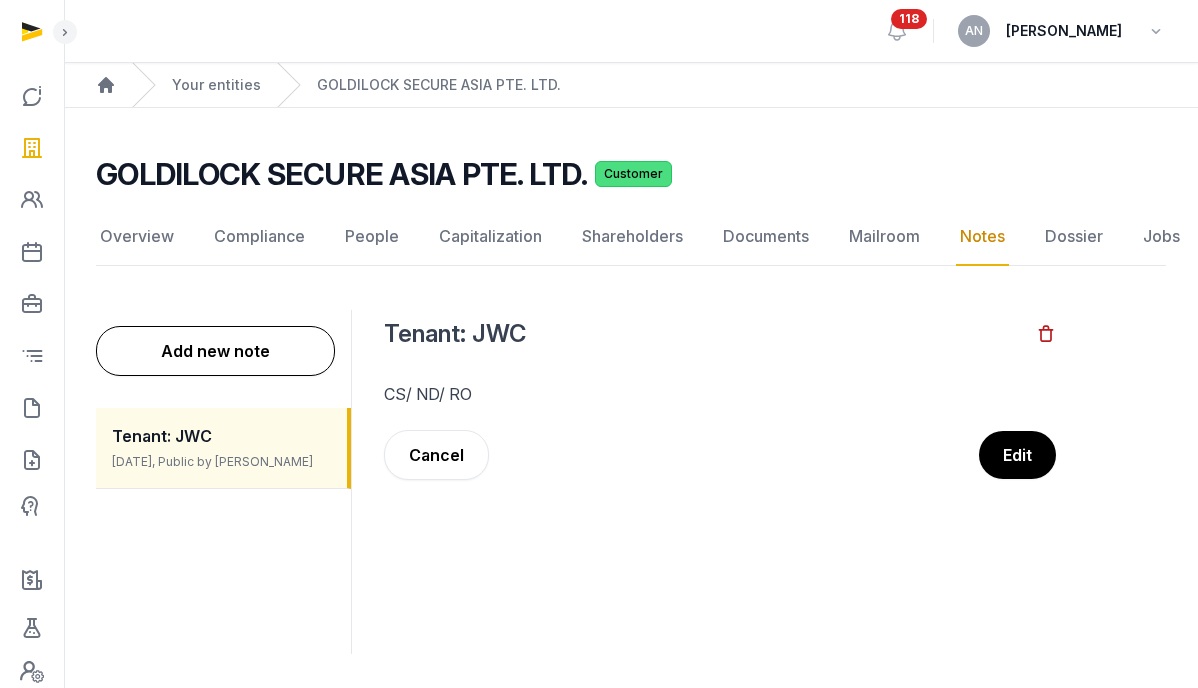 scroll, scrollTop: 31, scrollLeft: 0, axis: vertical 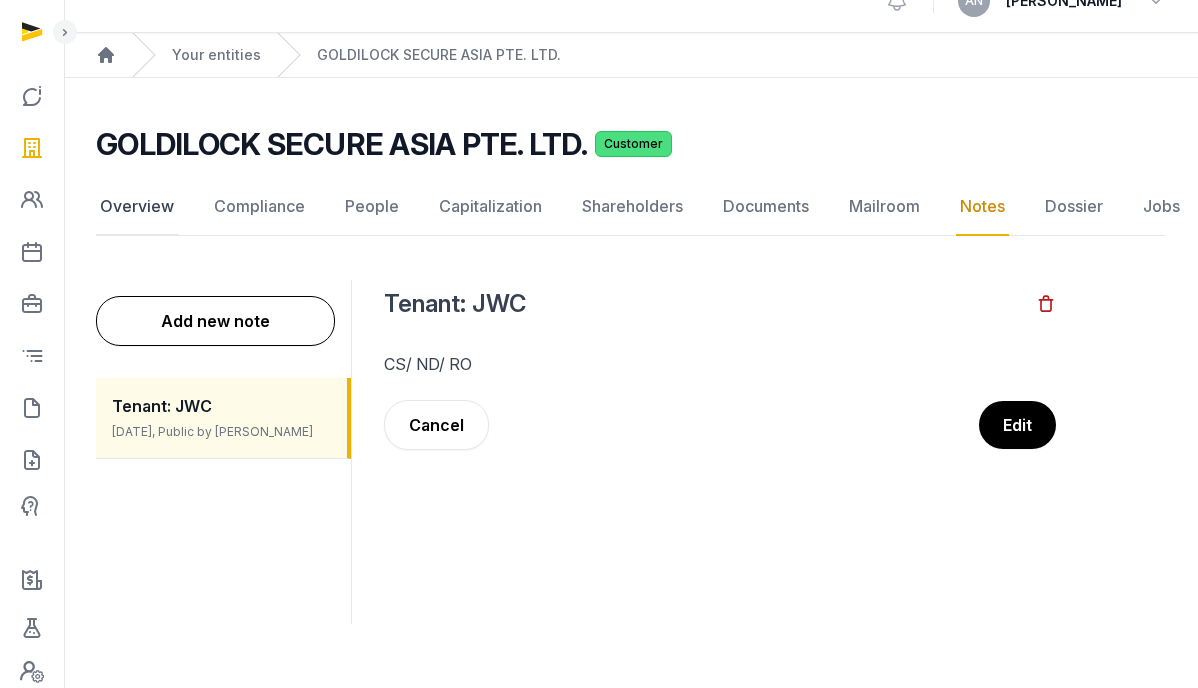 click on "Overview" 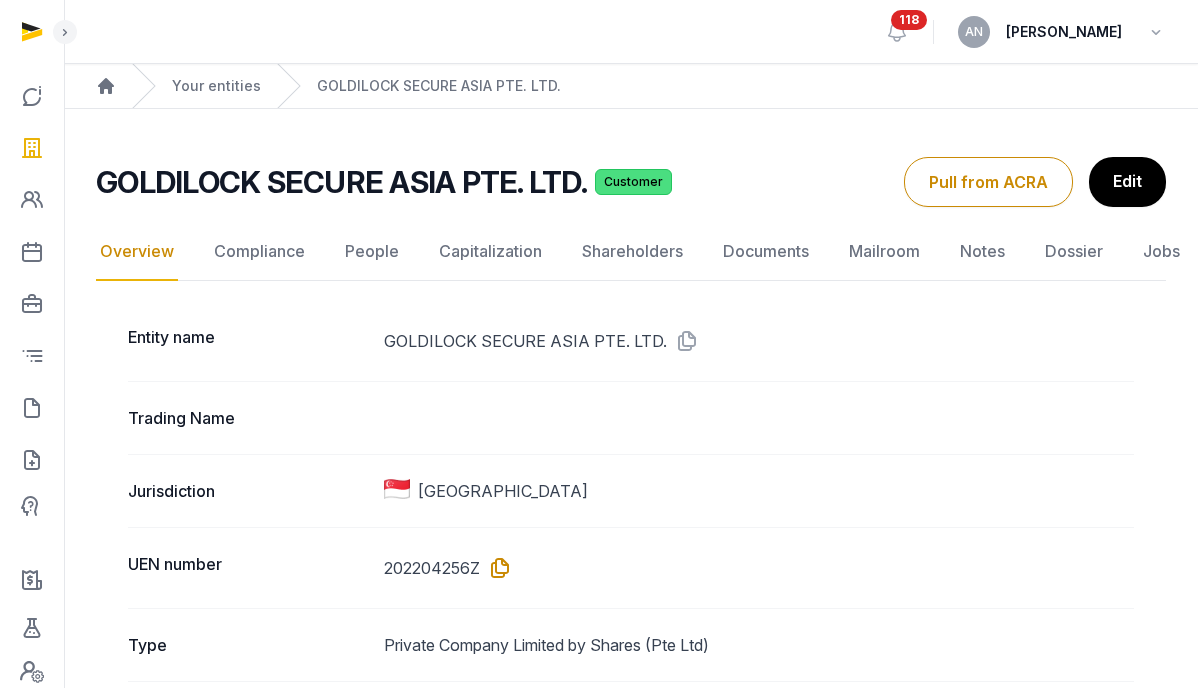 click at bounding box center [496, 568] 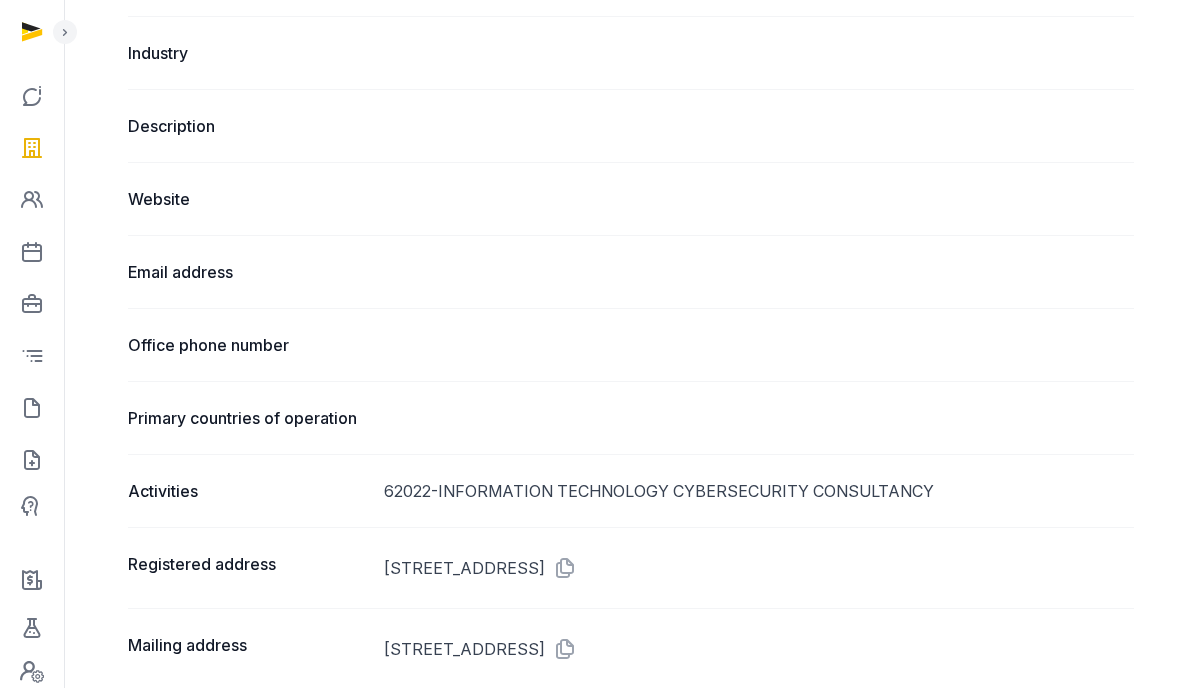 scroll, scrollTop: 923, scrollLeft: 0, axis: vertical 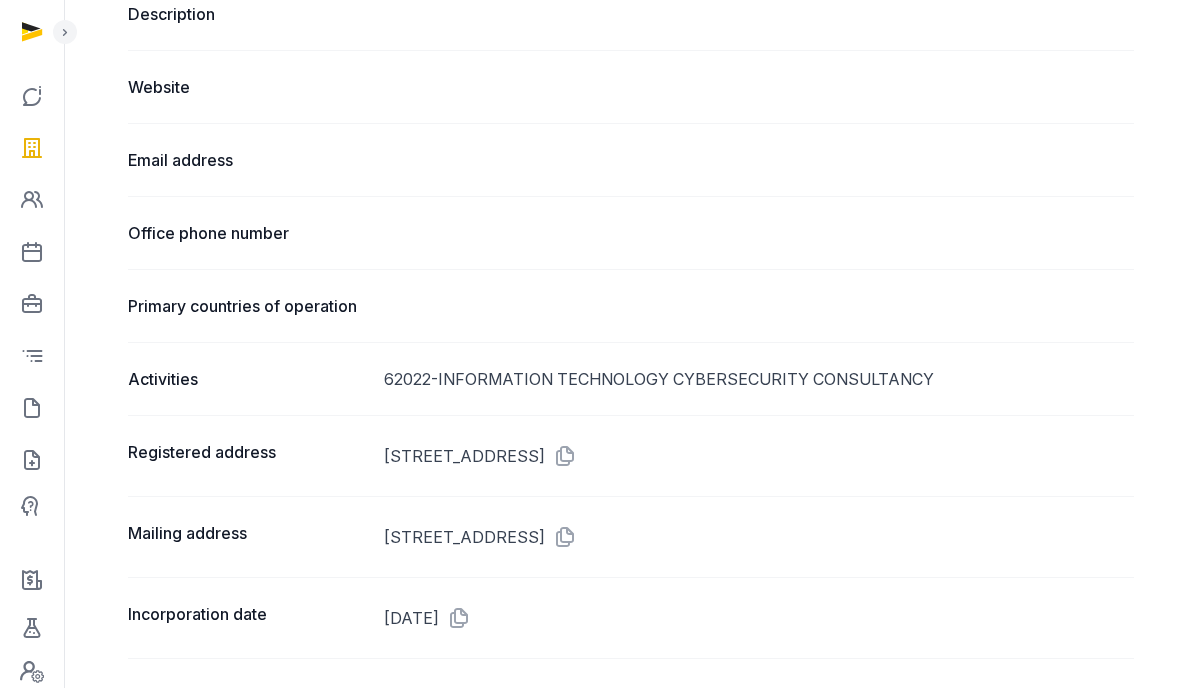 click on "[STREET_ADDRESS]" at bounding box center [759, 456] 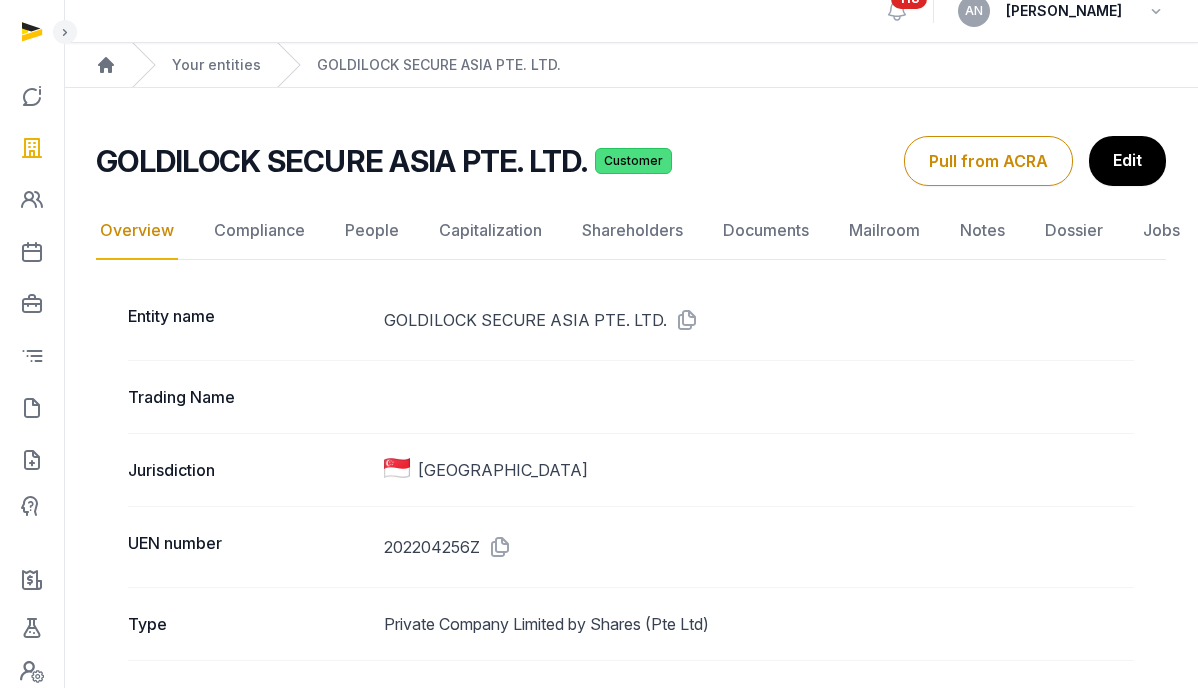 scroll, scrollTop: 0, scrollLeft: 0, axis: both 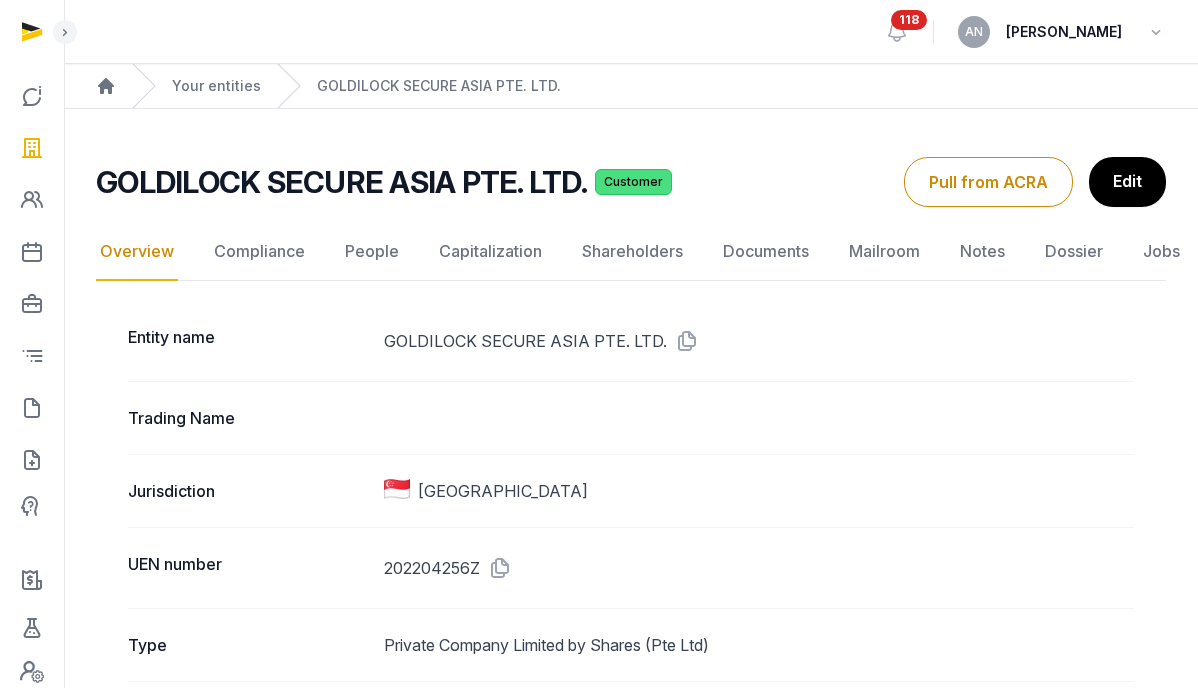 click on "Overview  Compliance  People  Capitalization  Shareholders  Documents  Mailroom  Notes  Dossier  Jobs" at bounding box center [631, 252] 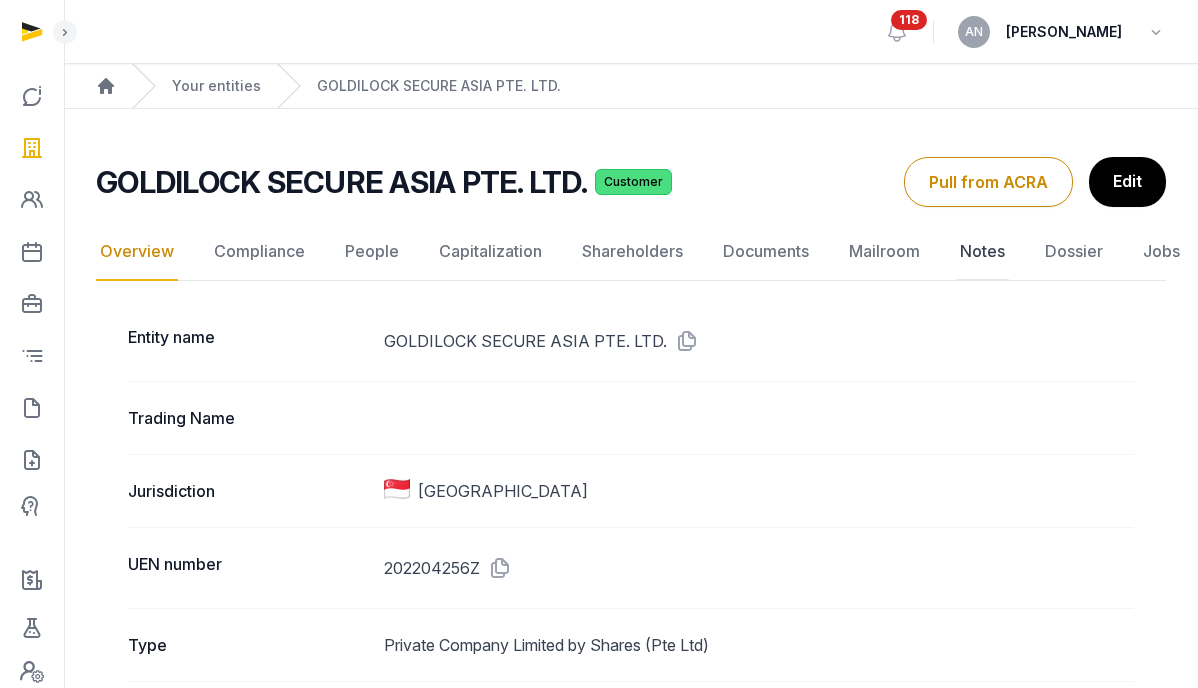 click on "Notes" 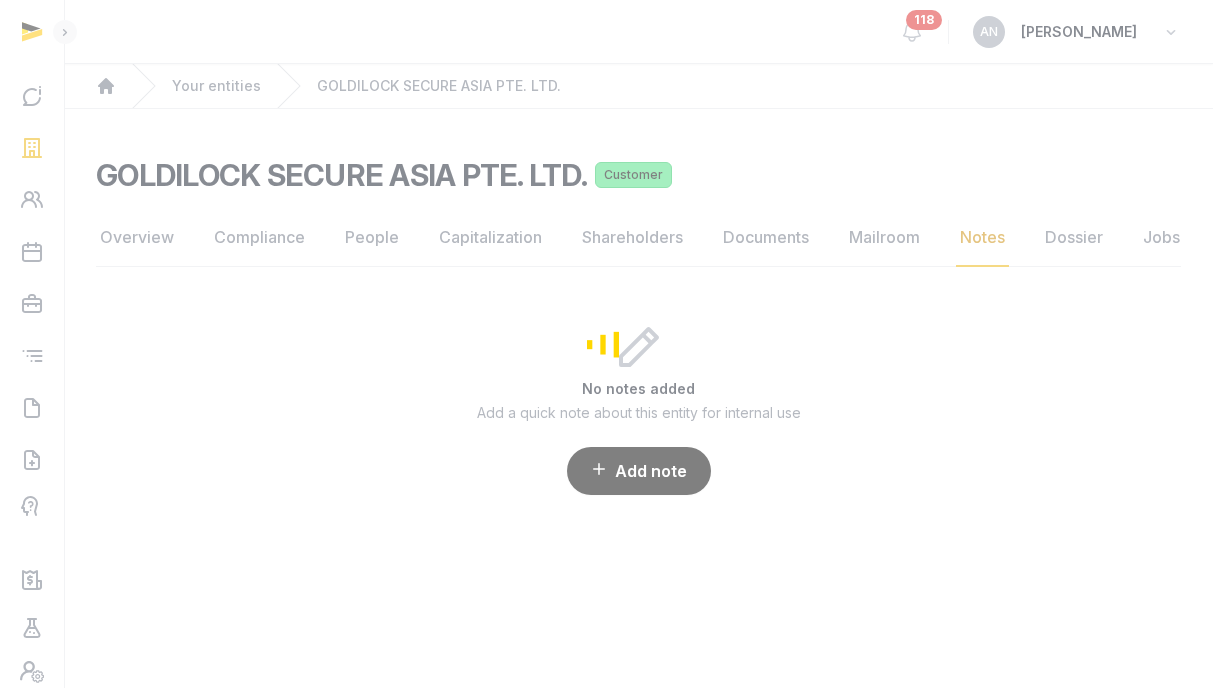 click at bounding box center [606, 344] 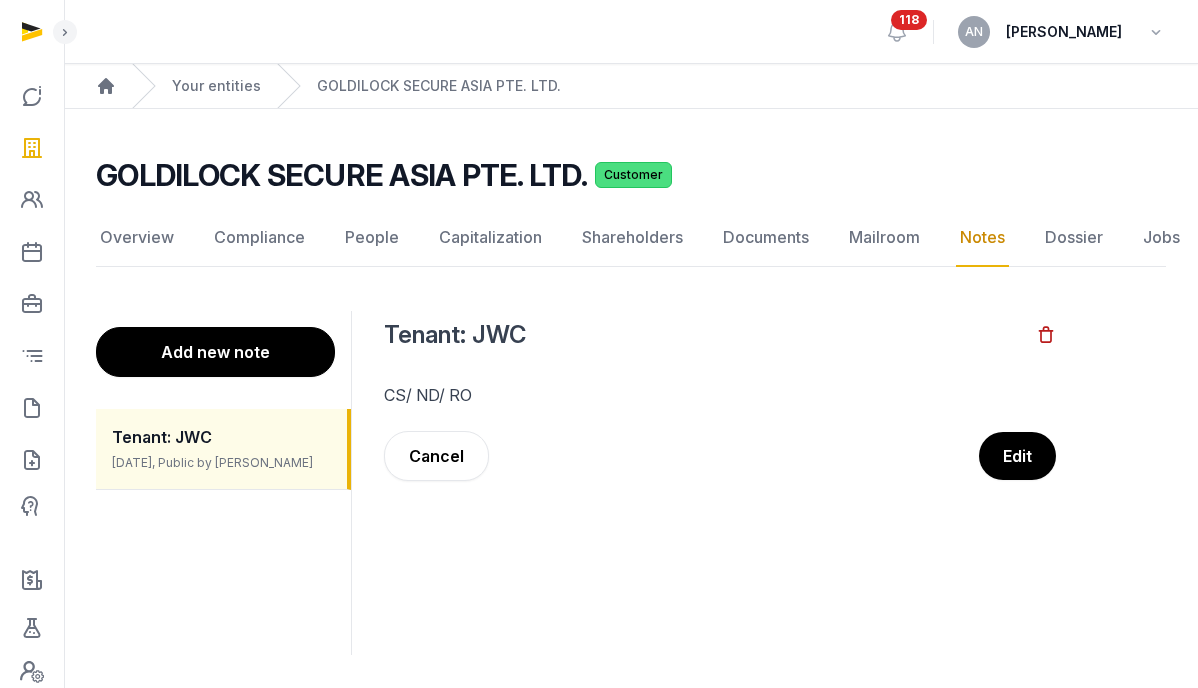 click on "Add new note" at bounding box center (215, 352) 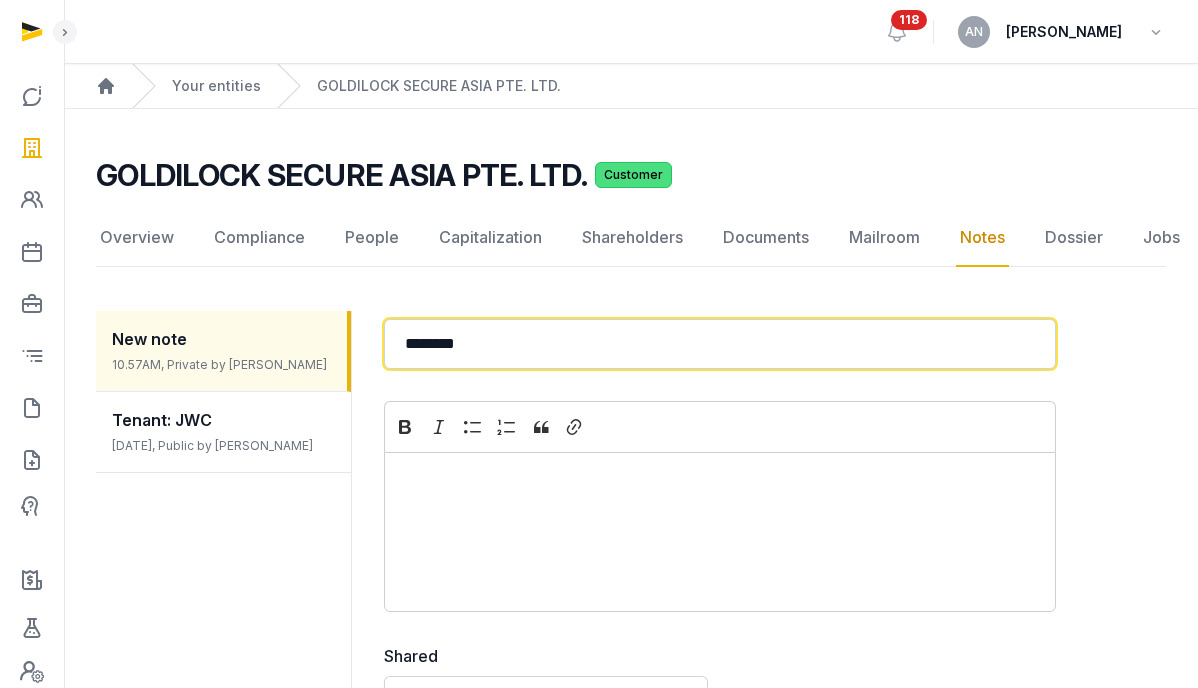 click on "********" 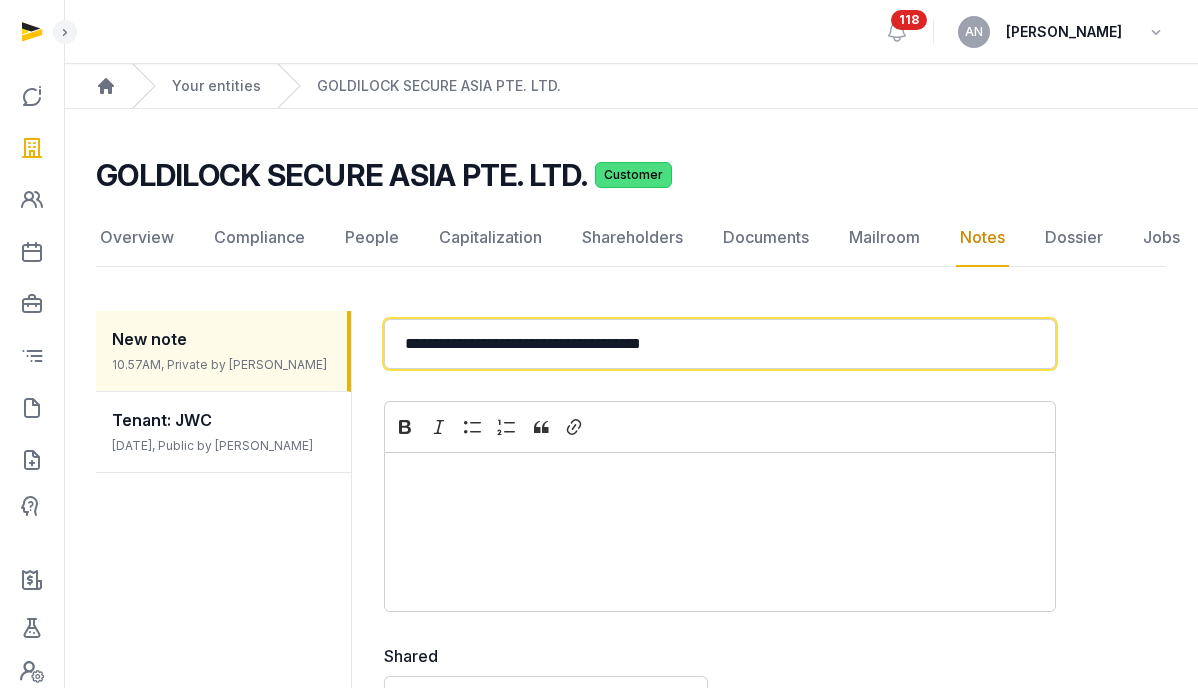 click on "**********" 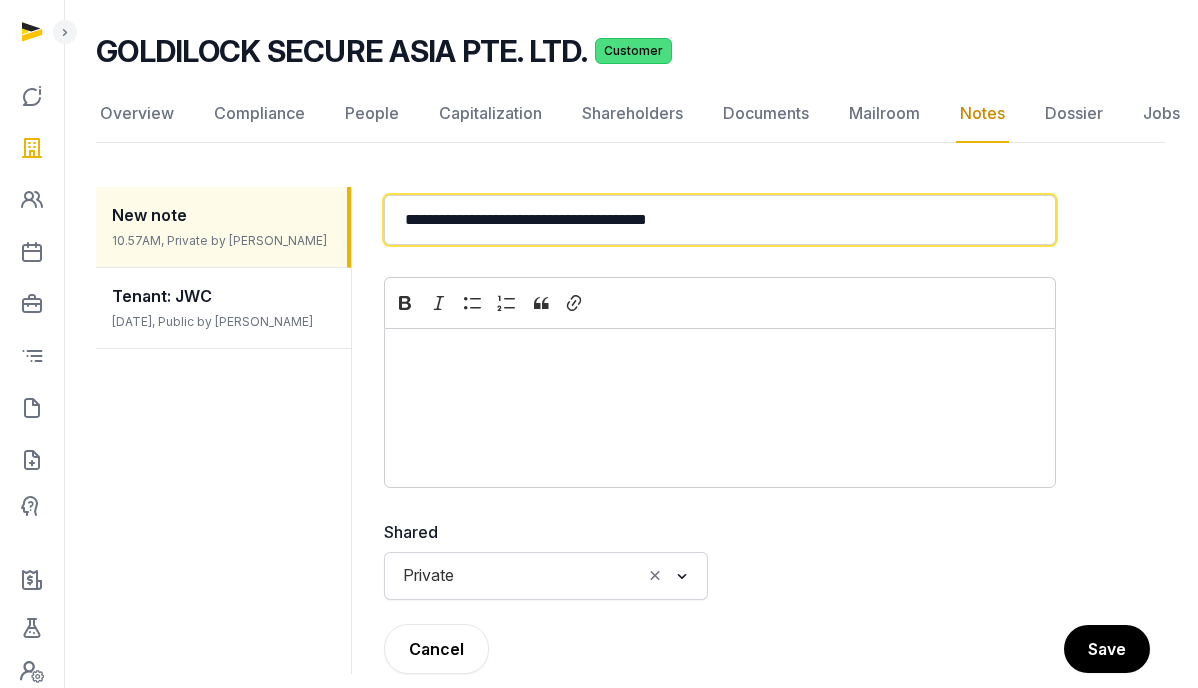 scroll, scrollTop: 173, scrollLeft: 0, axis: vertical 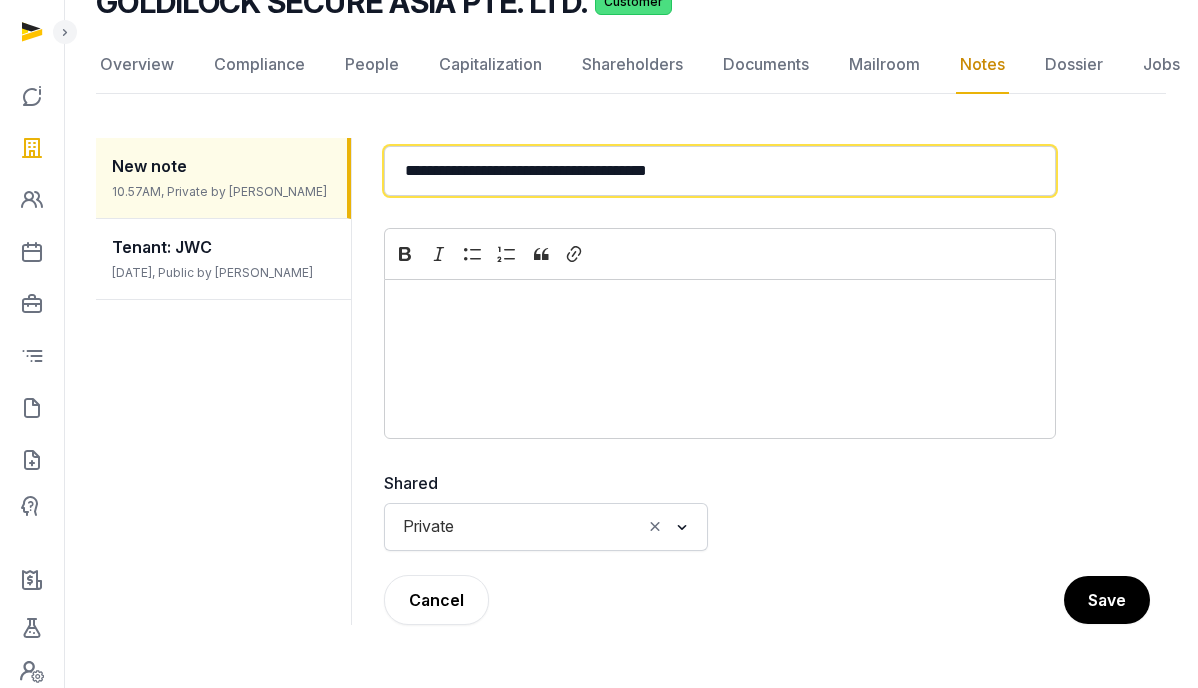 type on "**********" 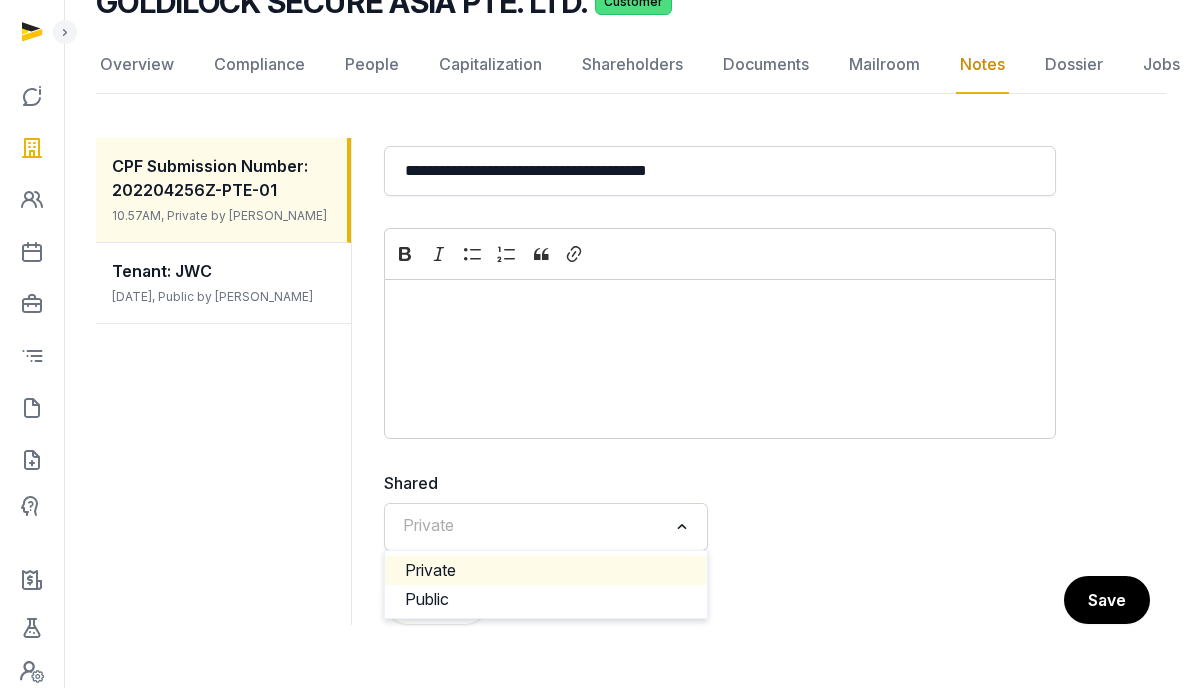 click 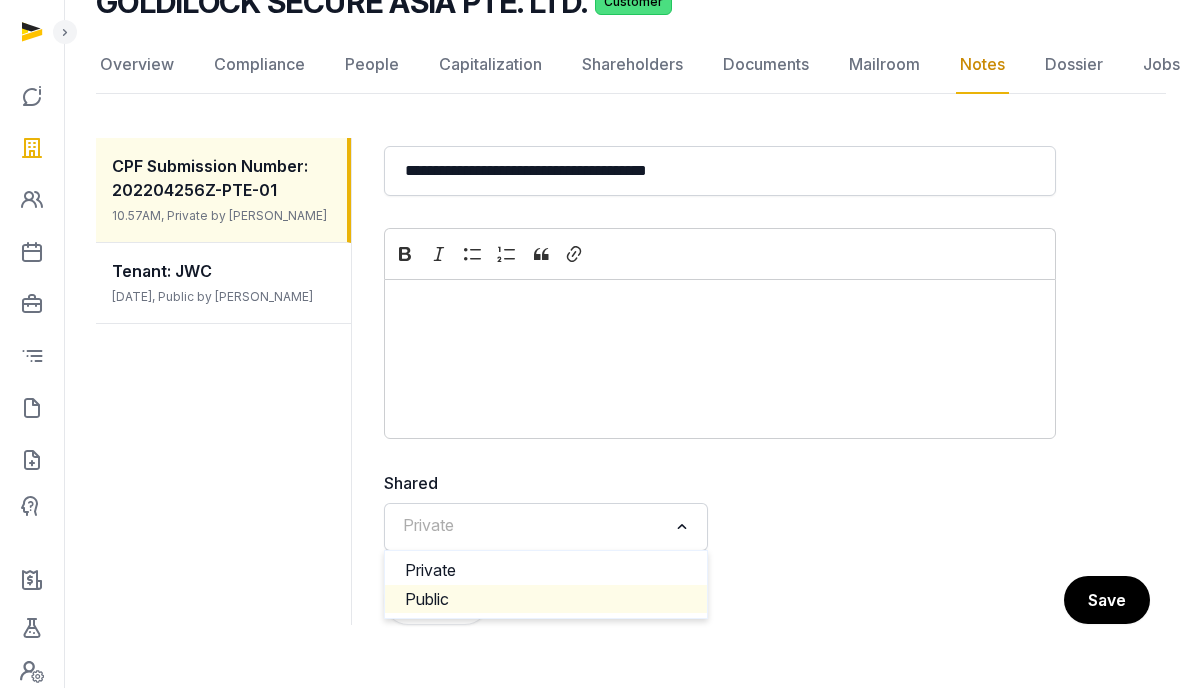 click on "Public" 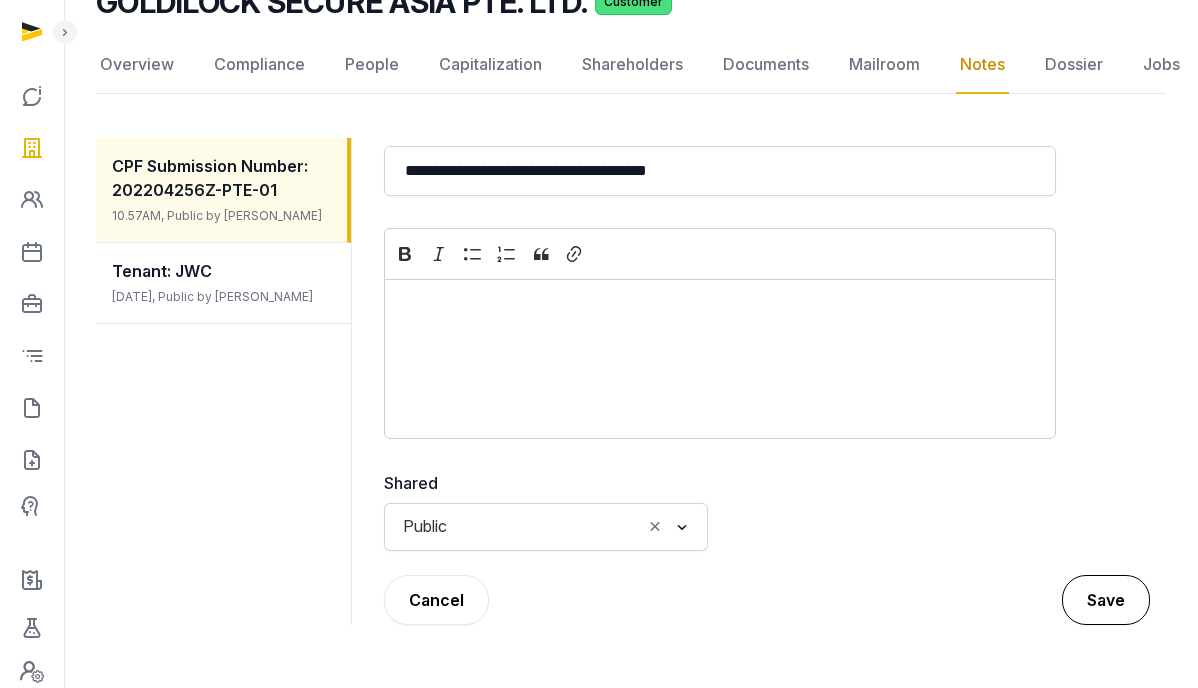 click on "Save" at bounding box center [1106, 600] 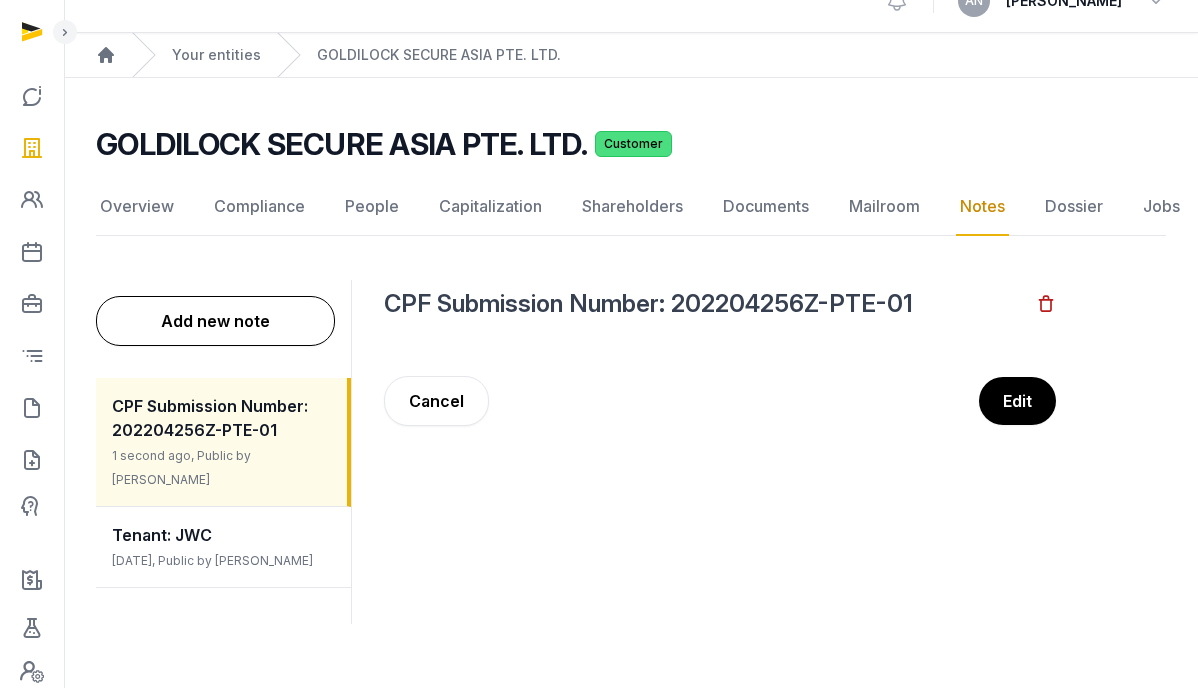 scroll, scrollTop: 31, scrollLeft: 0, axis: vertical 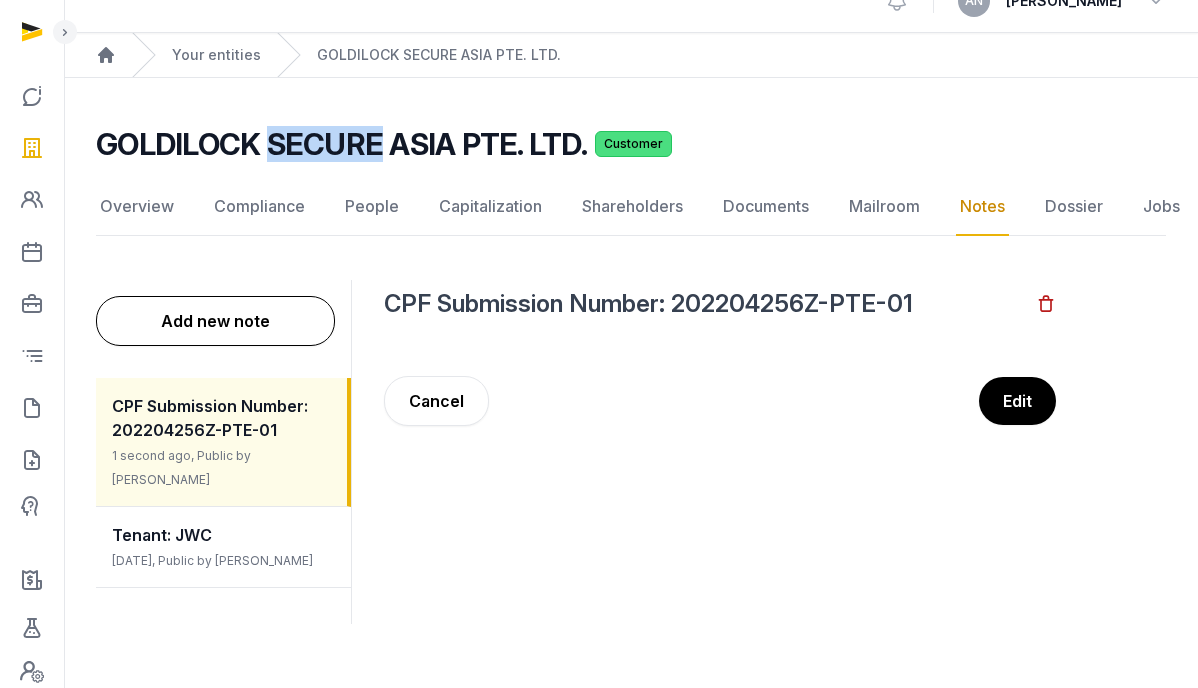 click on "GOLDILOCK SECURE ASIA PTE. LTD." at bounding box center [341, 144] 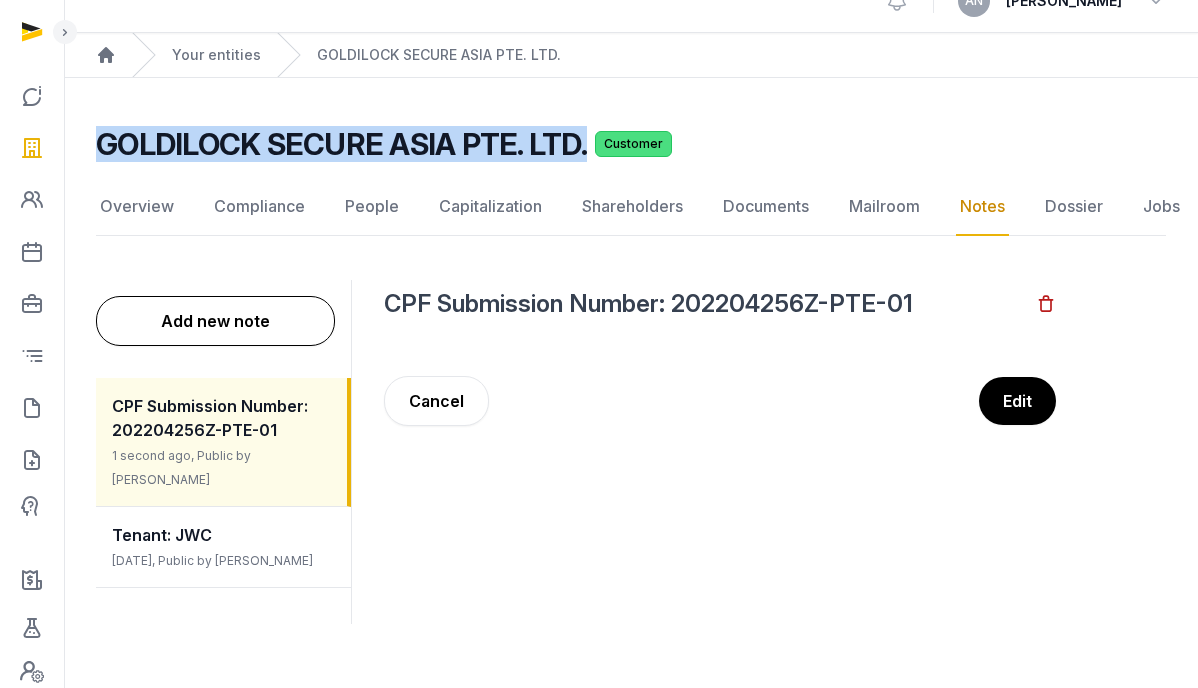 click on "GOLDILOCK SECURE ASIA PTE. LTD." at bounding box center (341, 144) 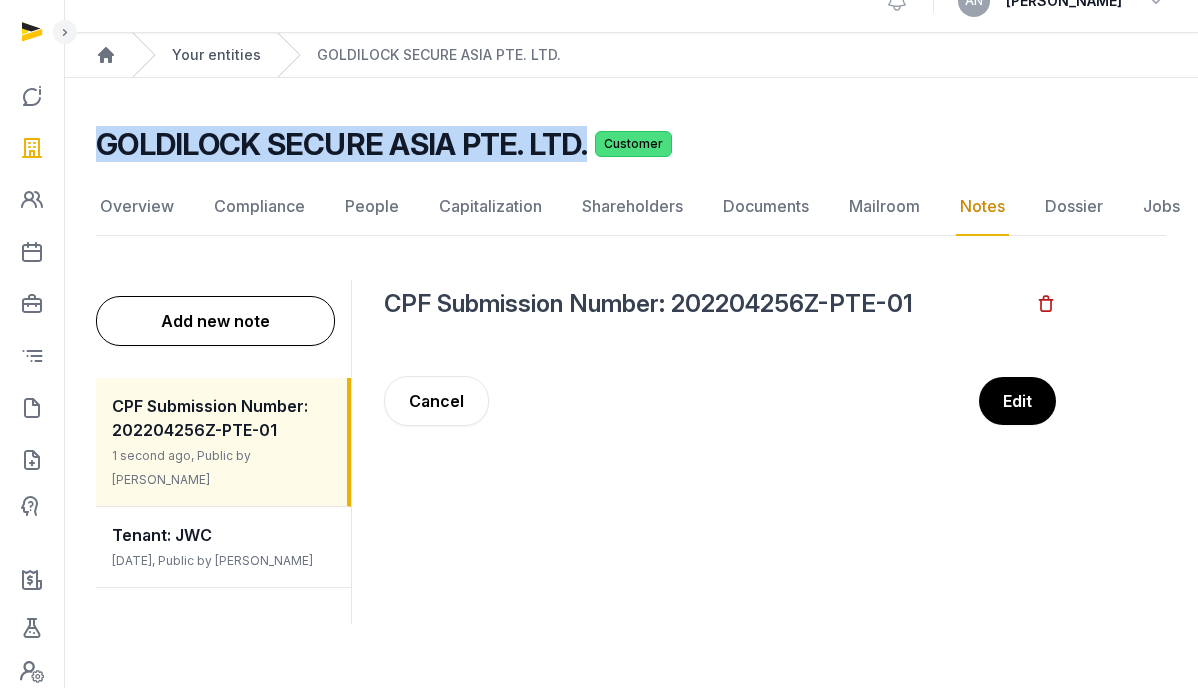 copy on "GOLDILOCK SECURE ASIA PTE. LTD." 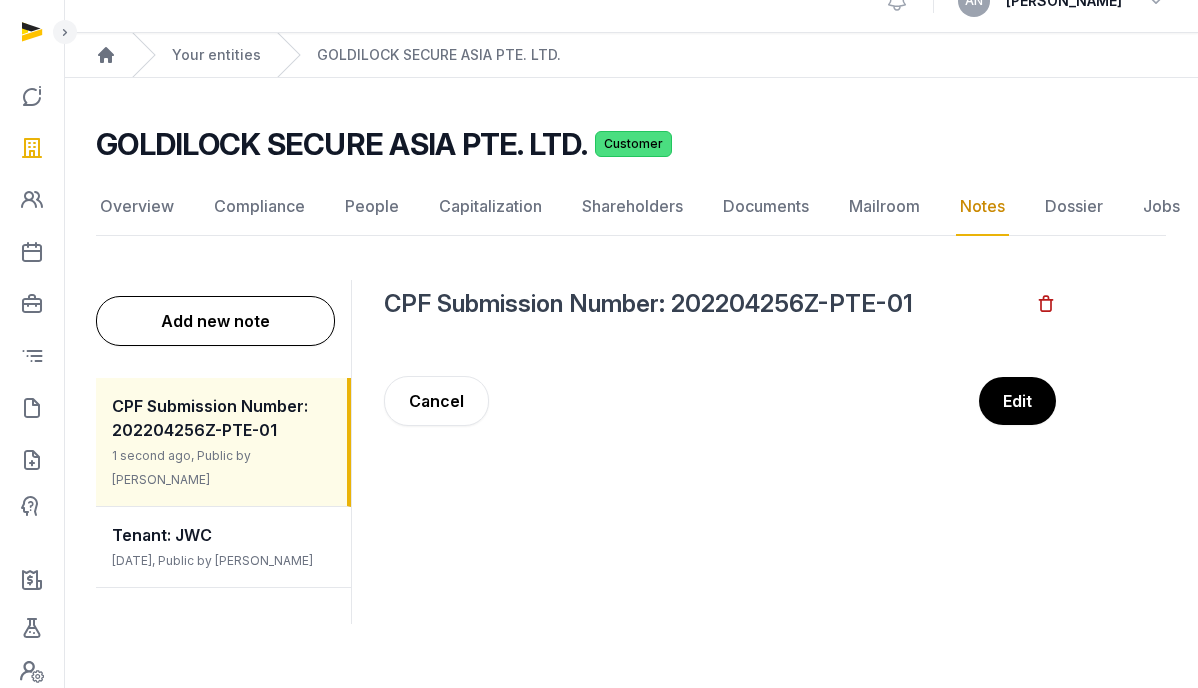 click on "Your entities" at bounding box center (196, 55) 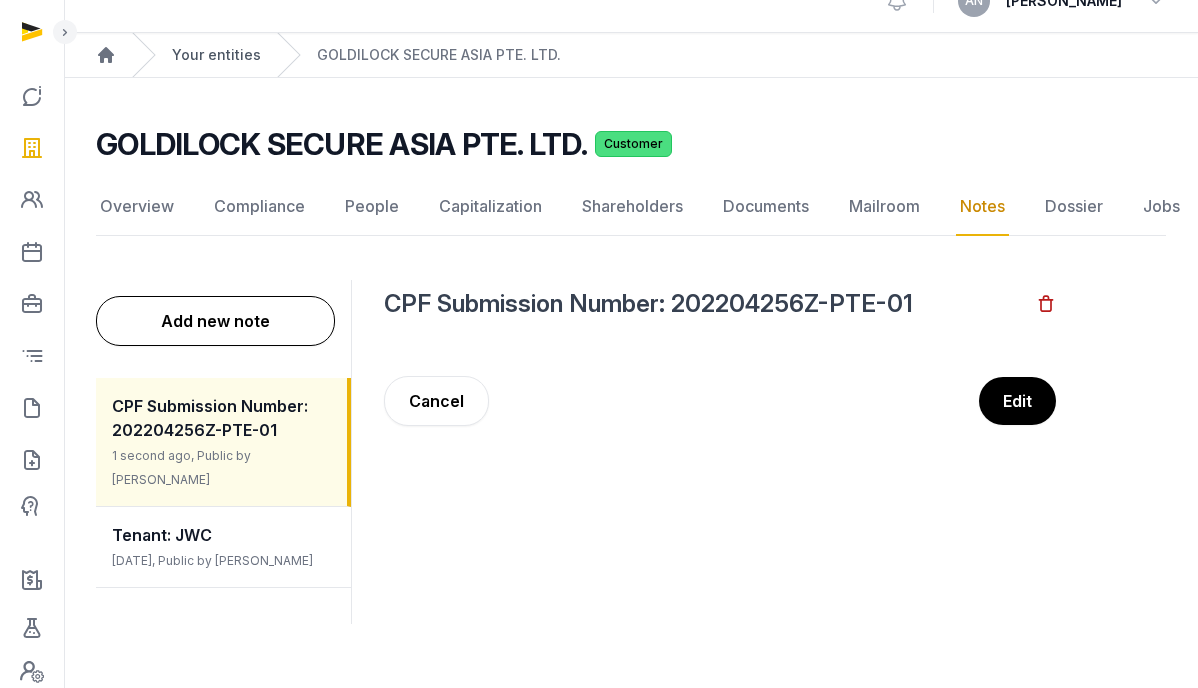 click on "Your entities" at bounding box center (216, 55) 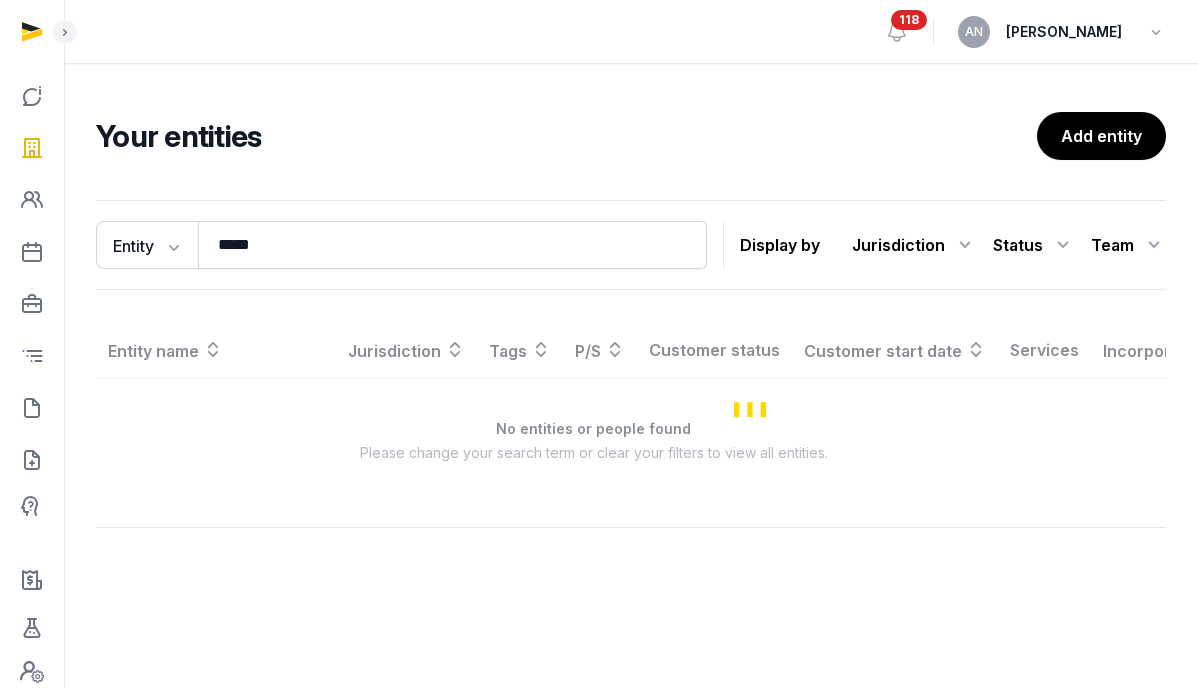 scroll, scrollTop: 0, scrollLeft: 0, axis: both 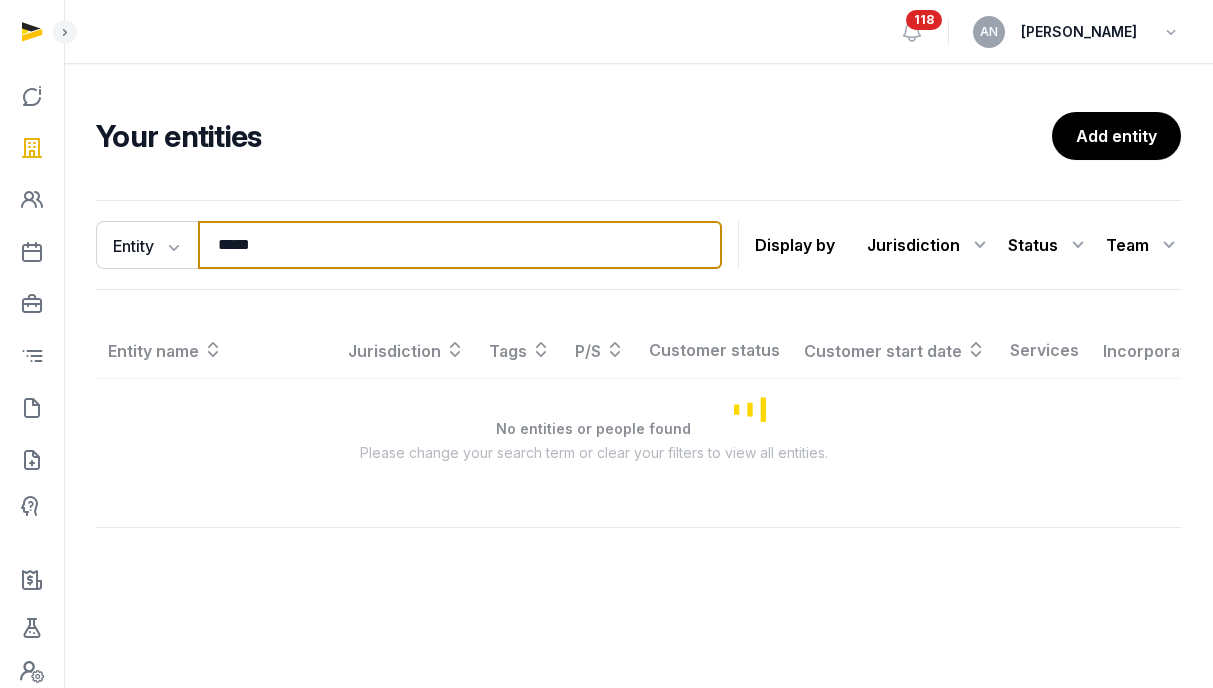 click on "*****" at bounding box center [460, 245] 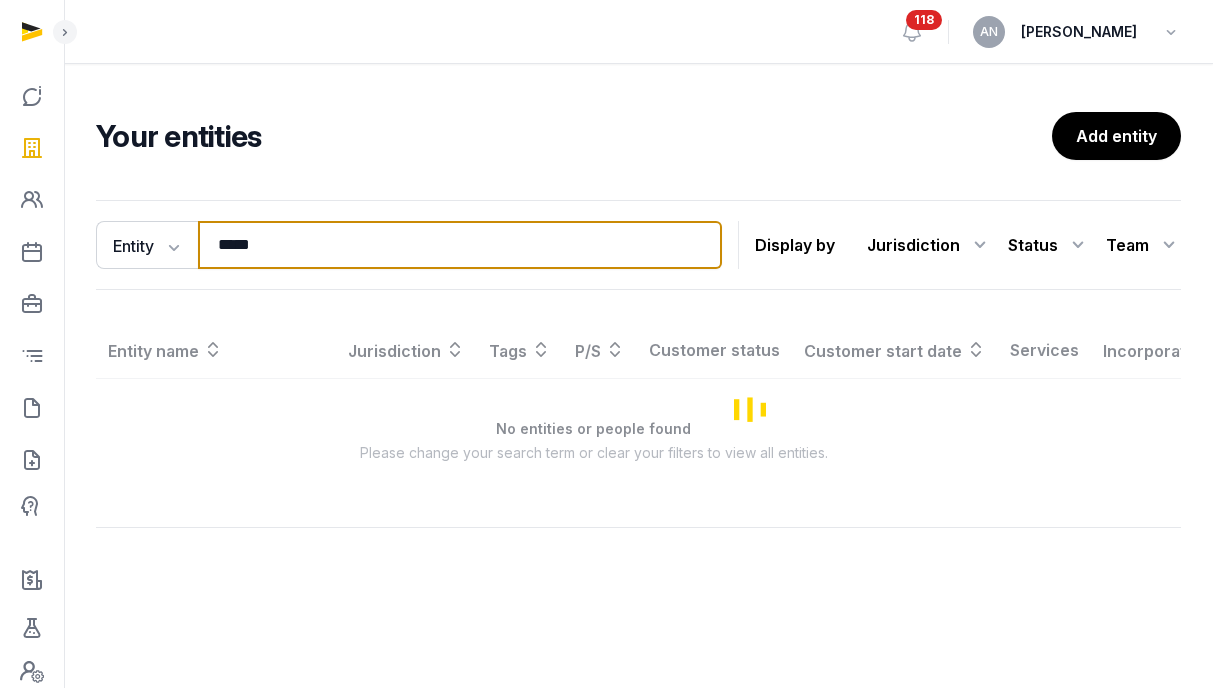 click on "*****" at bounding box center [460, 245] 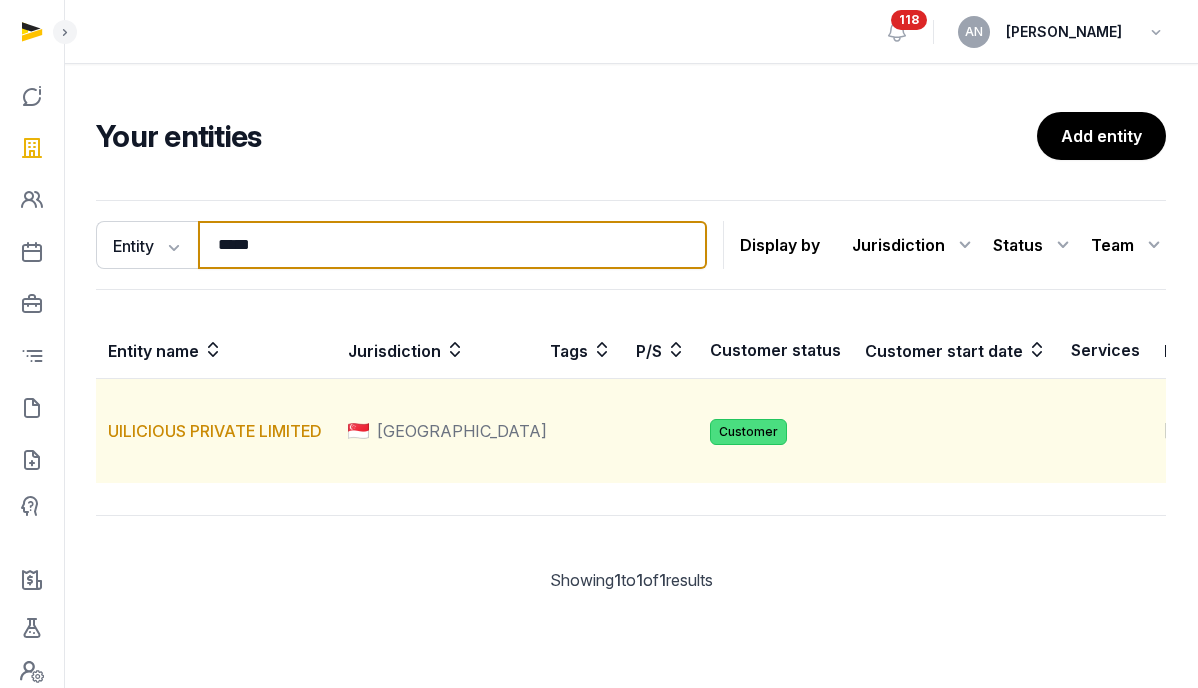 type on "*****" 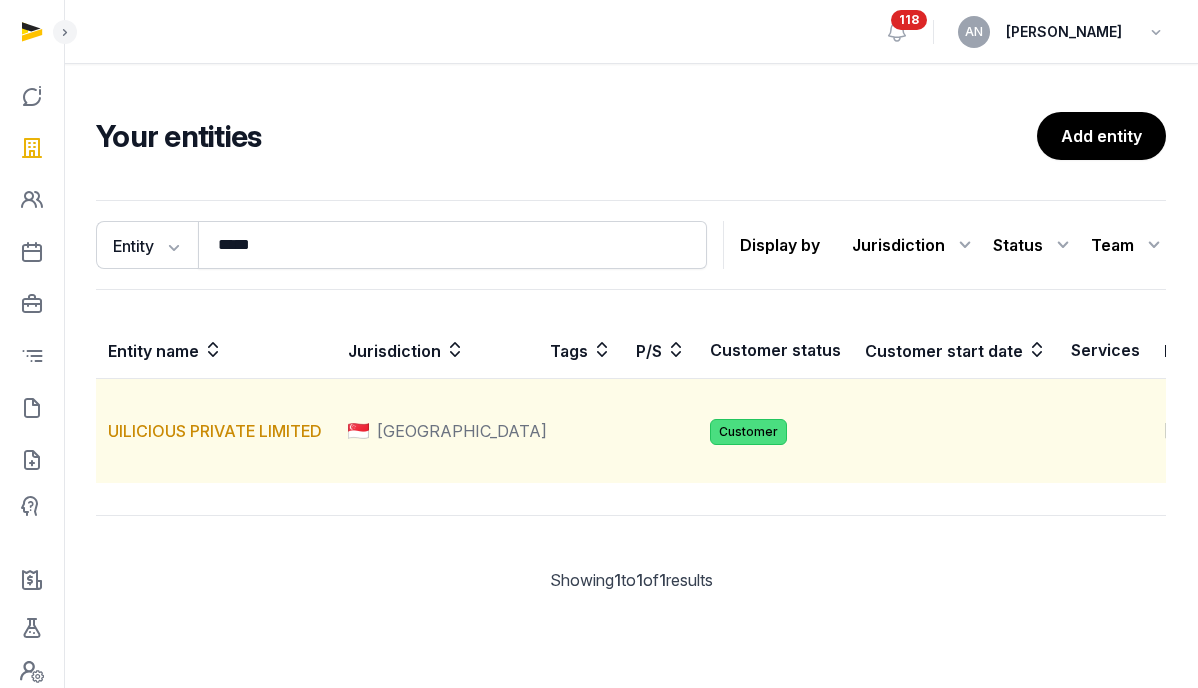 click on "UILICIOUS PRIVATE LIMITED" at bounding box center [216, 431] 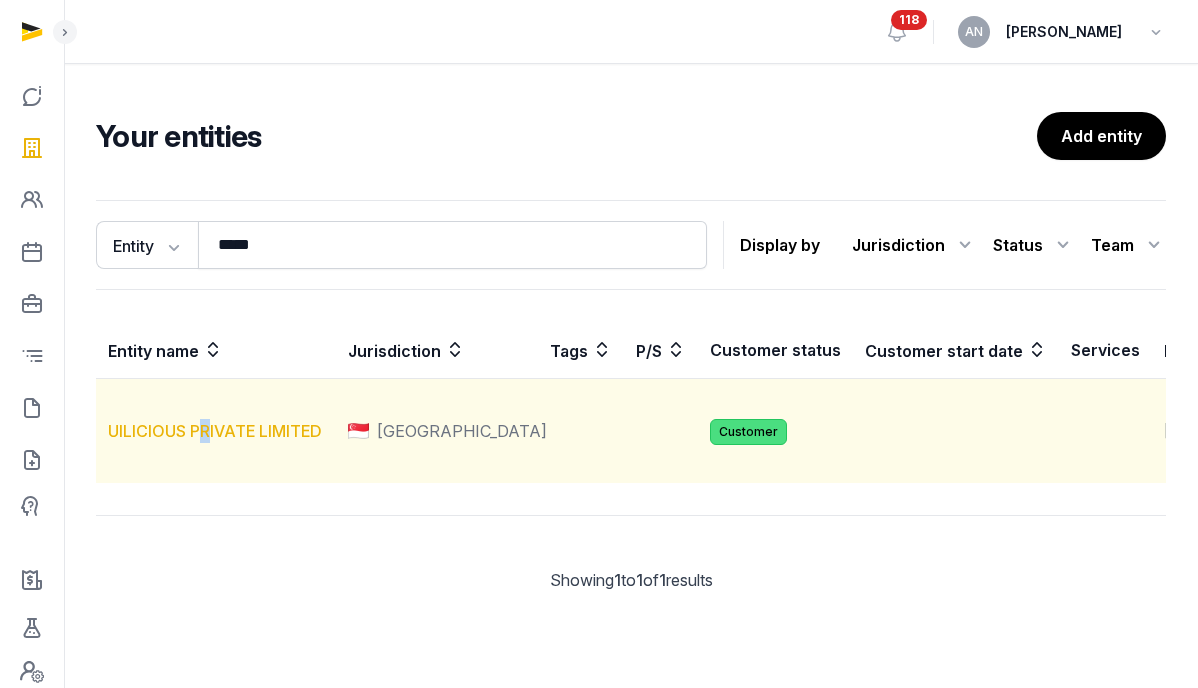 click on "UILICIOUS PRIVATE LIMITED" at bounding box center [215, 431] 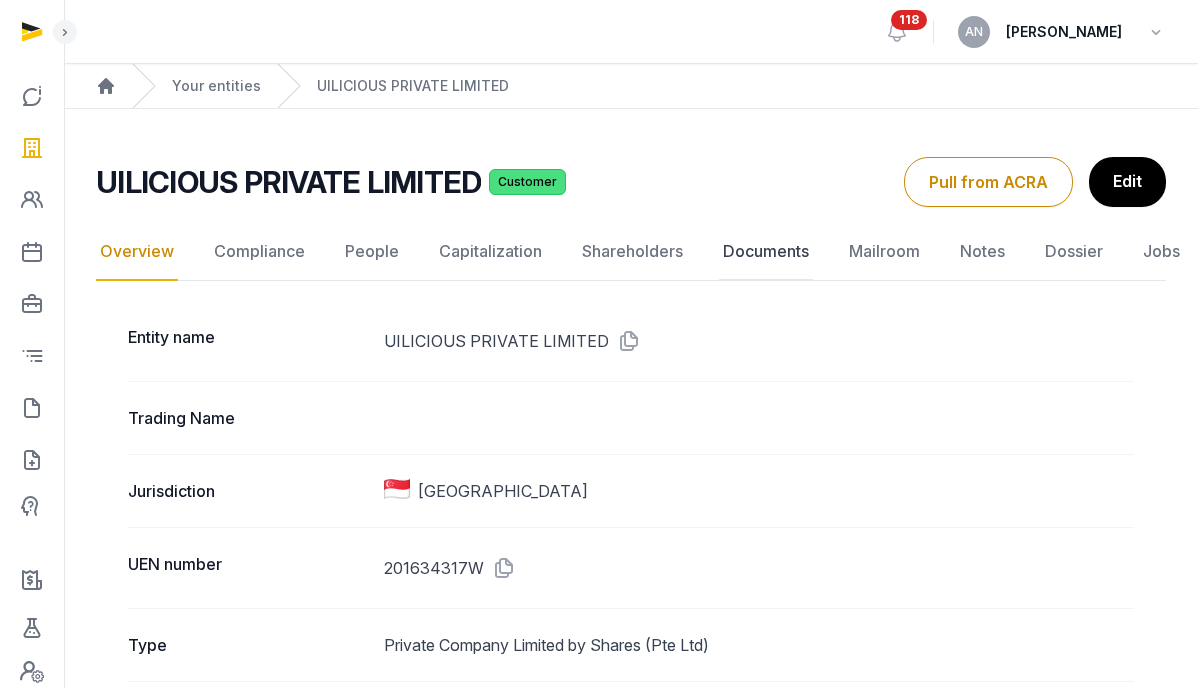 click on "Documents" 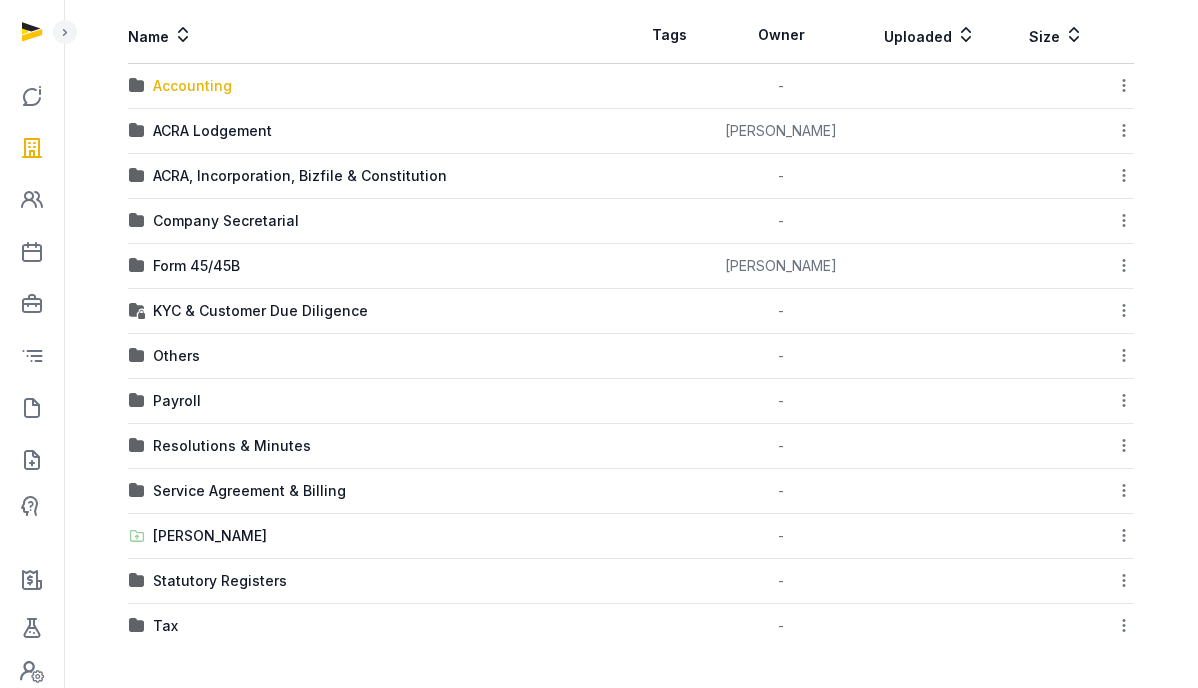click on "Accounting" at bounding box center (192, 86) 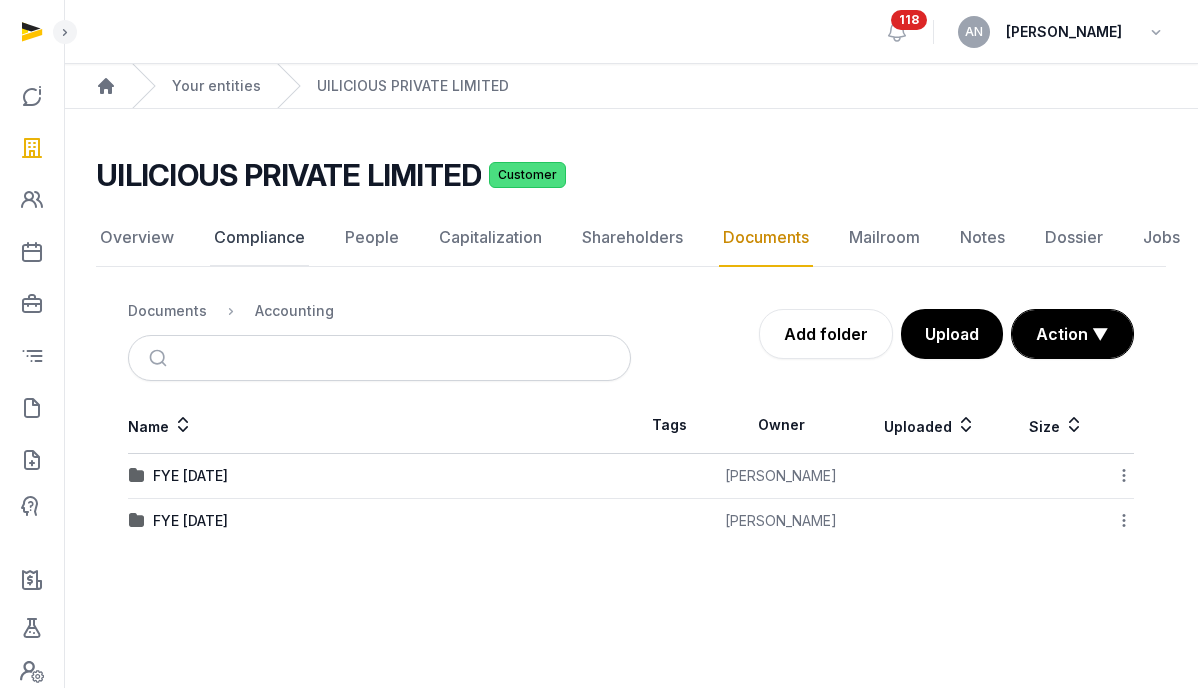 scroll, scrollTop: 0, scrollLeft: 0, axis: both 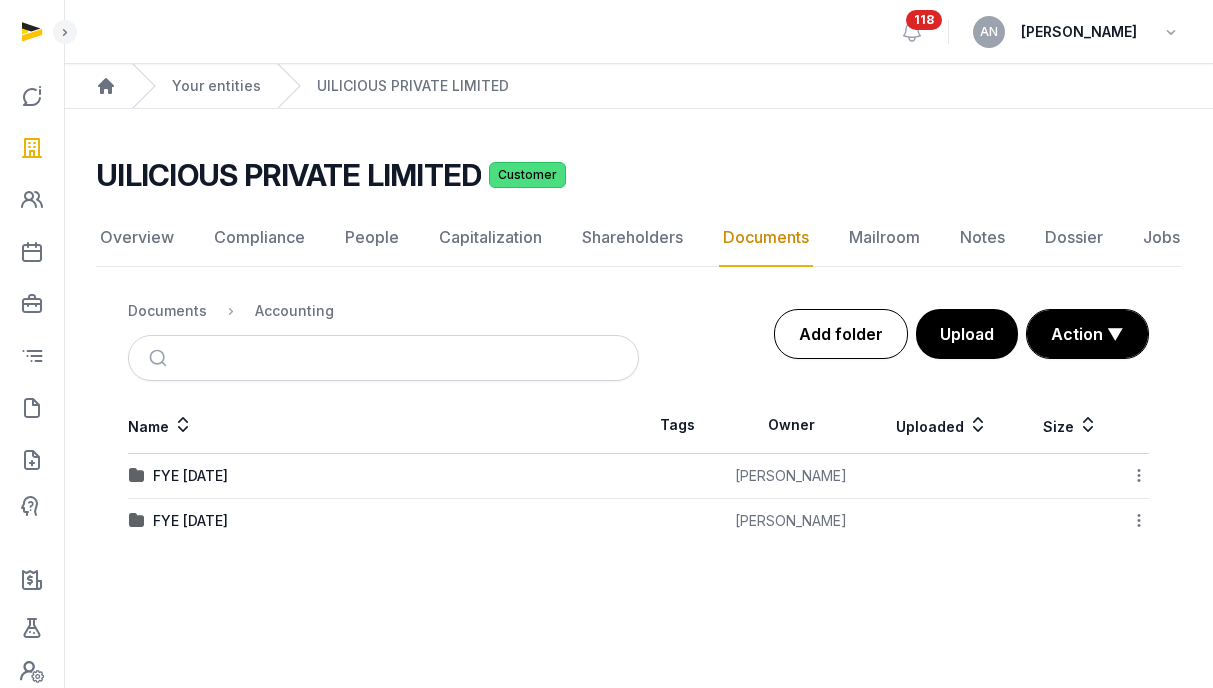 click on "Add folder" at bounding box center (841, 334) 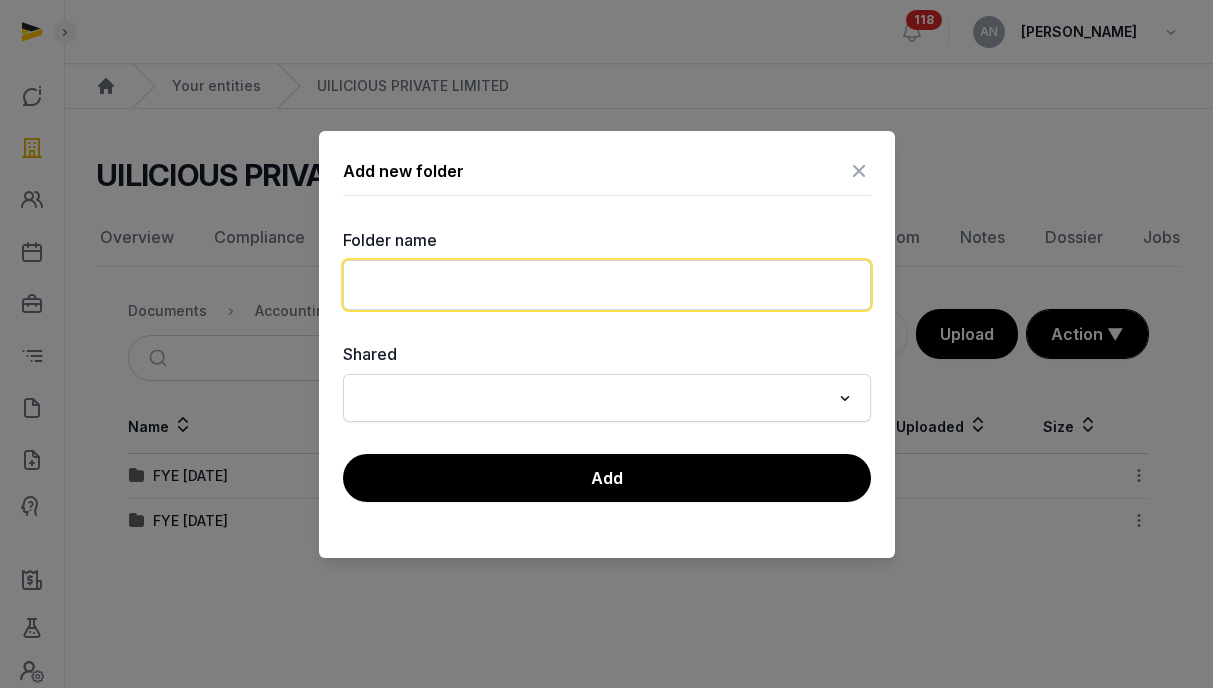 click 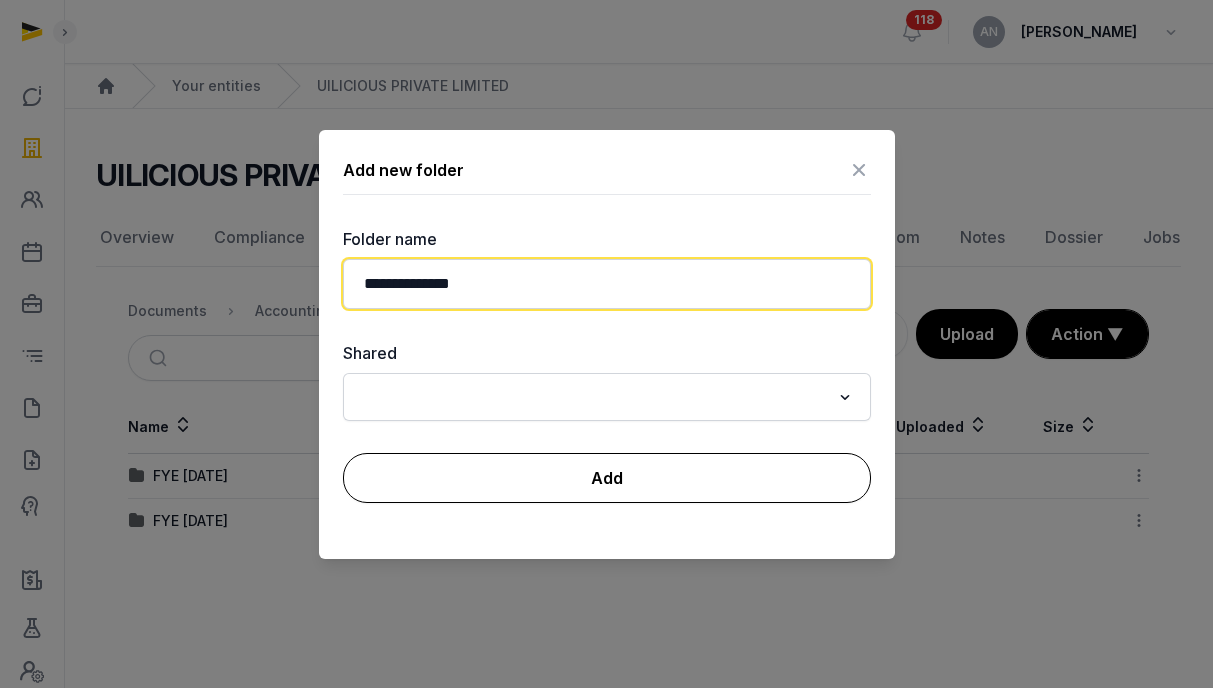 type on "**********" 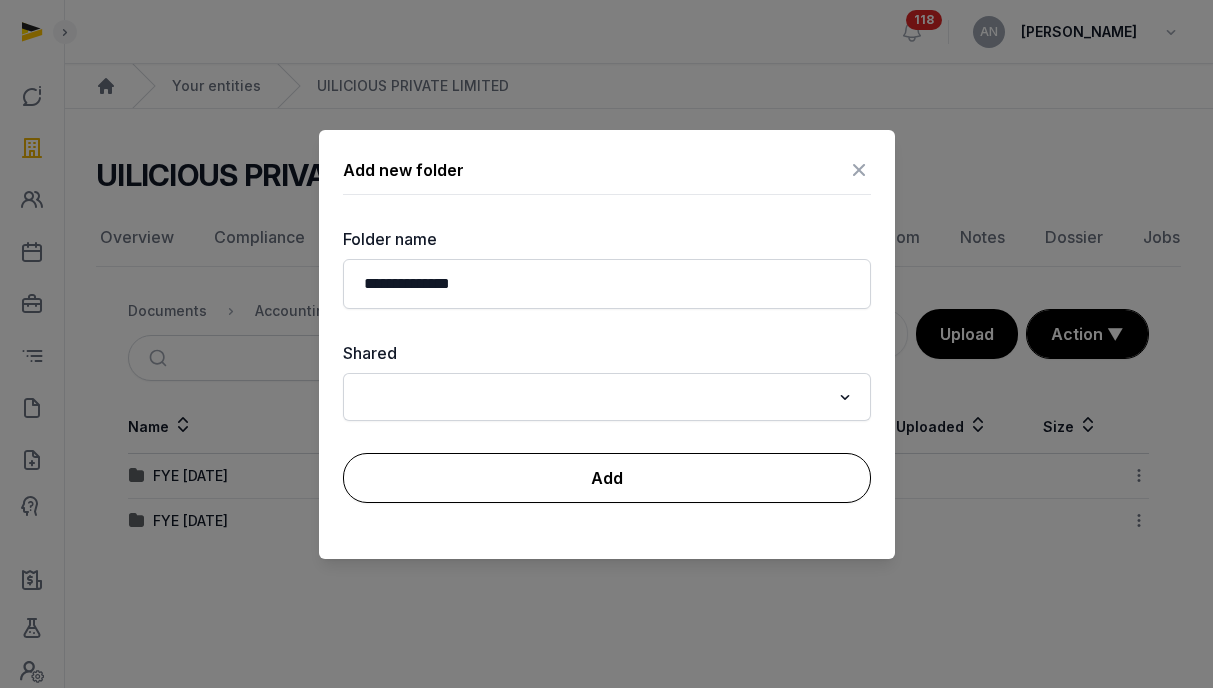 click on "Add" at bounding box center (607, 478) 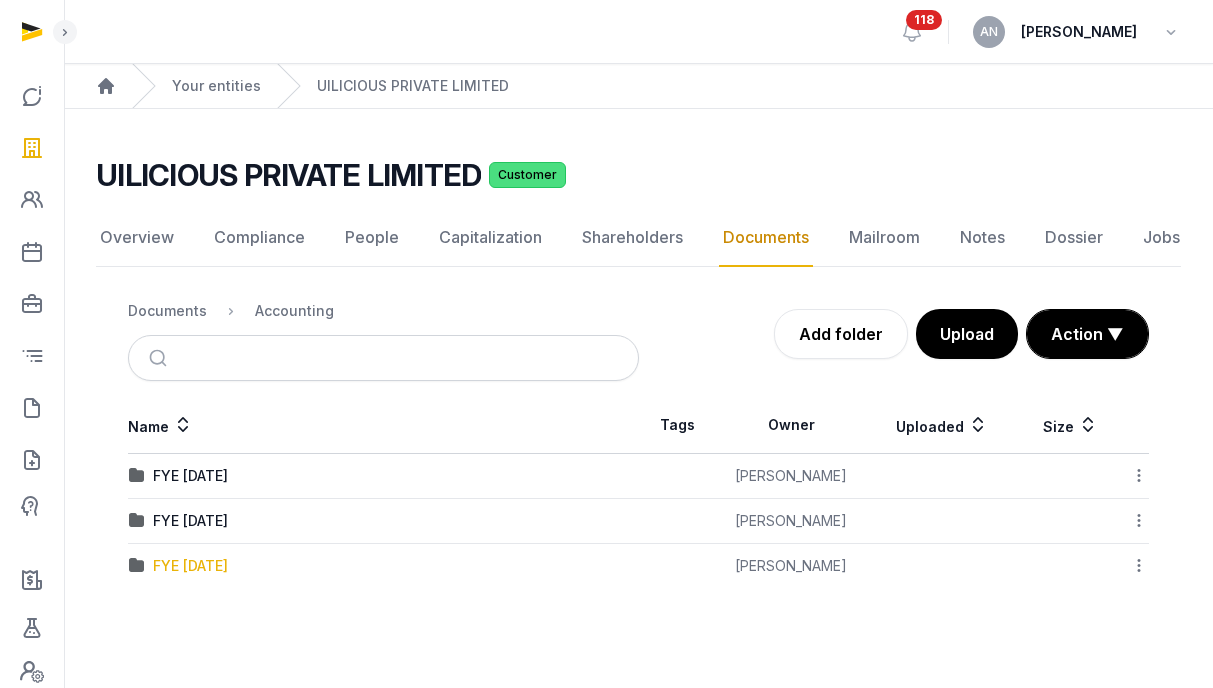 click on "FYE [DATE]" at bounding box center [190, 566] 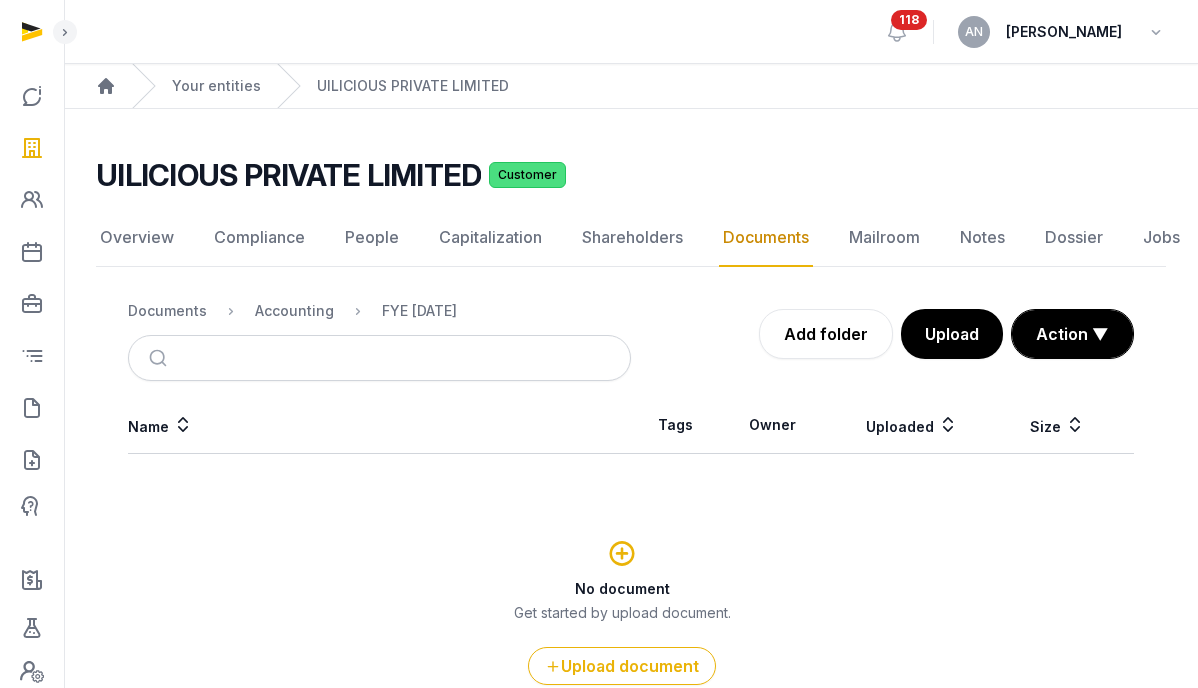 click on "UILICIOUS PRIVATE LIMITED Customer Documents Overview Compliance People Capitalization Shareholders Documents Mailroom Notes Dossier Jobs Overview  Compliance  People  Capitalization  Shareholders  Documents  Mailroom  Notes  Dossier  Jobs   Documents  Accounting FYE [DATE]
Add folder   Upload   Action ▼  Start select  Move   Delete   Name  Tags Owner  Uploaded   Size  No document Get started by upload document.  Upload document" 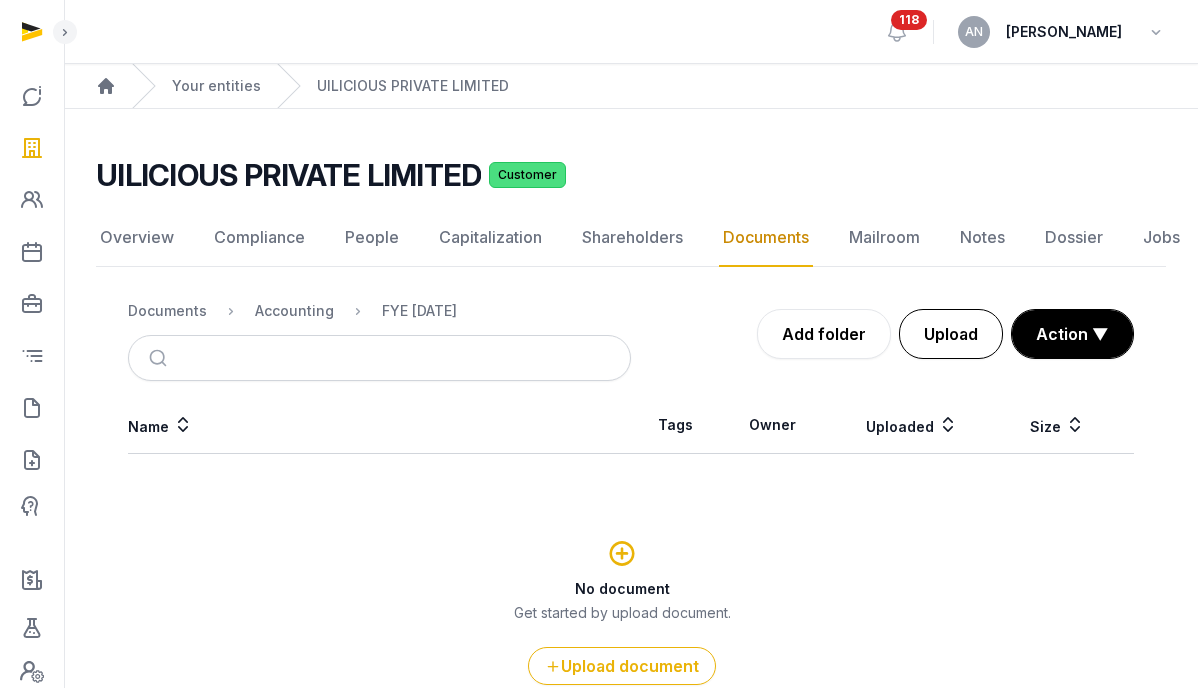 click on "Upload" at bounding box center [951, 334] 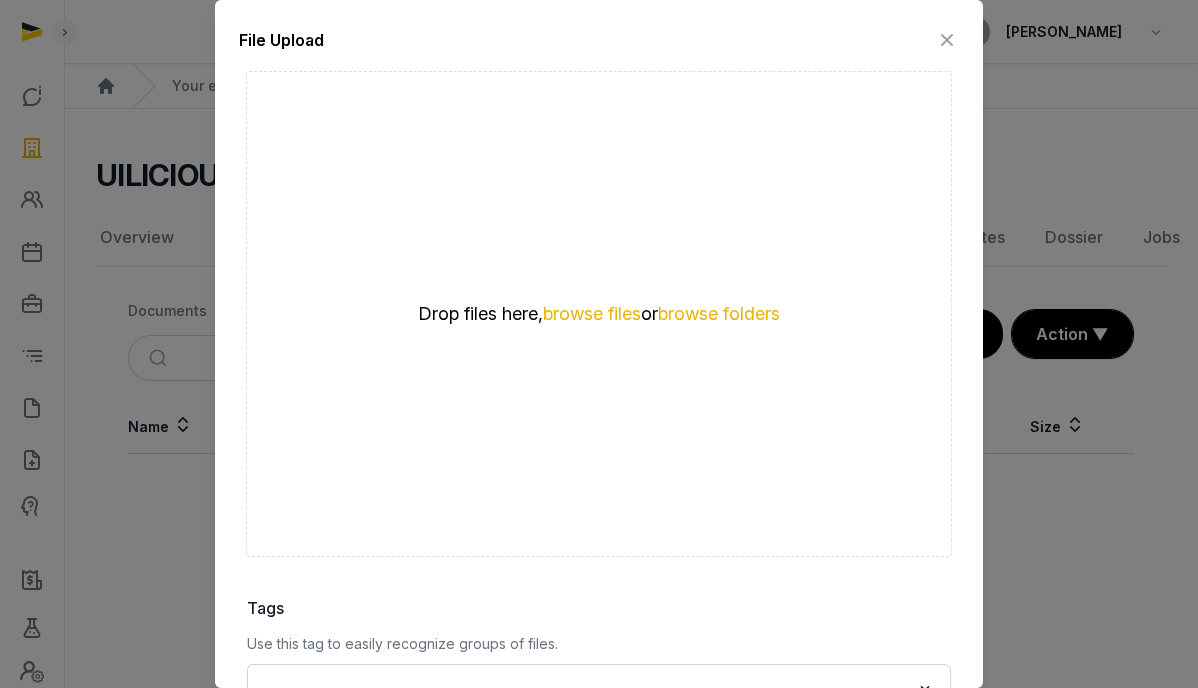 type 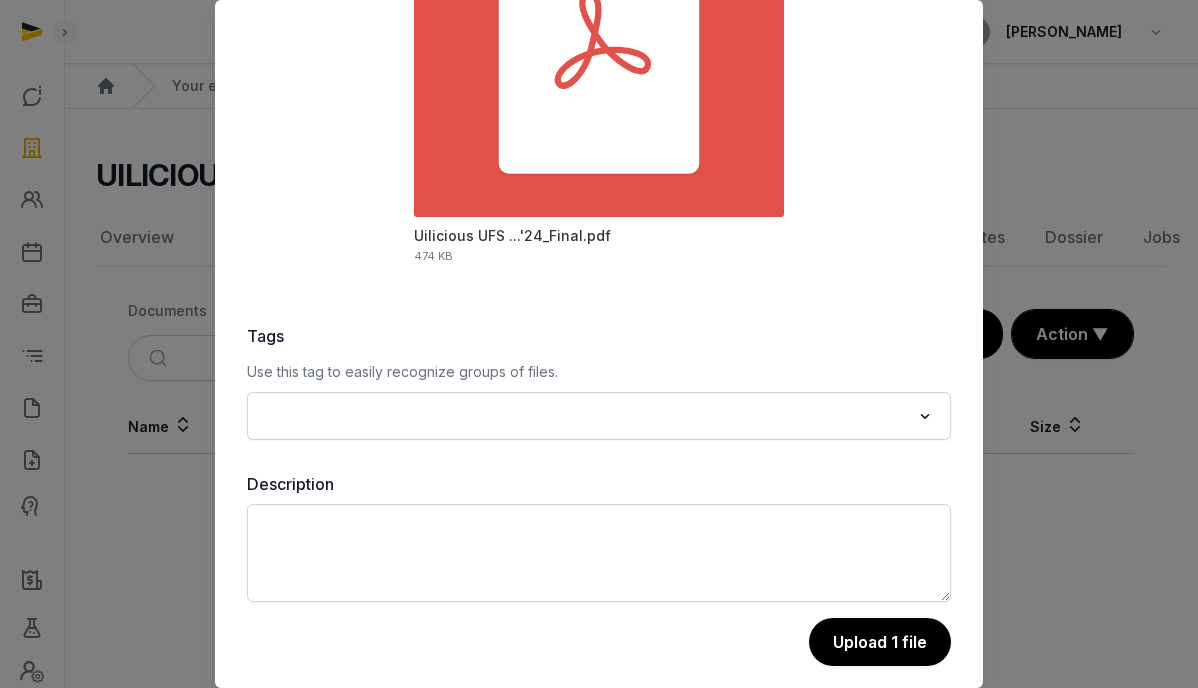 scroll, scrollTop: 290, scrollLeft: 0, axis: vertical 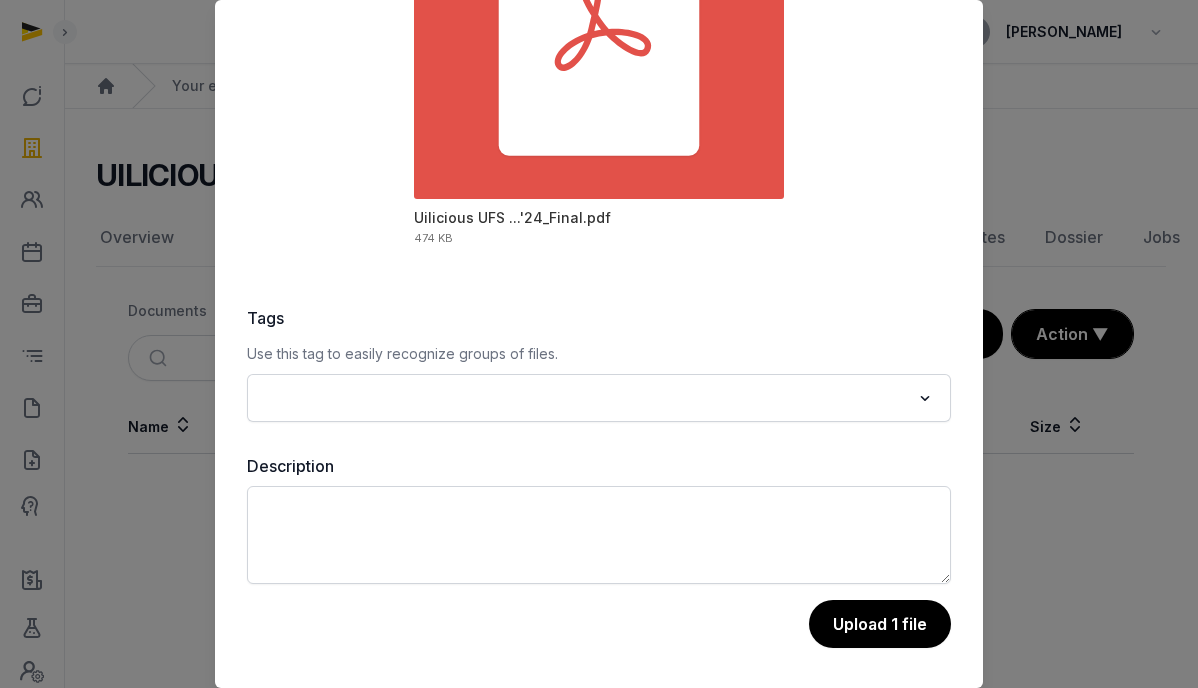 click on "Upload 1 file" at bounding box center (880, 624) 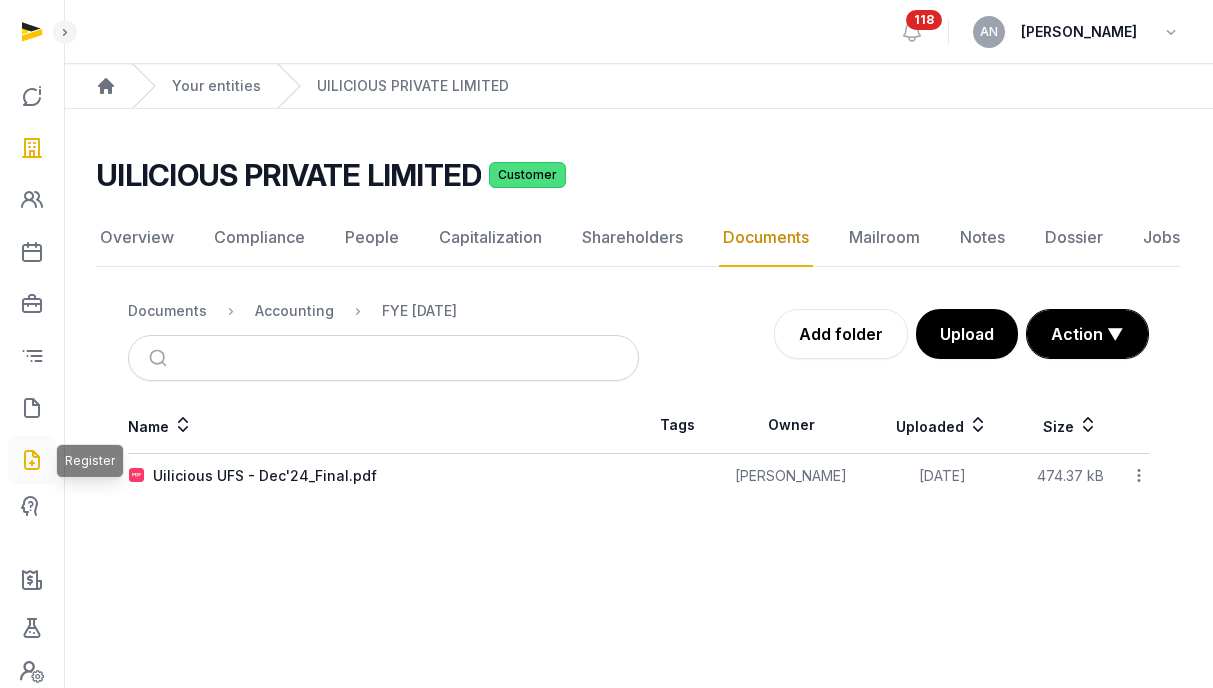 click at bounding box center [32, 460] 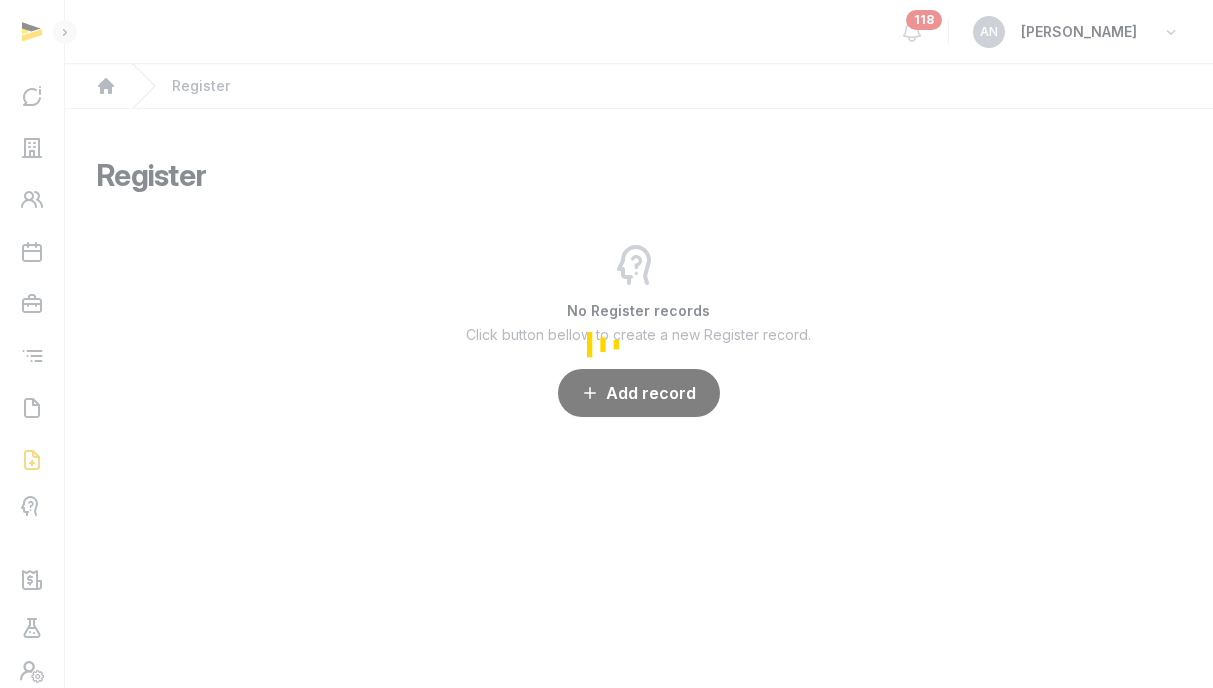click at bounding box center [606, 344] 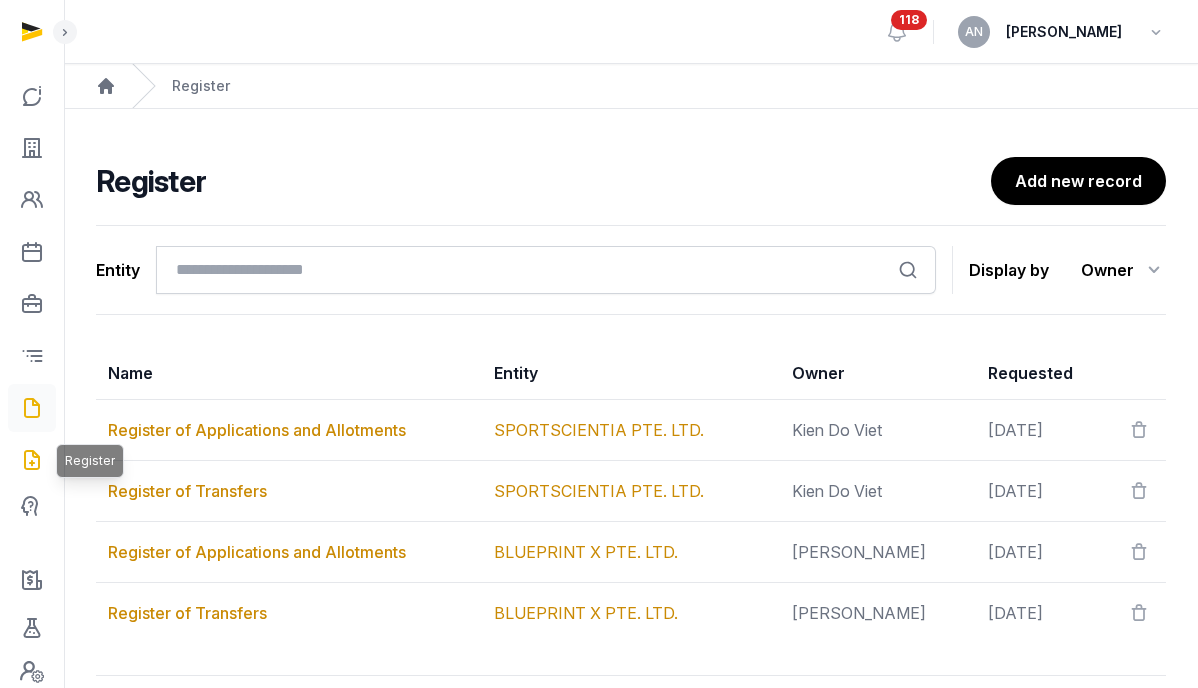 click at bounding box center (32, 408) 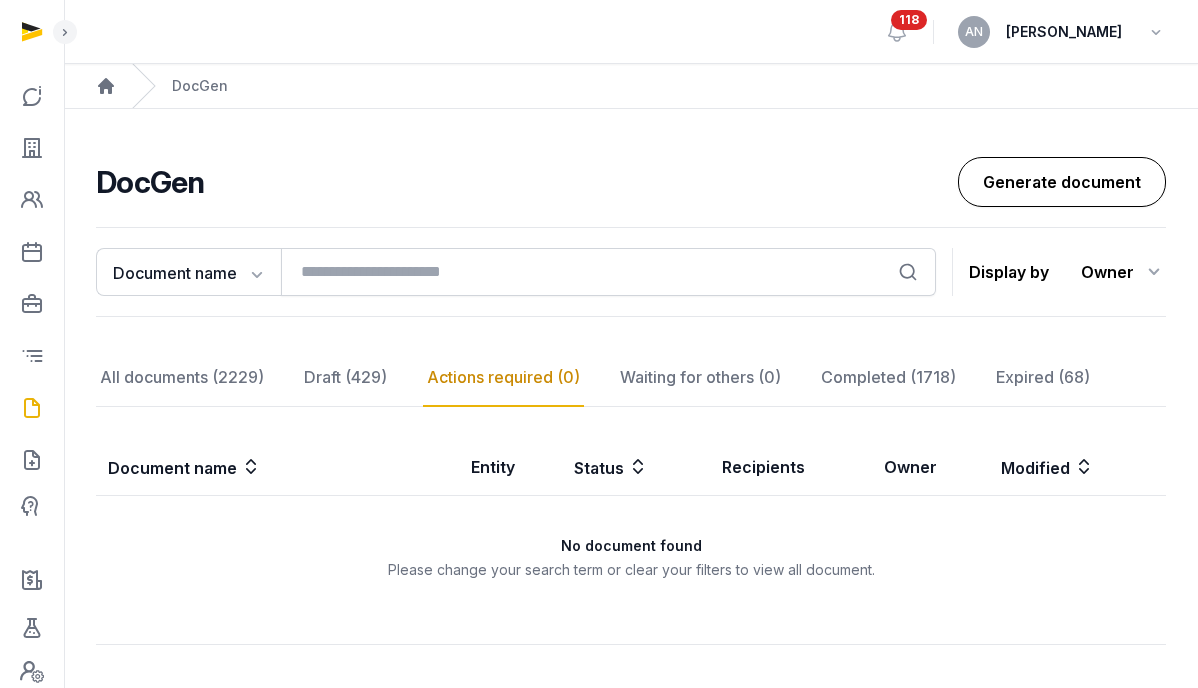 click on "Generate document" at bounding box center (1062, 182) 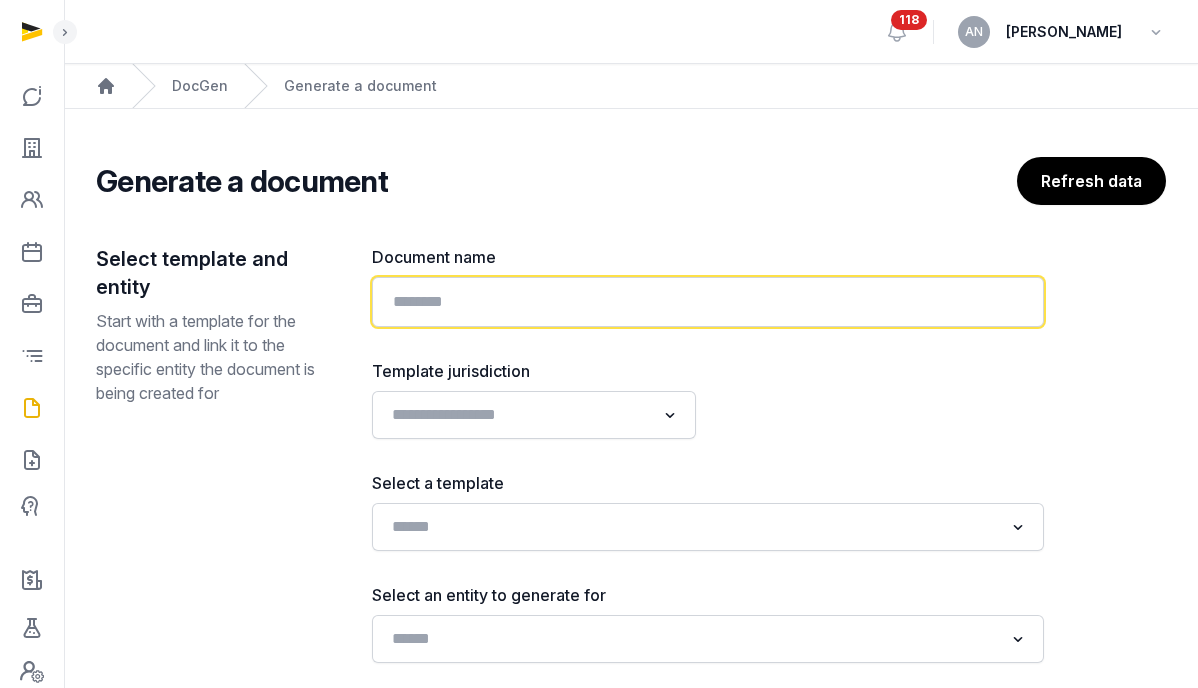 click 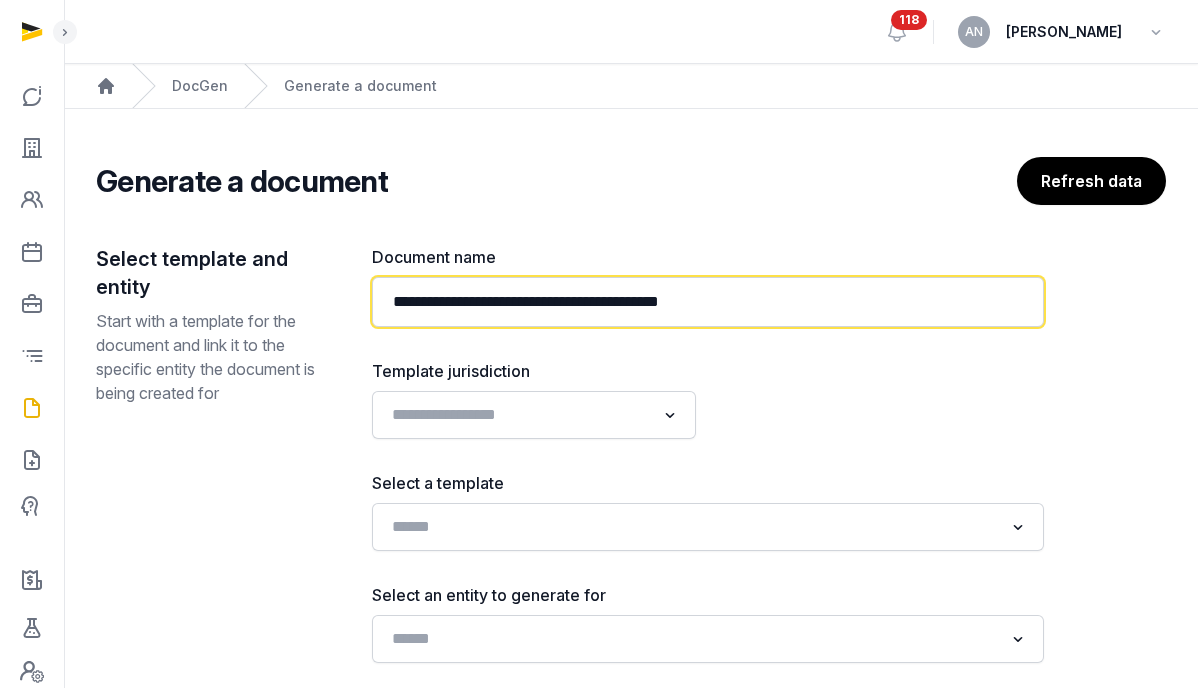 drag, startPoint x: 809, startPoint y: 300, endPoint x: 590, endPoint y: 303, distance: 219.02055 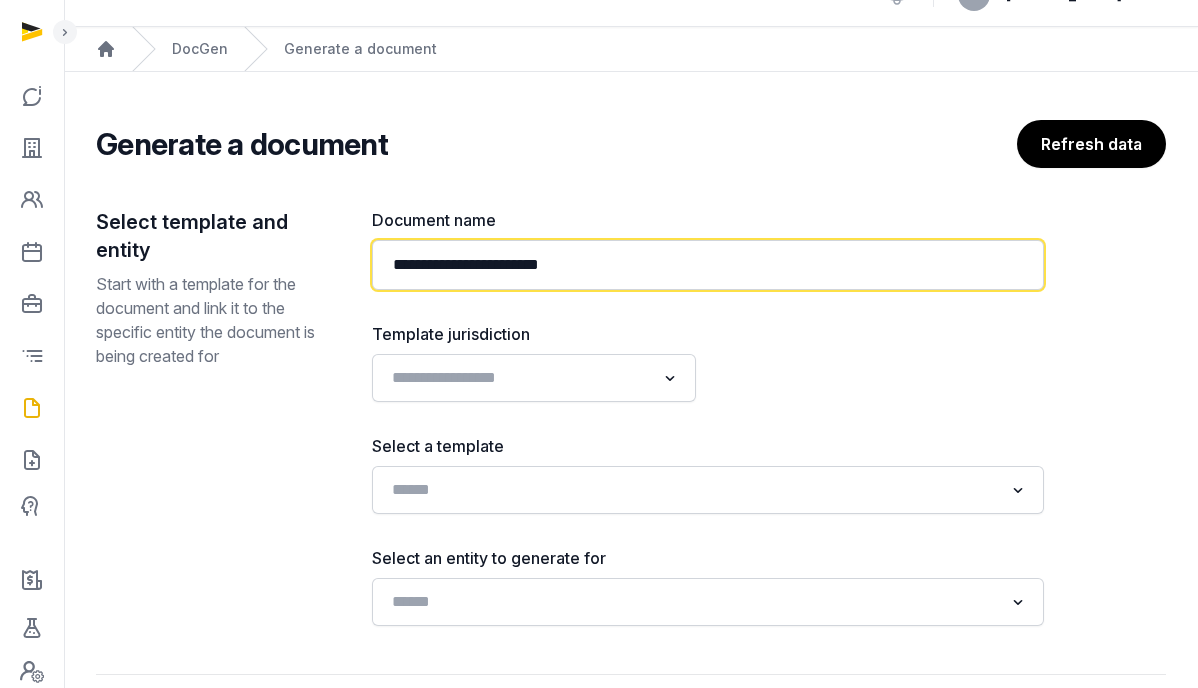 scroll, scrollTop: 38, scrollLeft: 0, axis: vertical 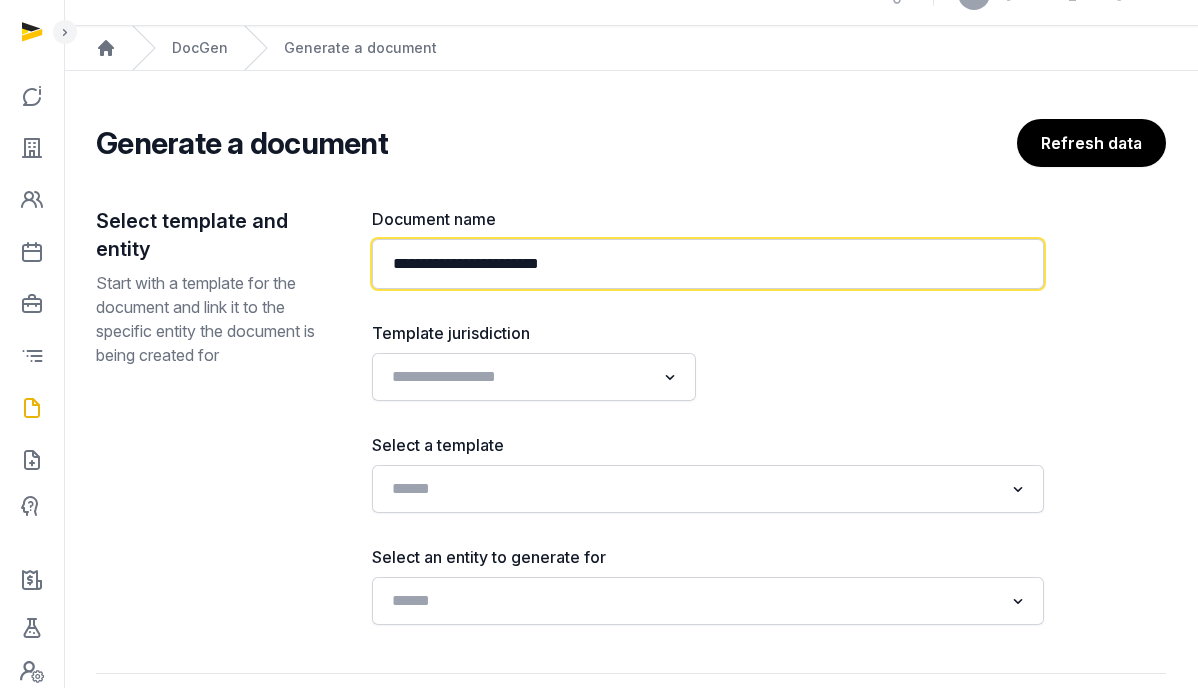 type on "**********" 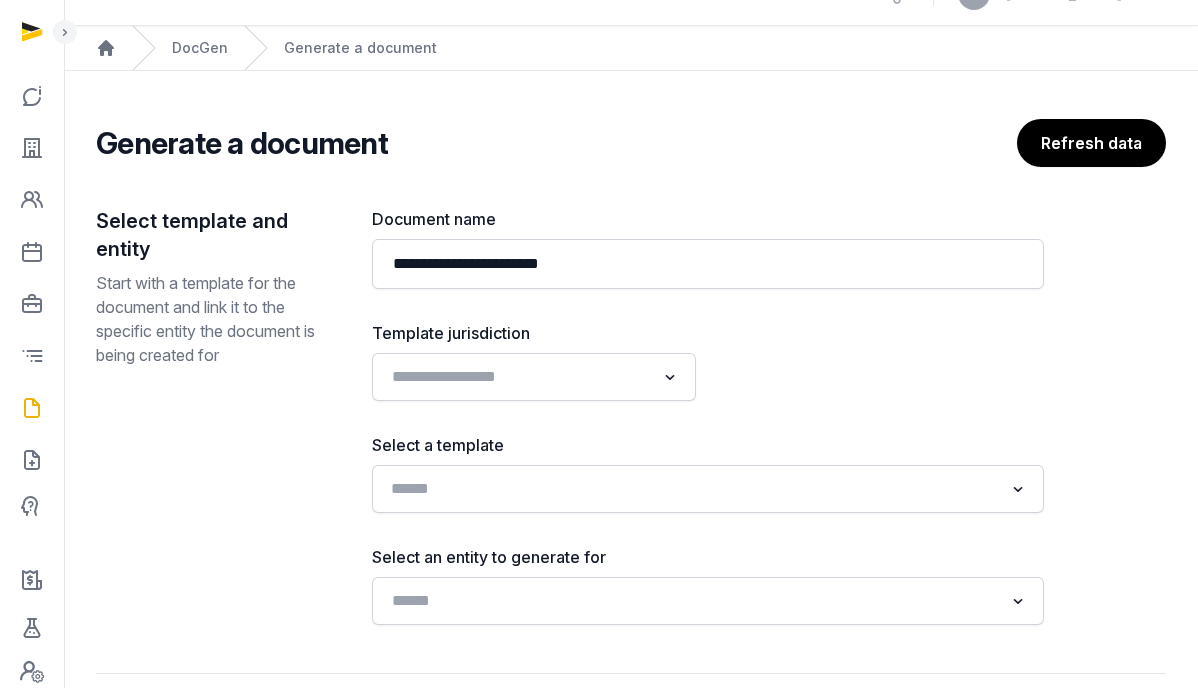 click 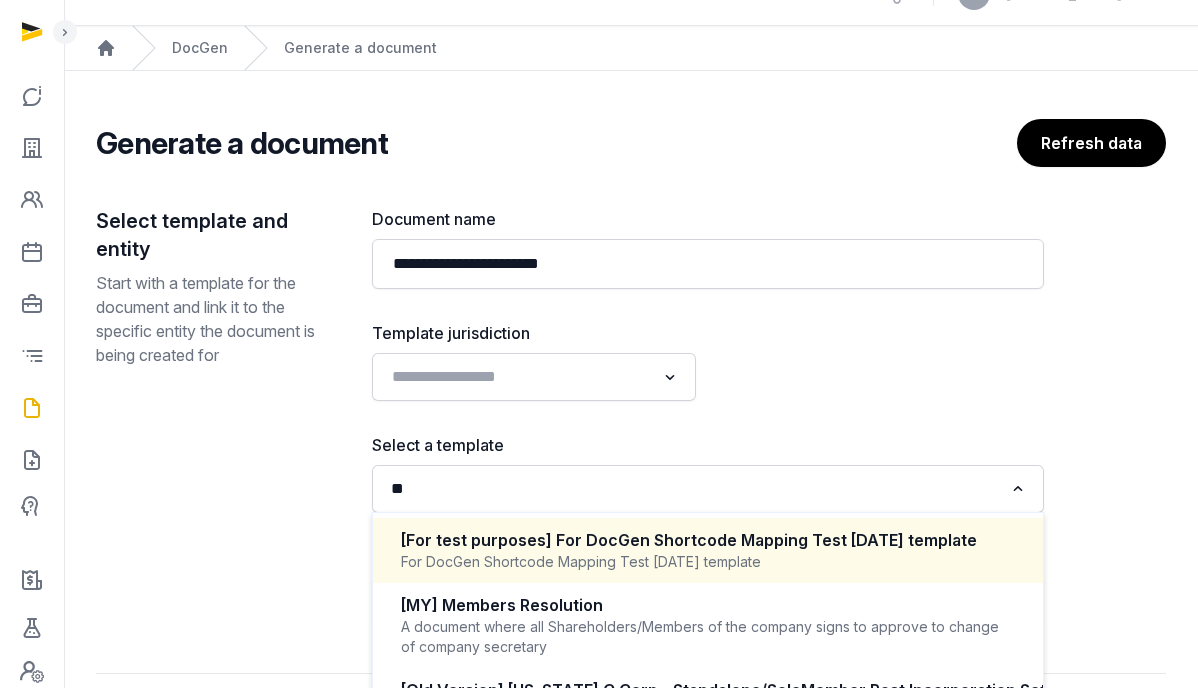 type on "***" 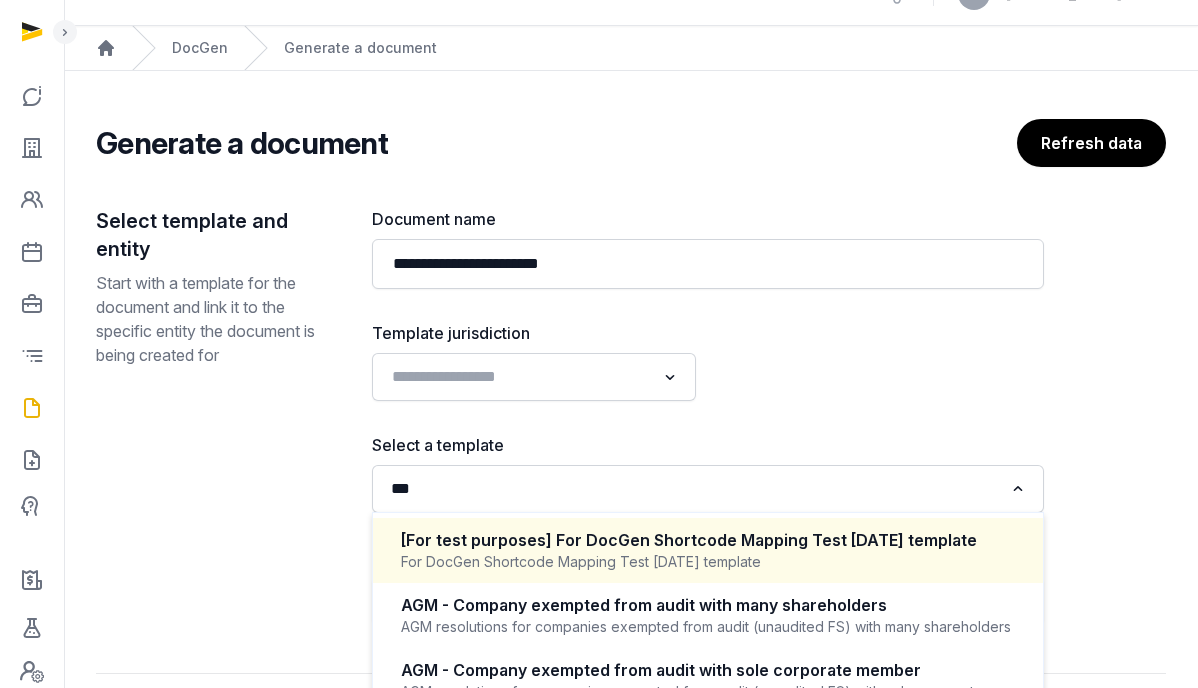 type 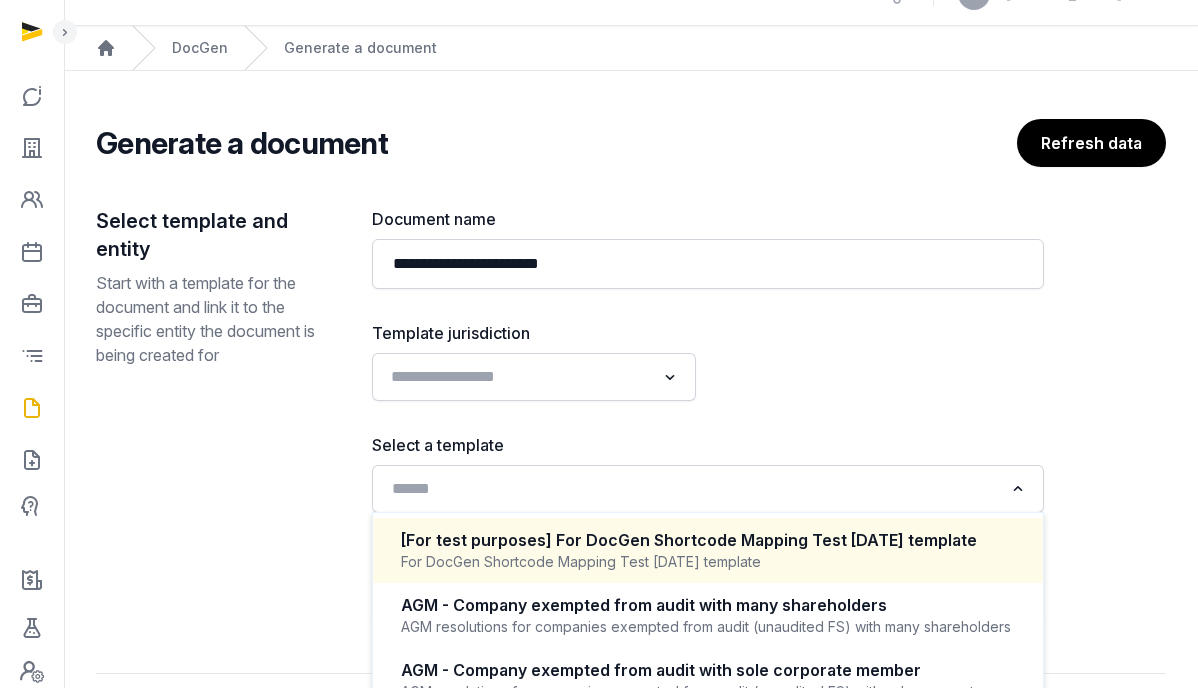 click 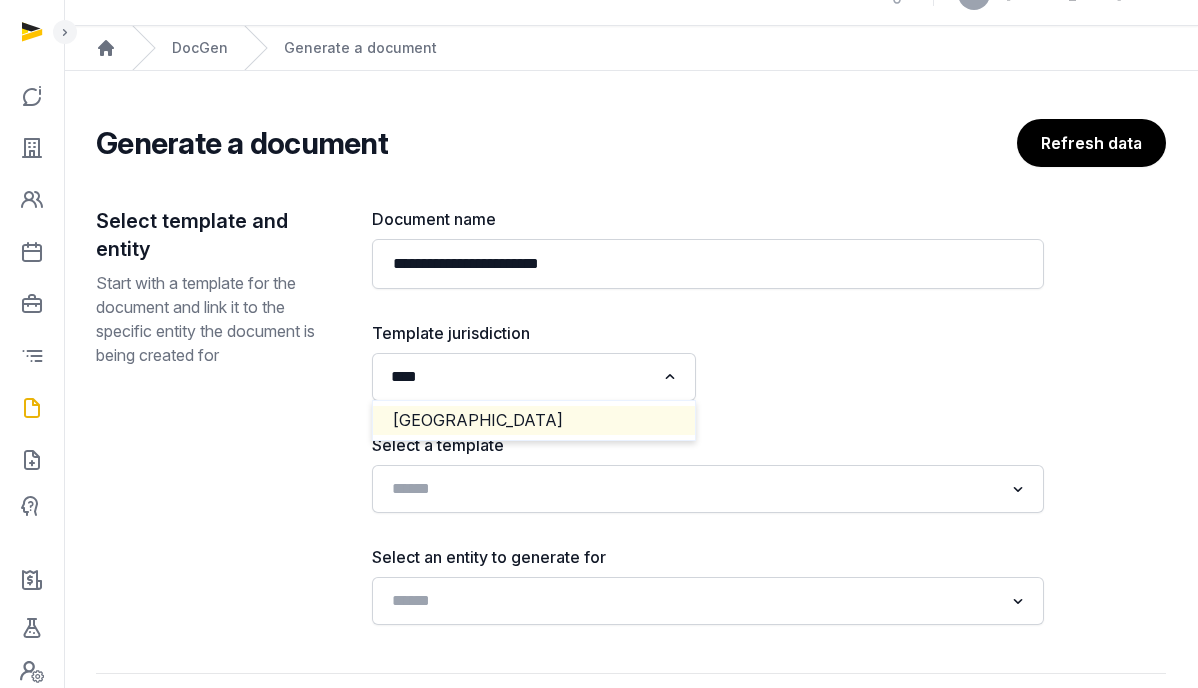 click on "[GEOGRAPHIC_DATA]" 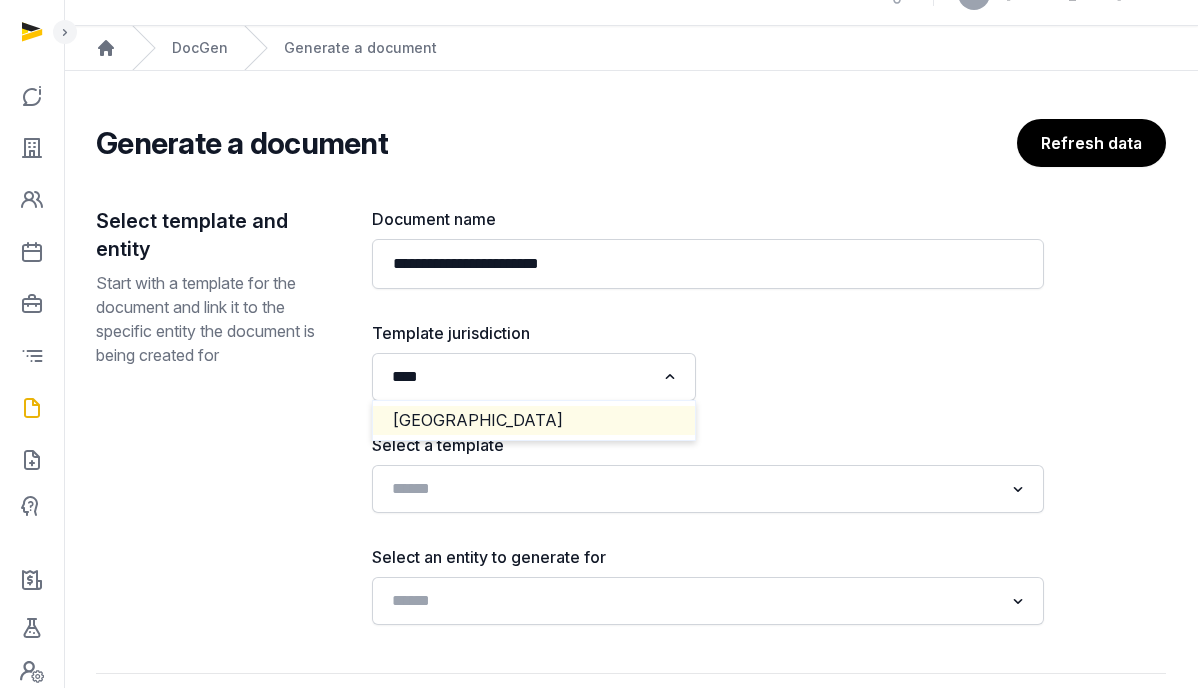 type 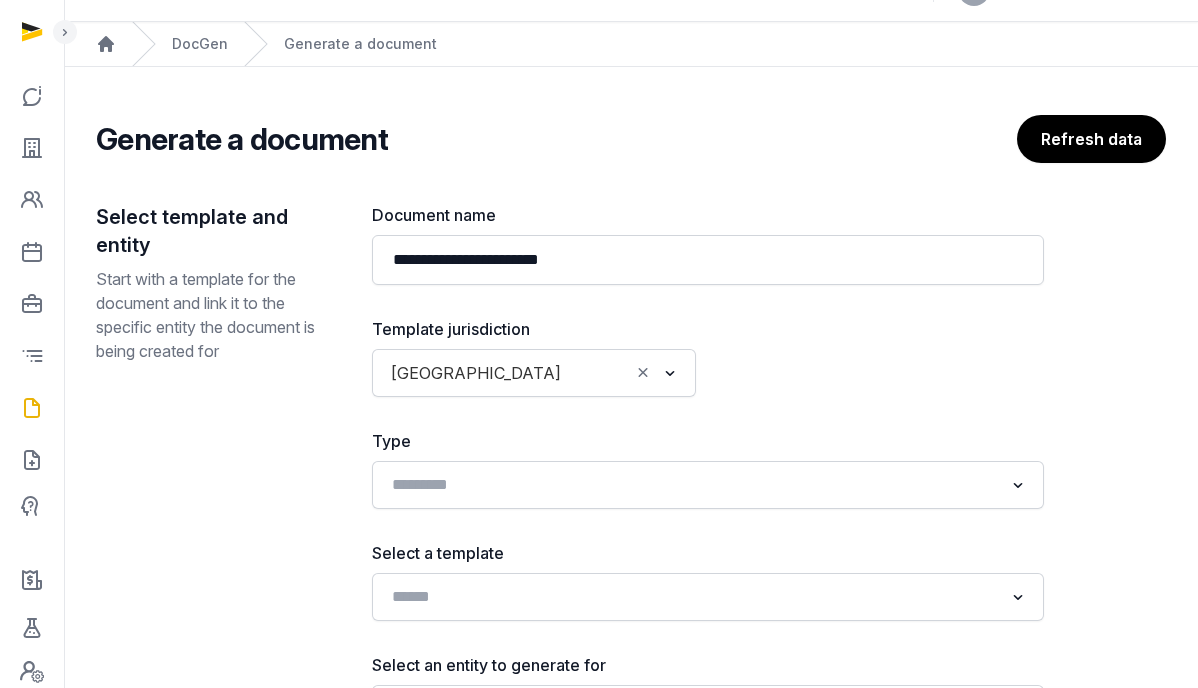 scroll, scrollTop: 42, scrollLeft: 0, axis: vertical 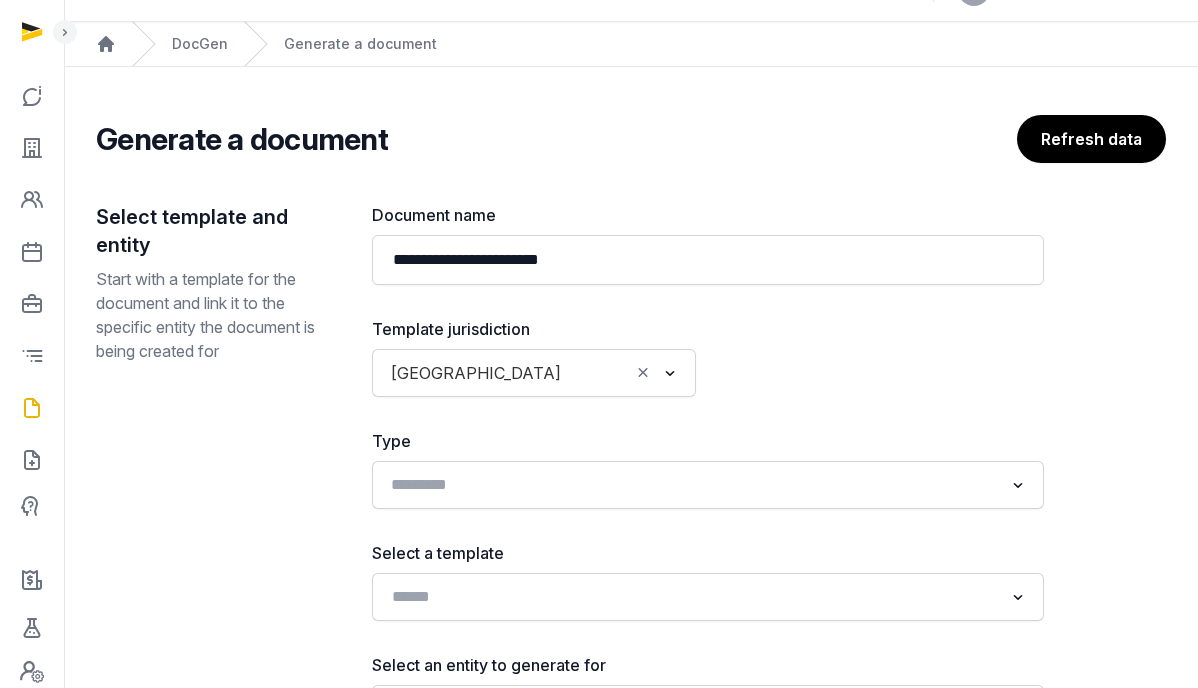 click at bounding box center (693, 483) 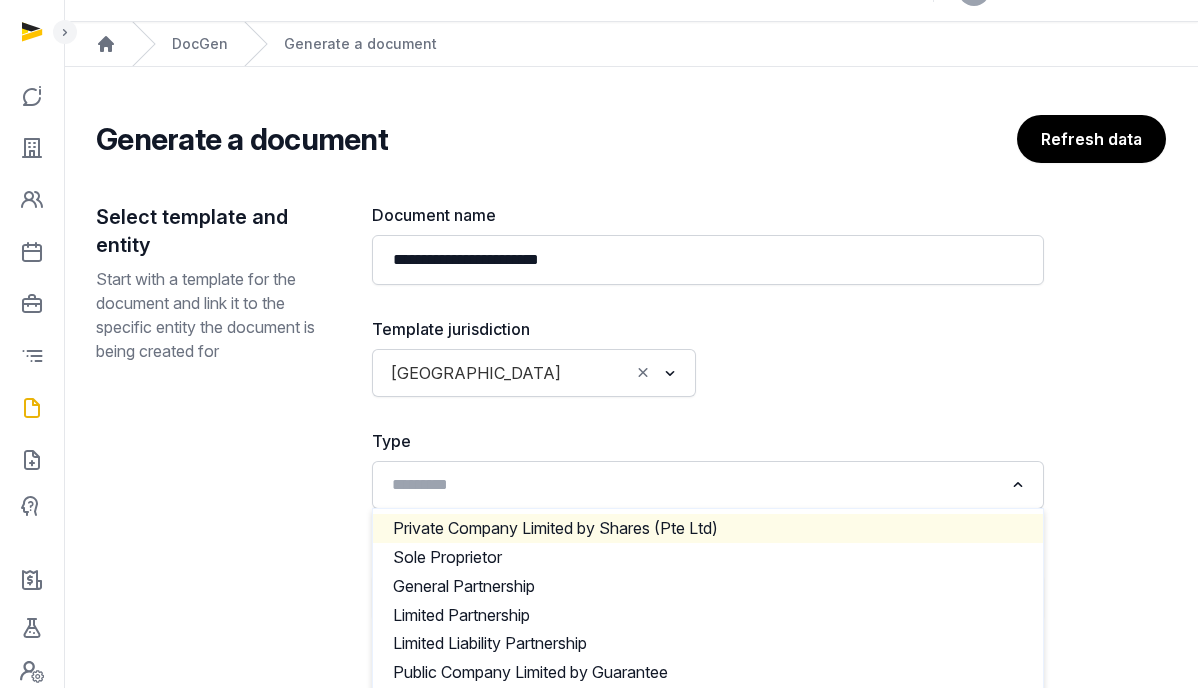 click at bounding box center [882, 357] 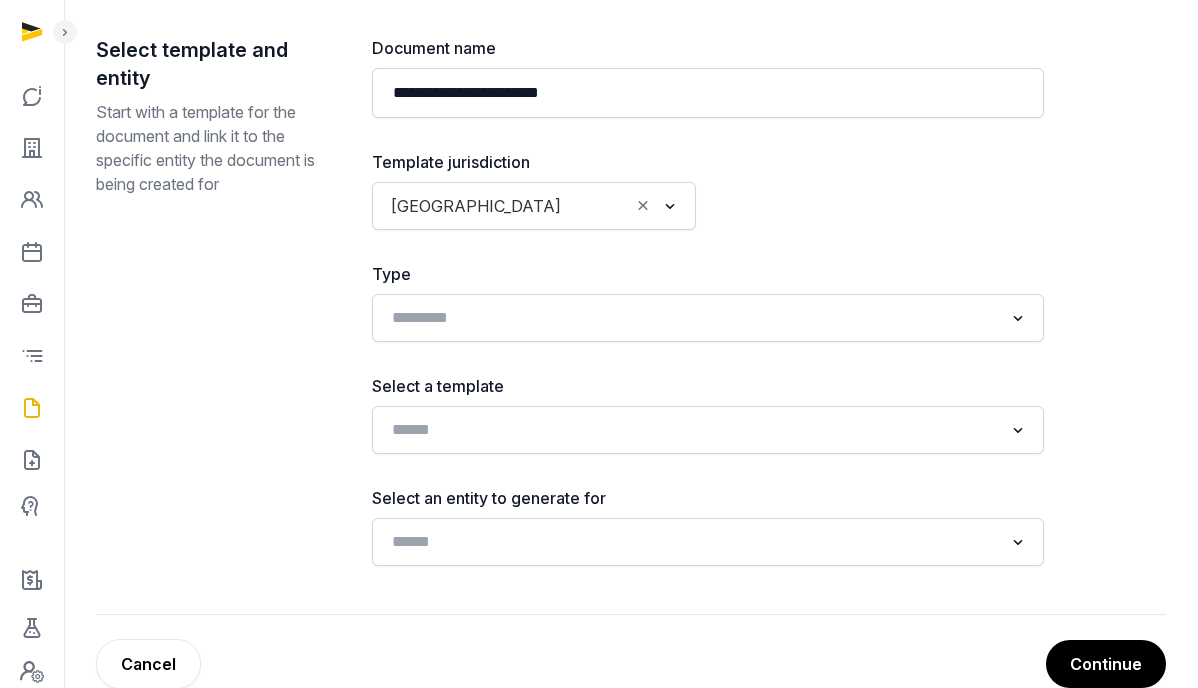 scroll, scrollTop: 250, scrollLeft: 0, axis: vertical 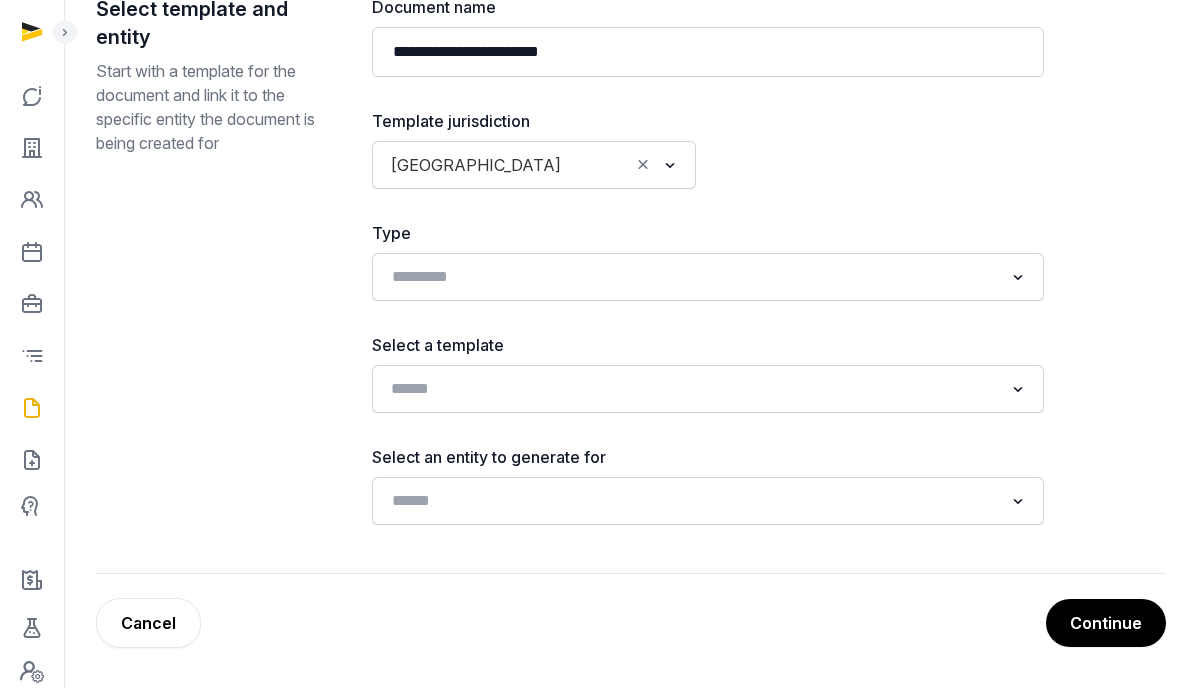 click 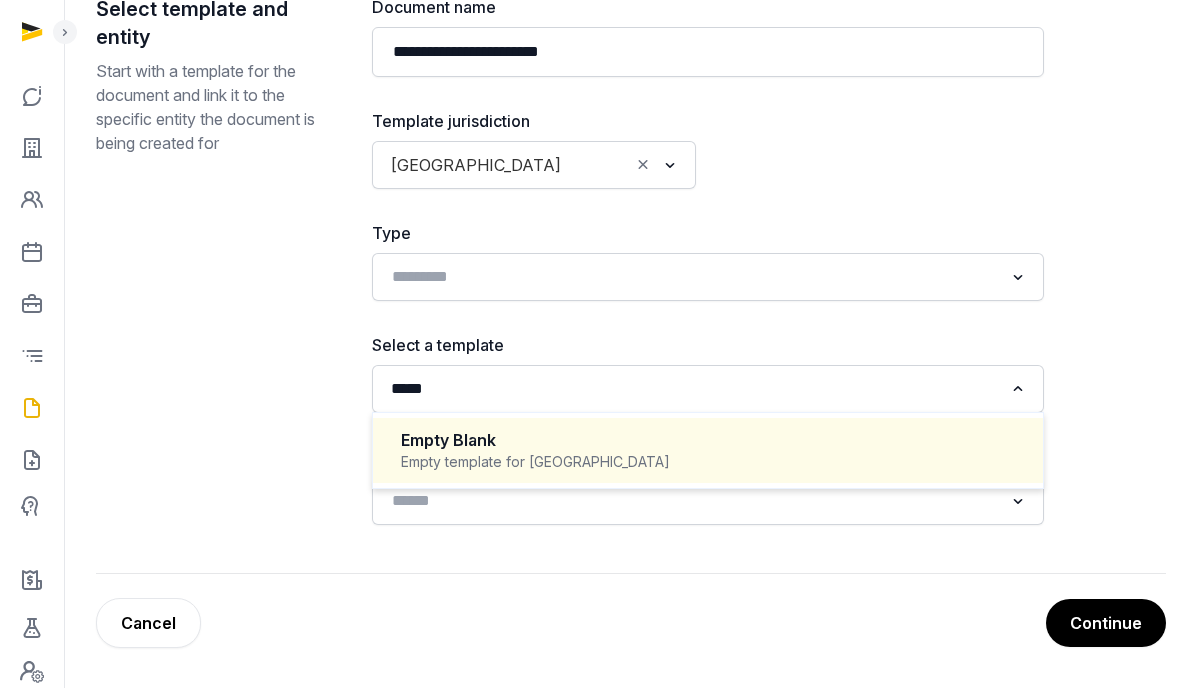 click on "Empty Blank" at bounding box center [708, 440] 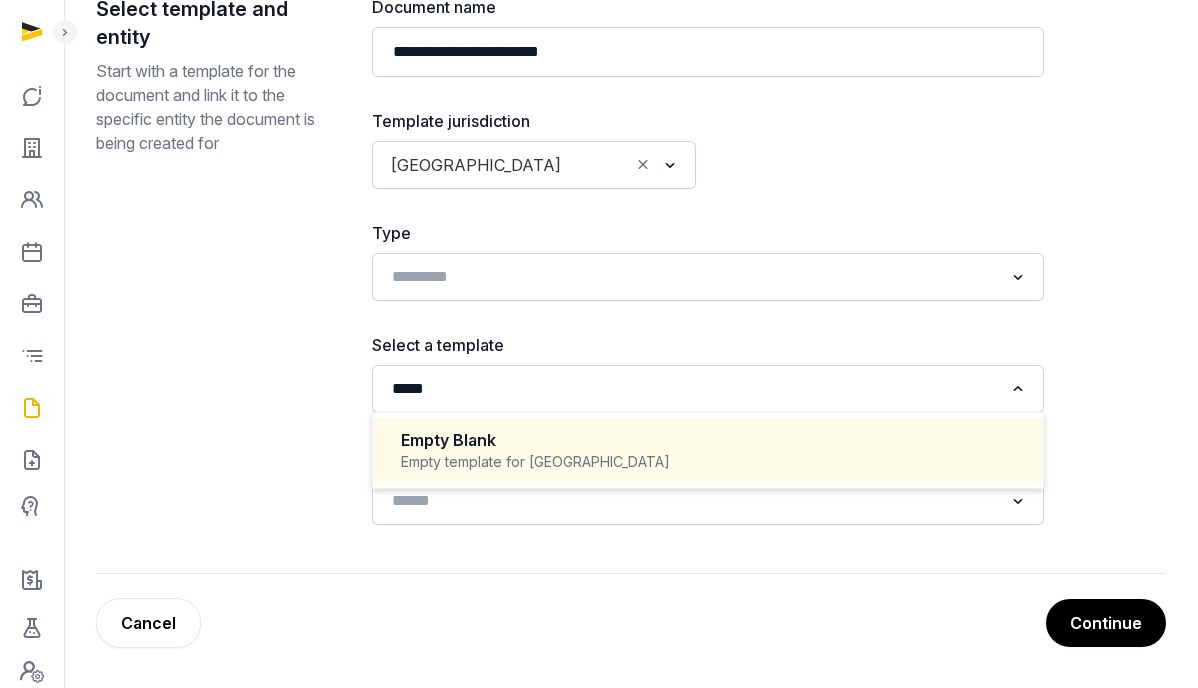type 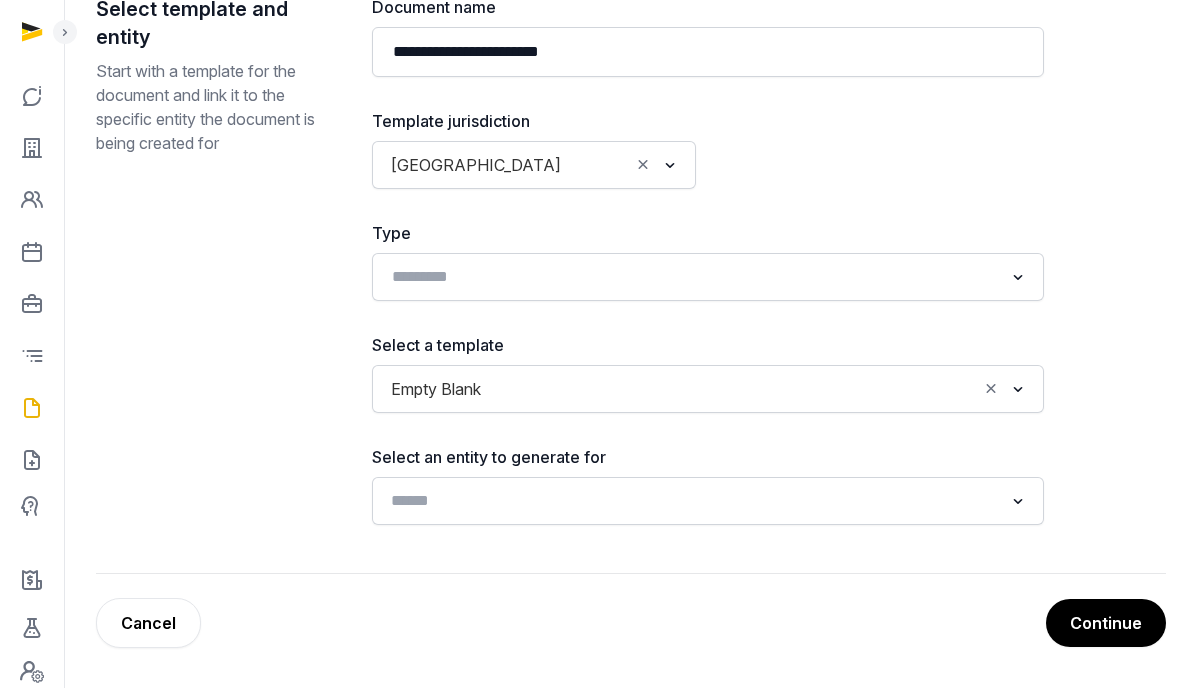 click 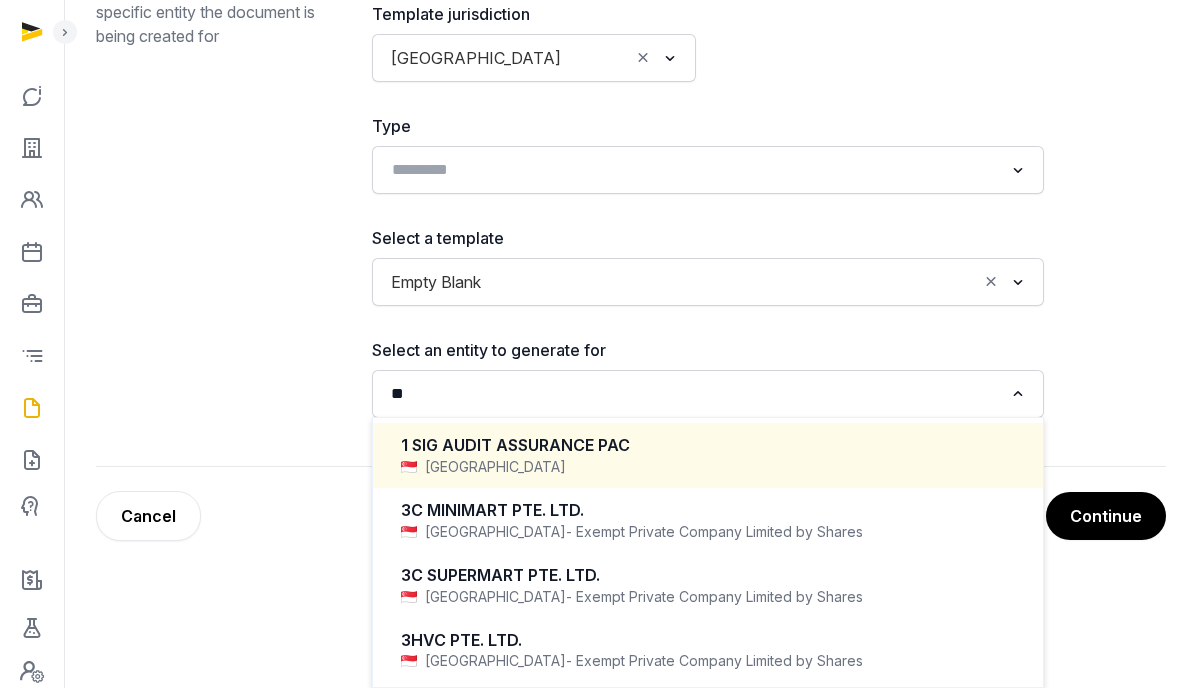 scroll, scrollTop: 250, scrollLeft: 0, axis: vertical 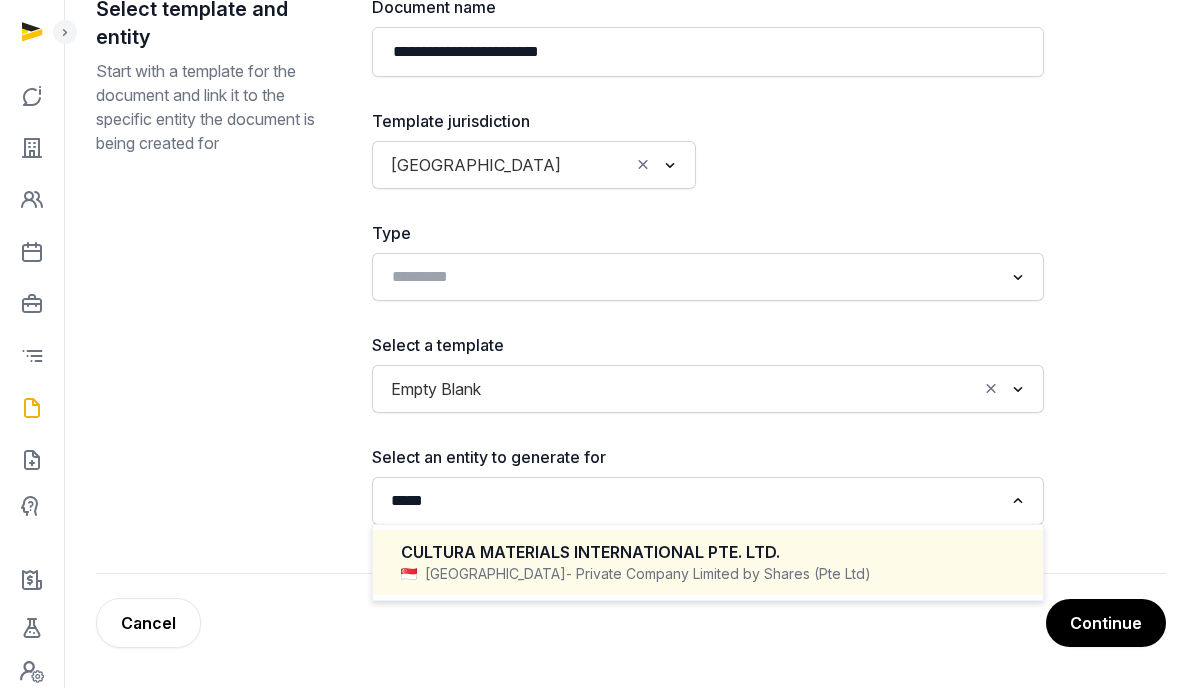 click on "CULTURA MATERIALS INTERNATIONAL PTE. LTD." at bounding box center (708, 552) 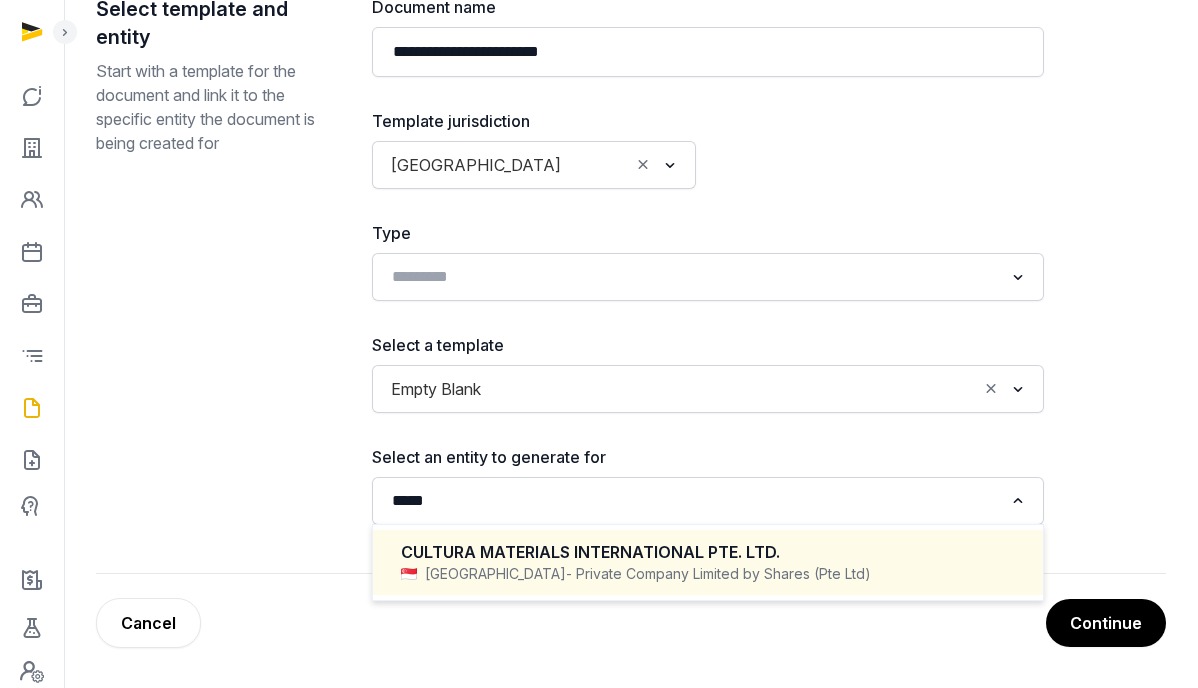 type 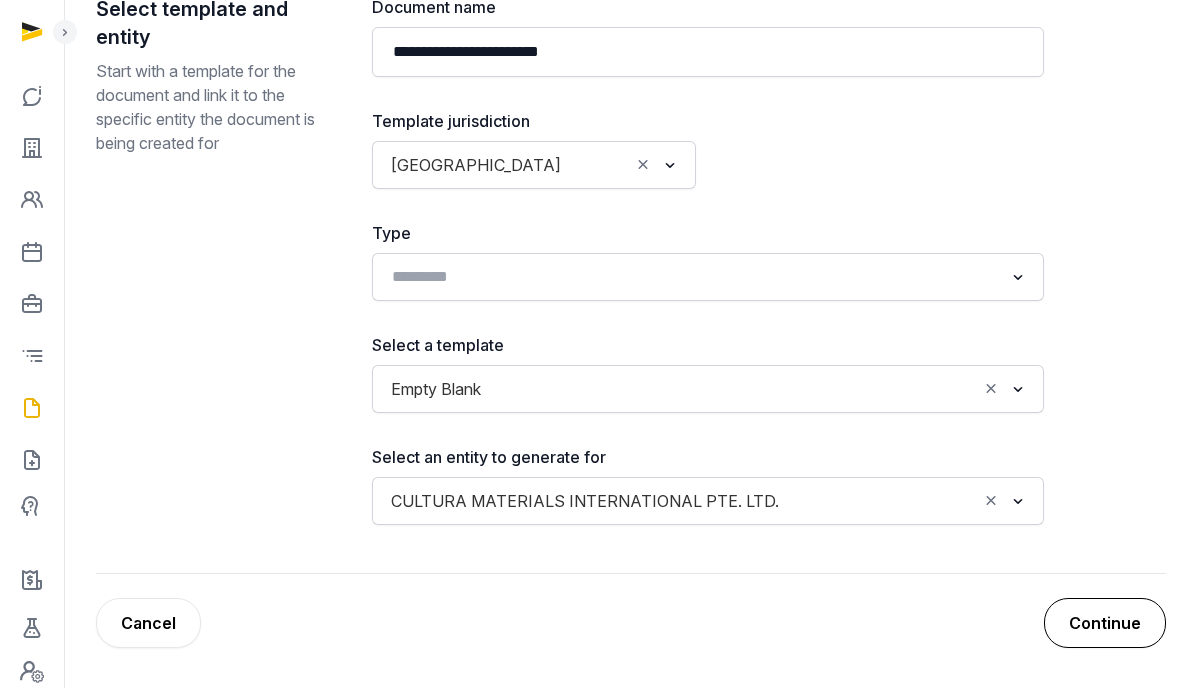 click on "Continue" at bounding box center [1105, 623] 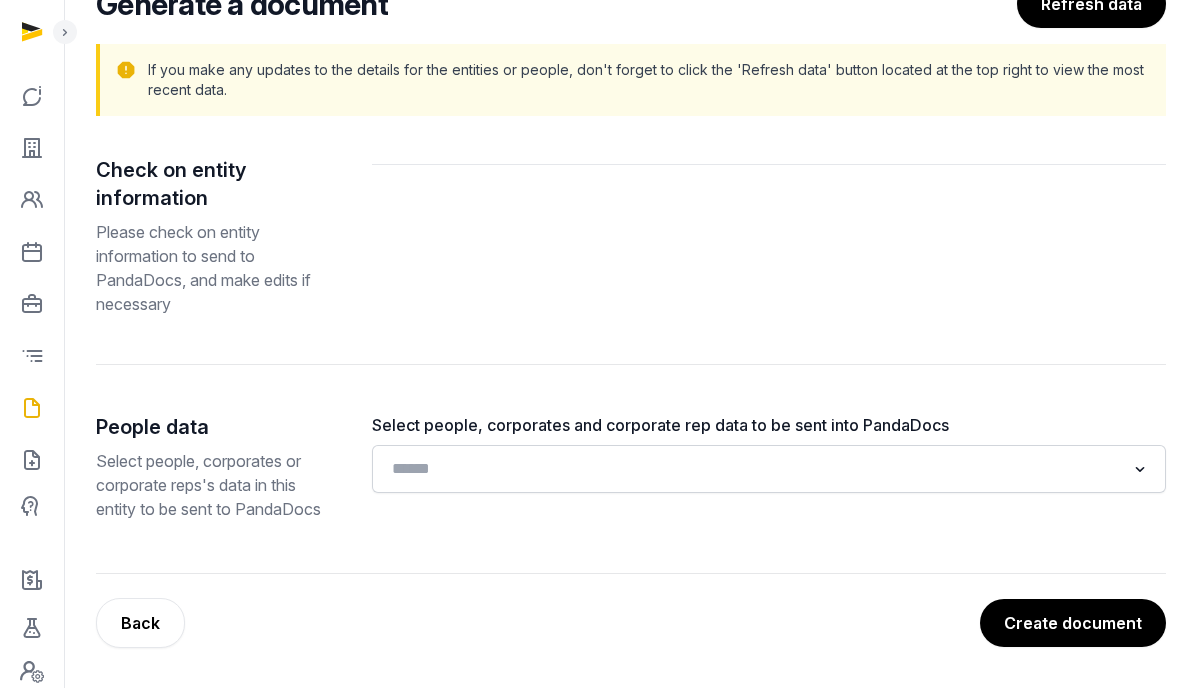 scroll, scrollTop: 177, scrollLeft: 0, axis: vertical 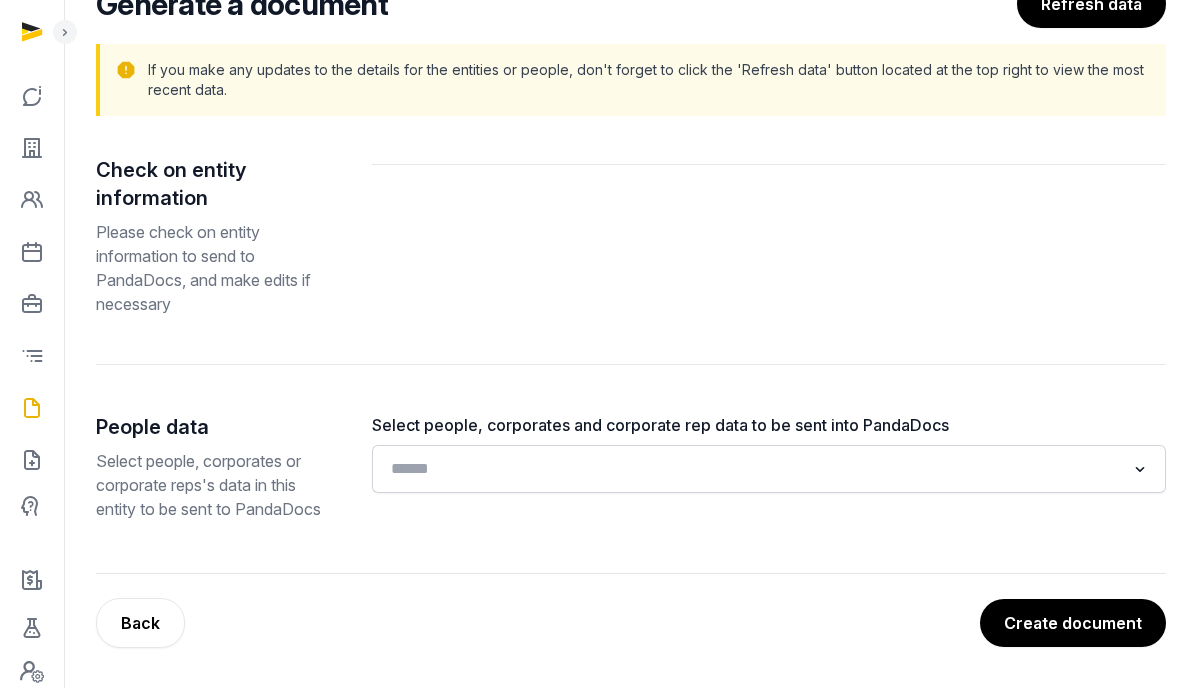 click 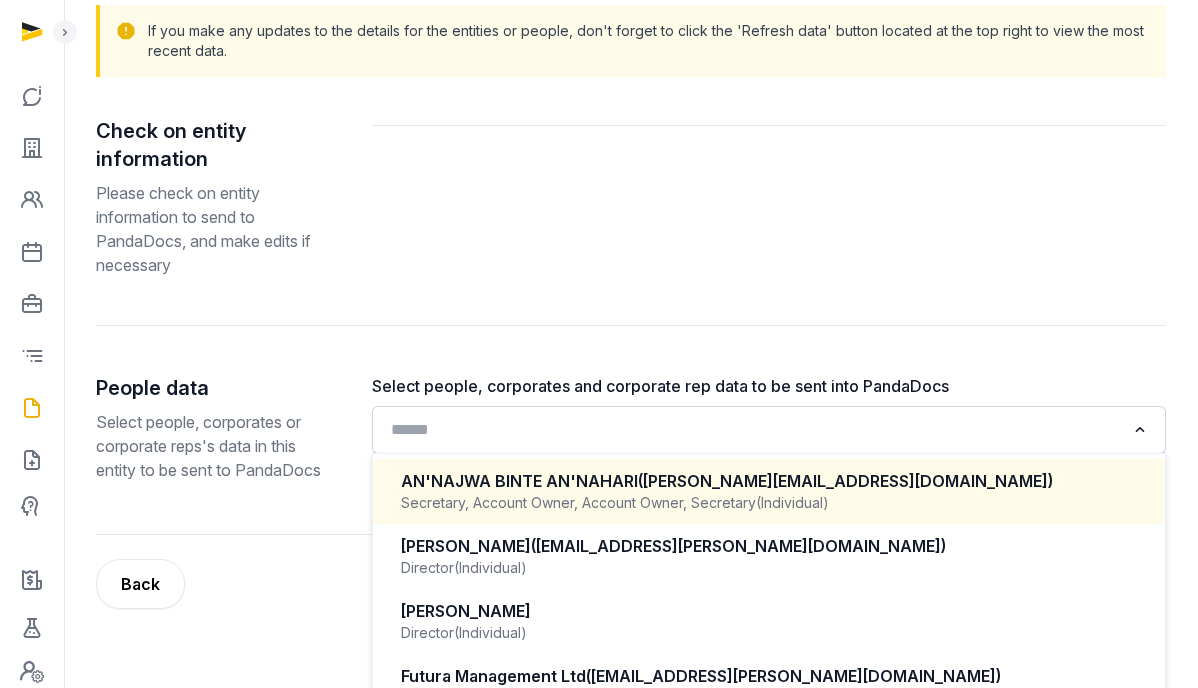 scroll, scrollTop: 331, scrollLeft: 0, axis: vertical 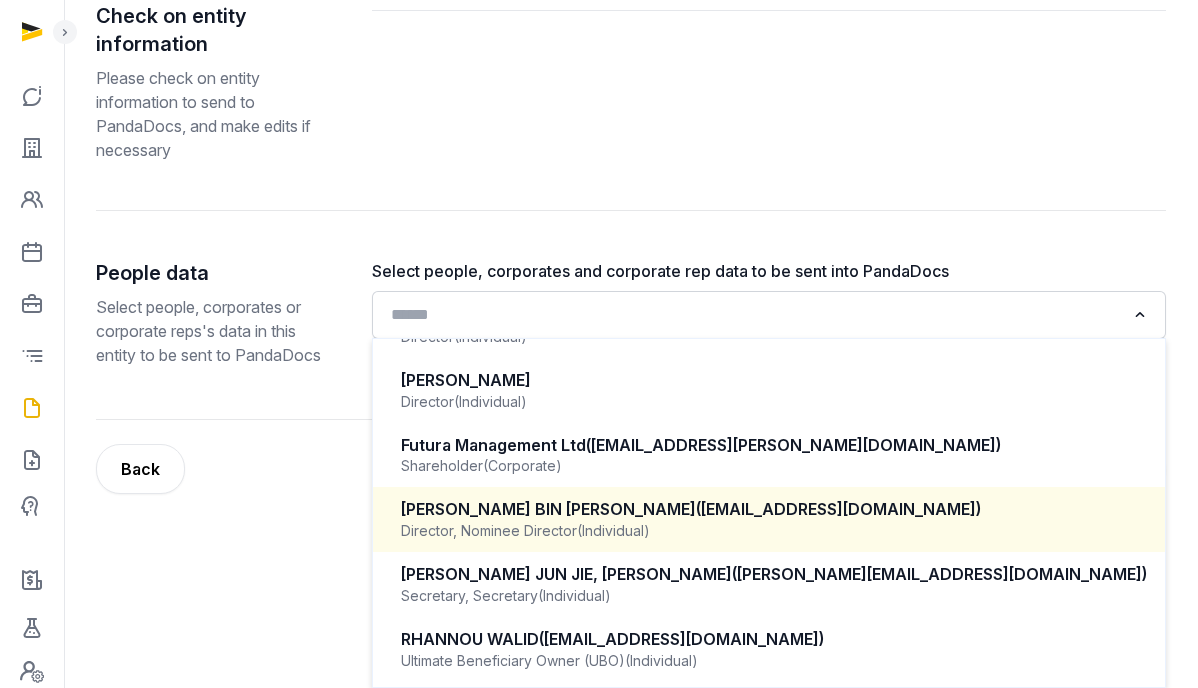 click on "Director, Nominee Director    (Individual)" at bounding box center [769, 531] 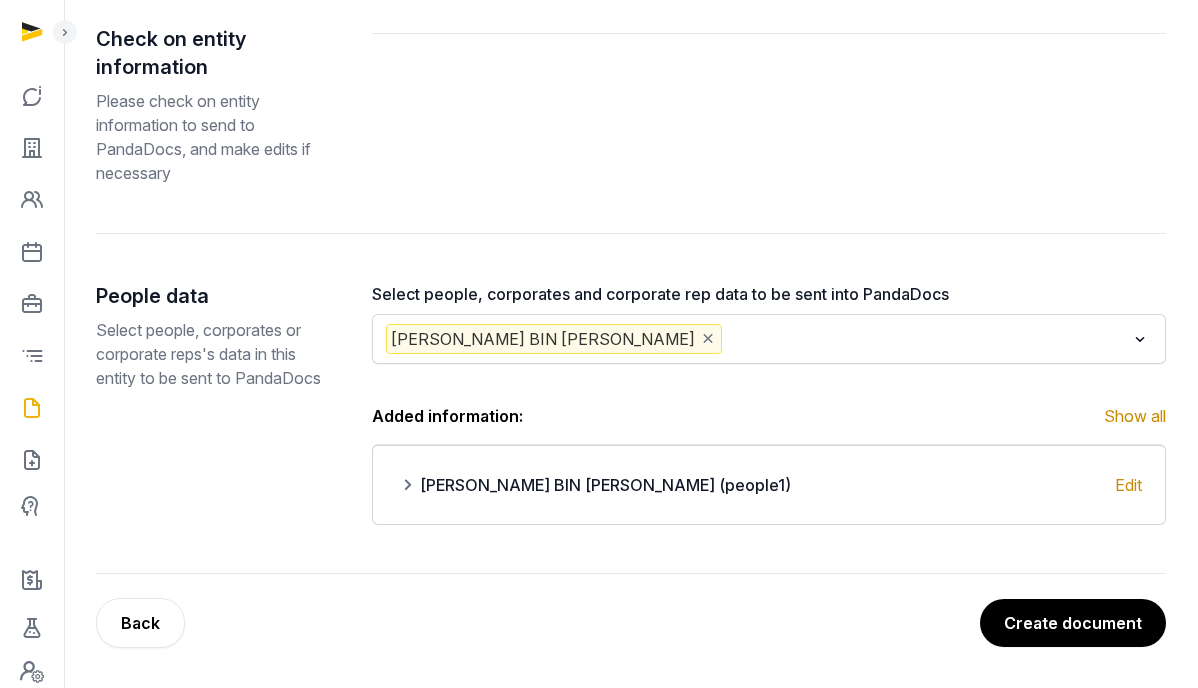 scroll, scrollTop: 308, scrollLeft: 0, axis: vertical 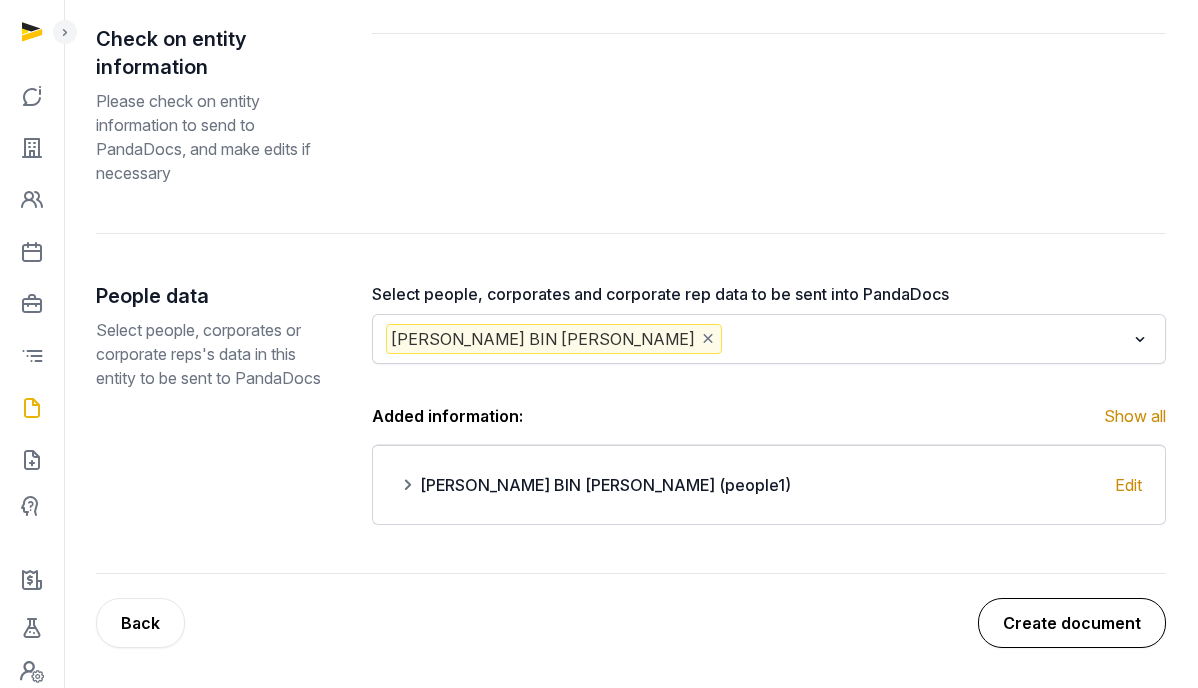 click on "Create document" at bounding box center [1072, 623] 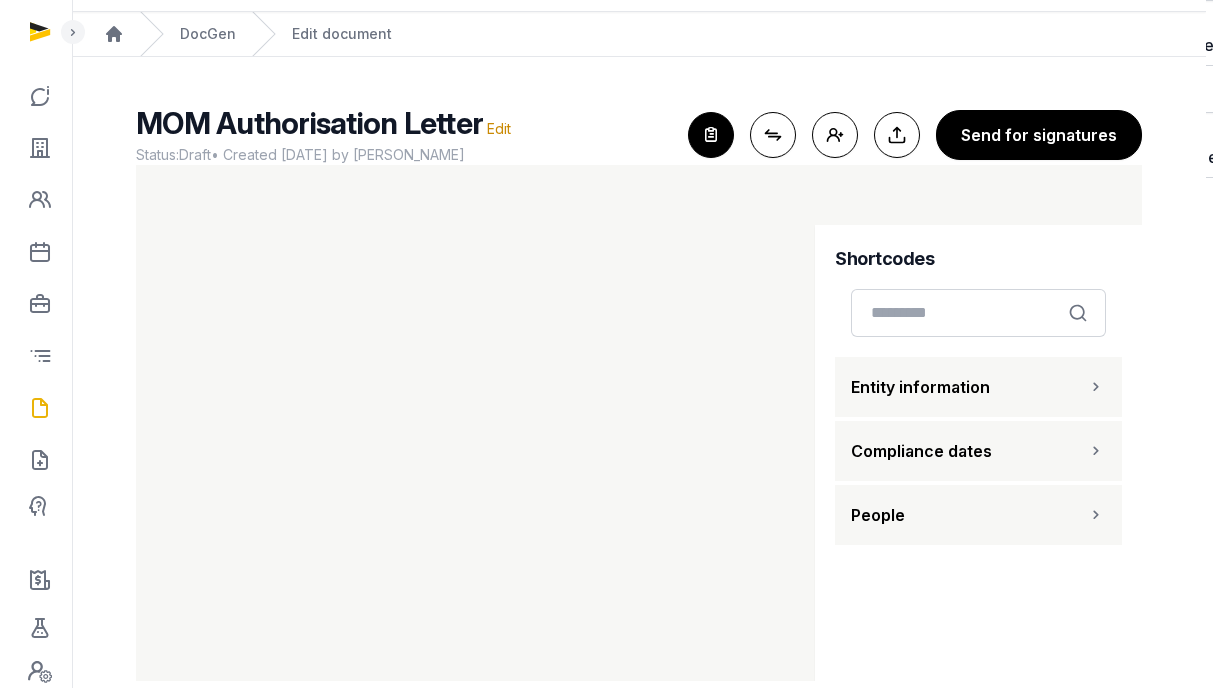 scroll, scrollTop: 85, scrollLeft: 0, axis: vertical 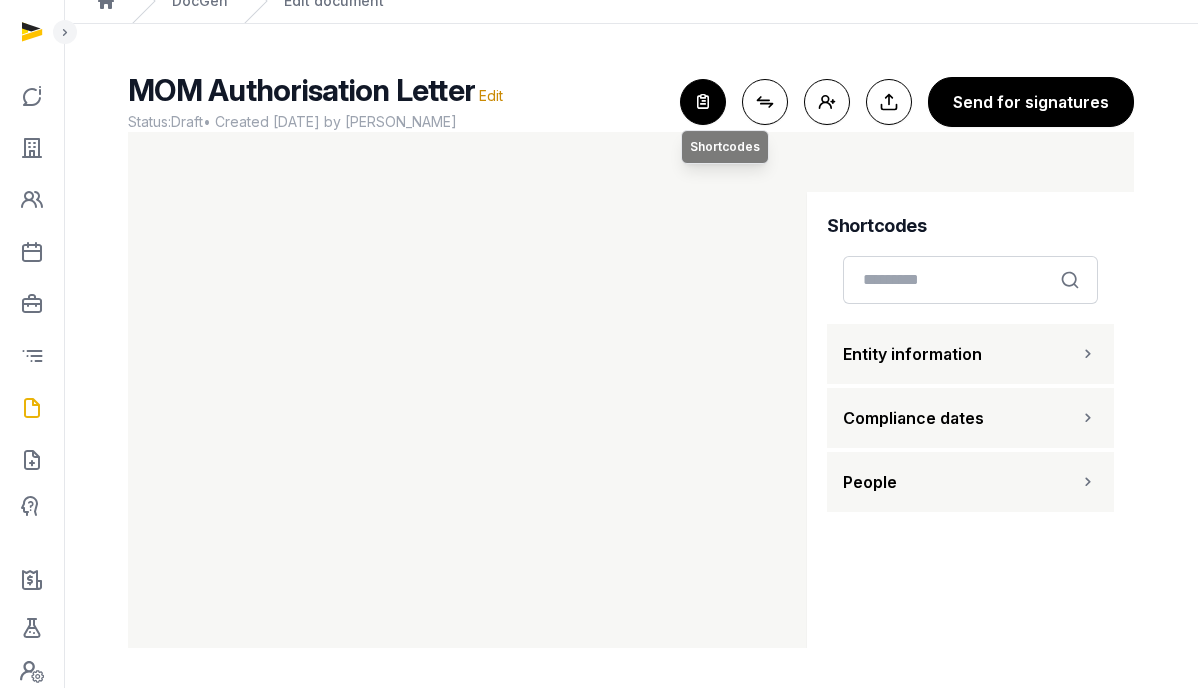 click at bounding box center (703, 102) 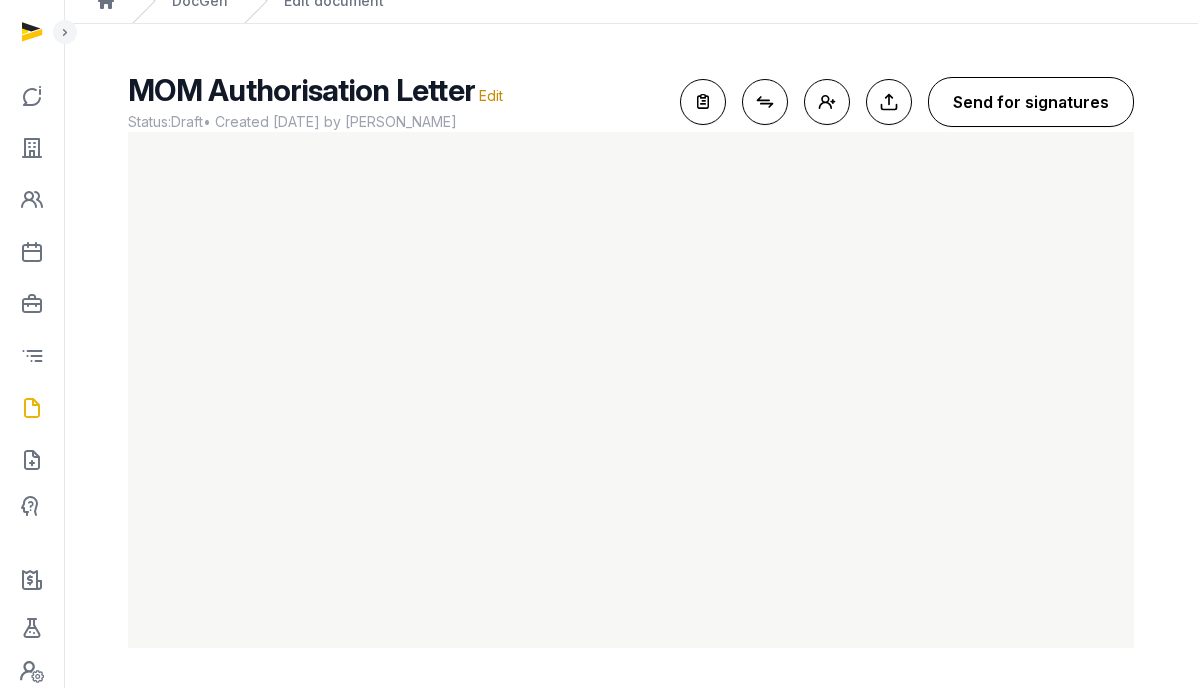click on "Send for signatures" at bounding box center (1031, 102) 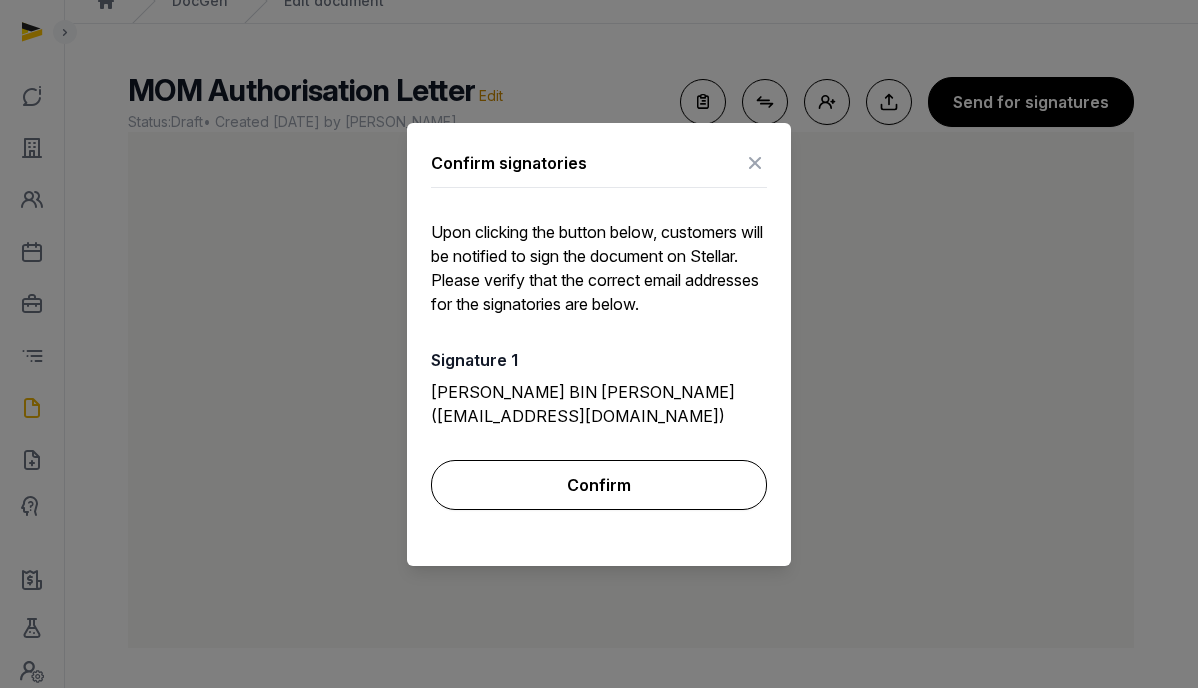 click on "Confirm" at bounding box center [599, 485] 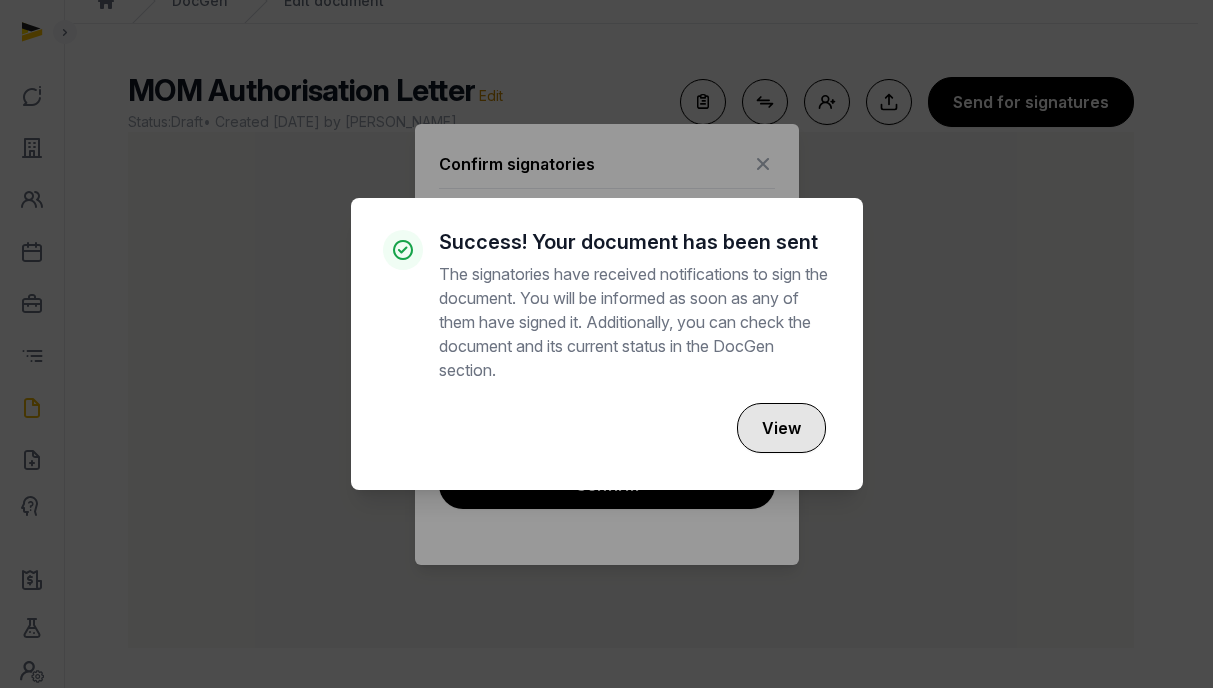 click on "View" at bounding box center (781, 428) 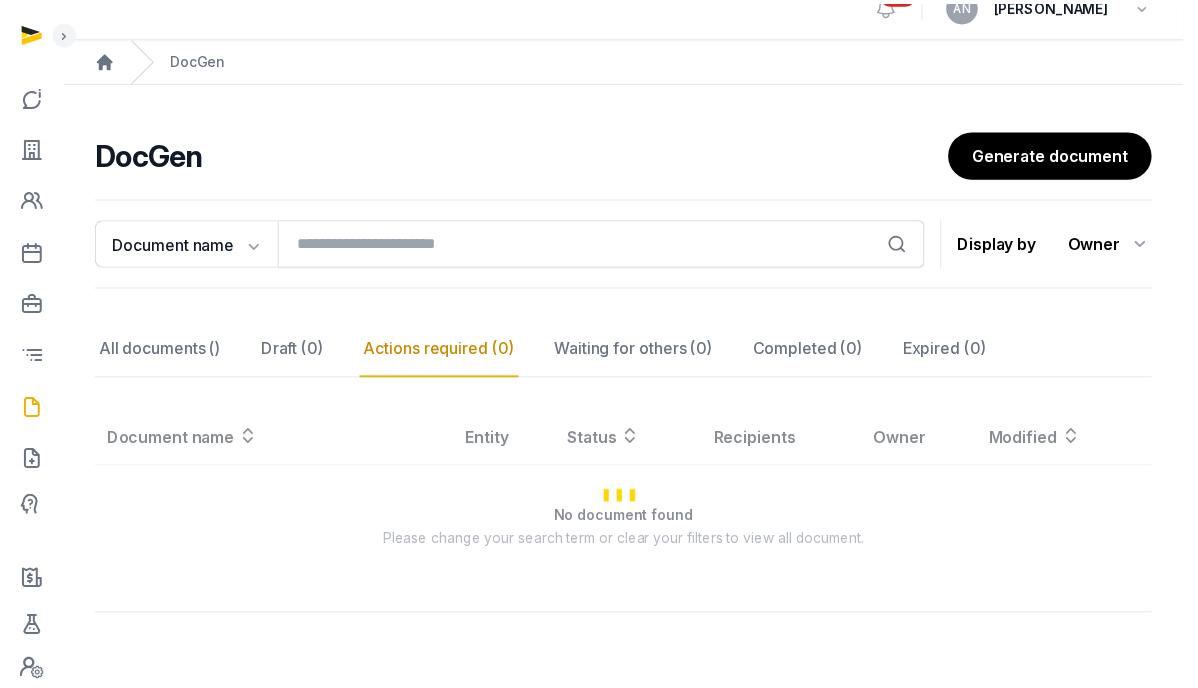 scroll, scrollTop: 27, scrollLeft: 0, axis: vertical 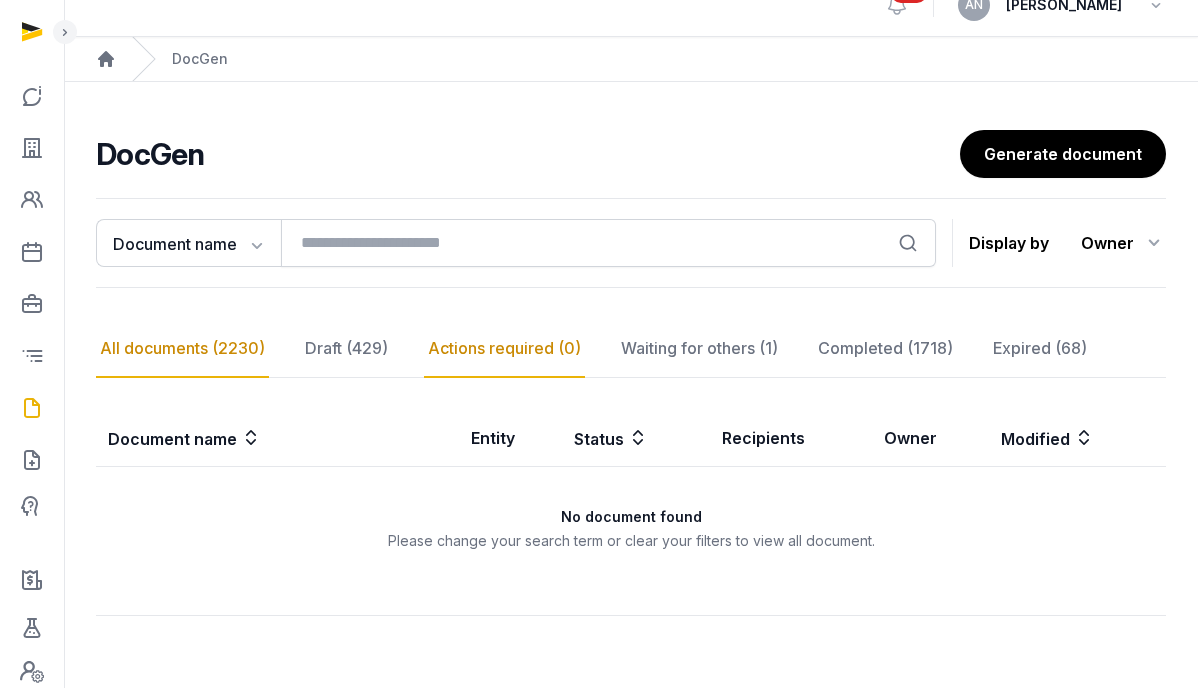 click on "All documents (2230)" at bounding box center (182, 349) 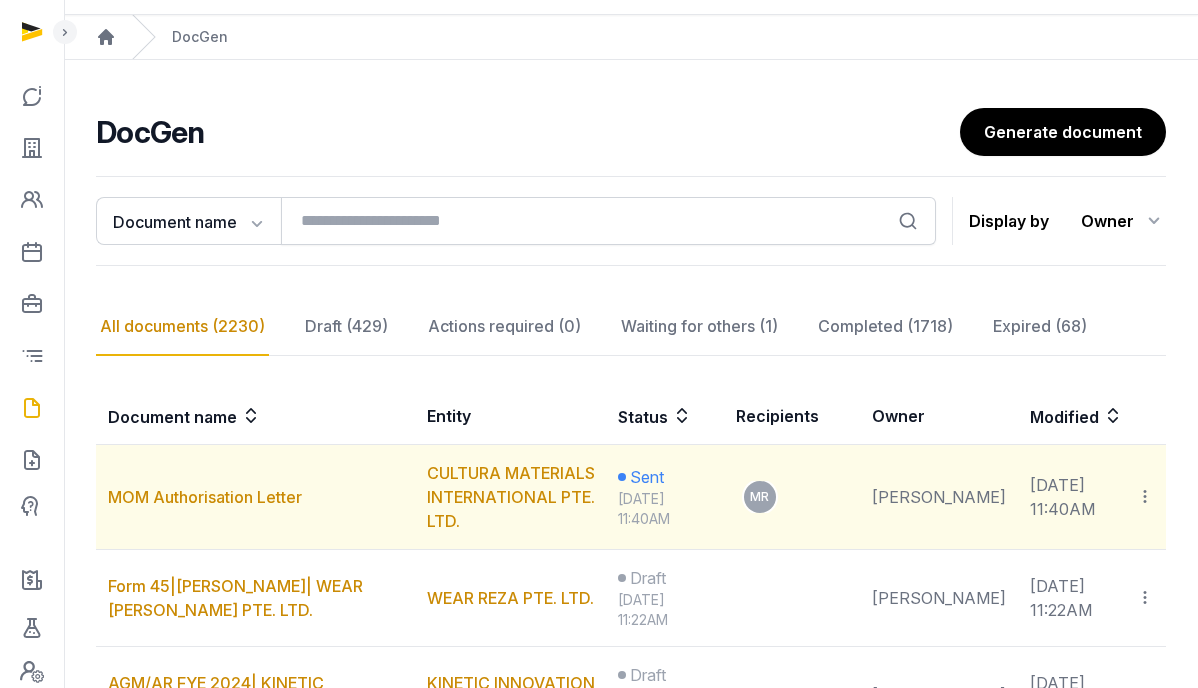 scroll, scrollTop: 150, scrollLeft: 0, axis: vertical 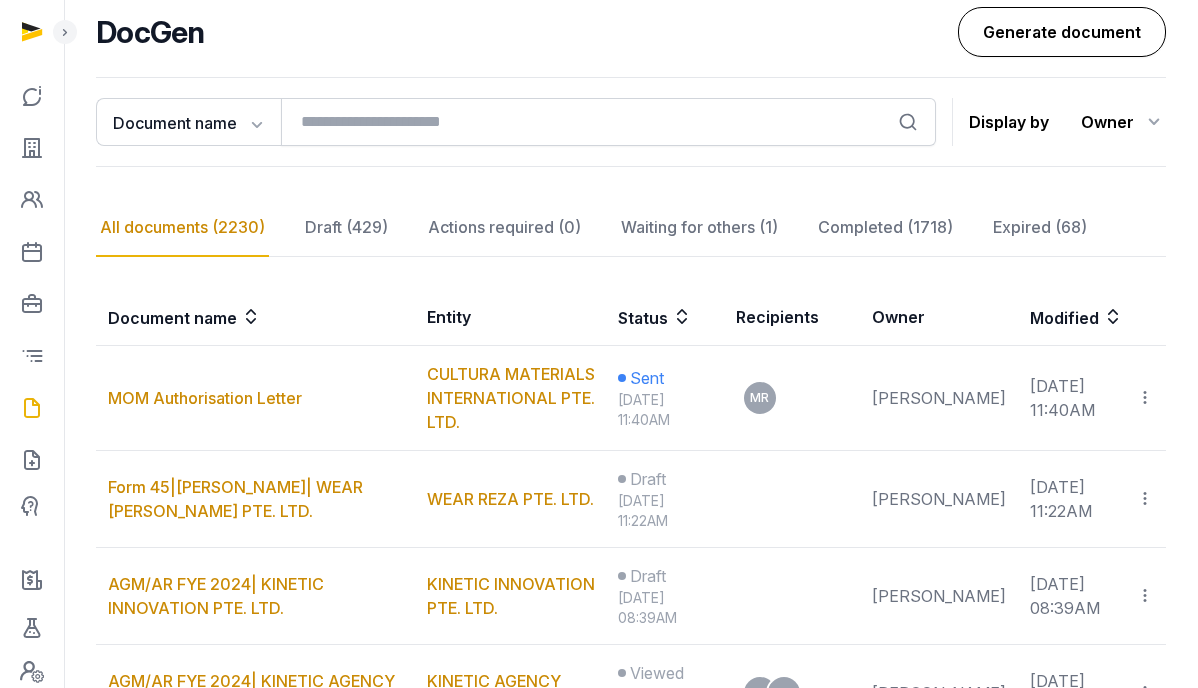click on "Generate document" at bounding box center [1062, 32] 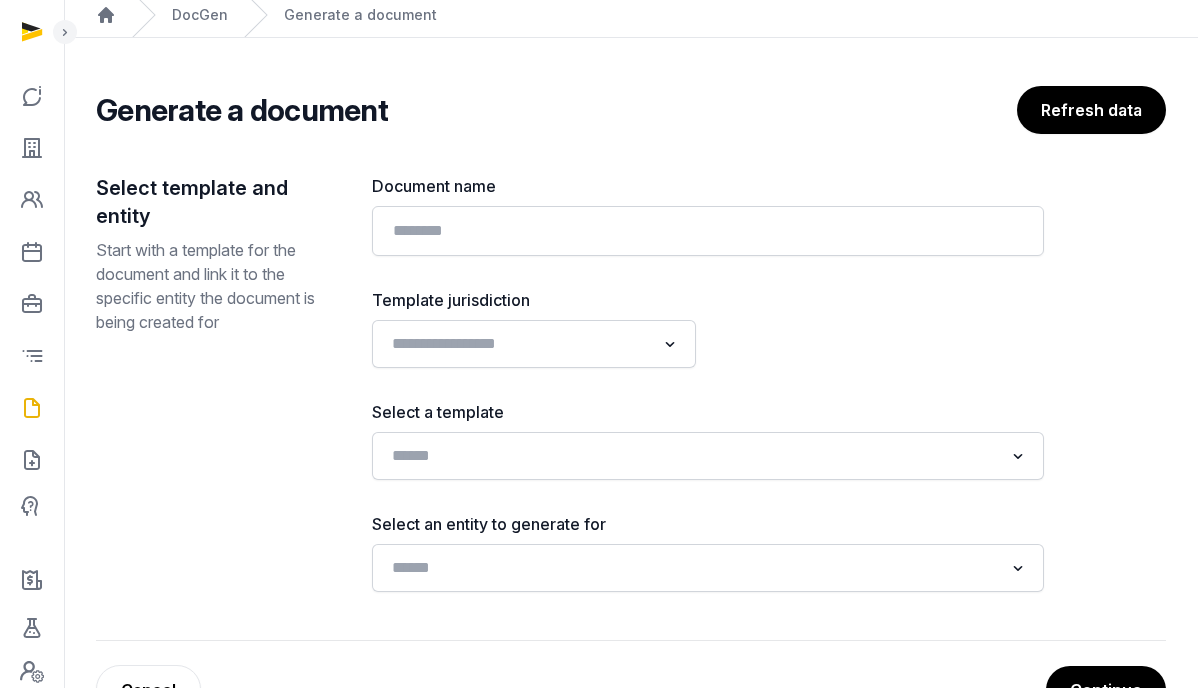 scroll, scrollTop: 0, scrollLeft: 0, axis: both 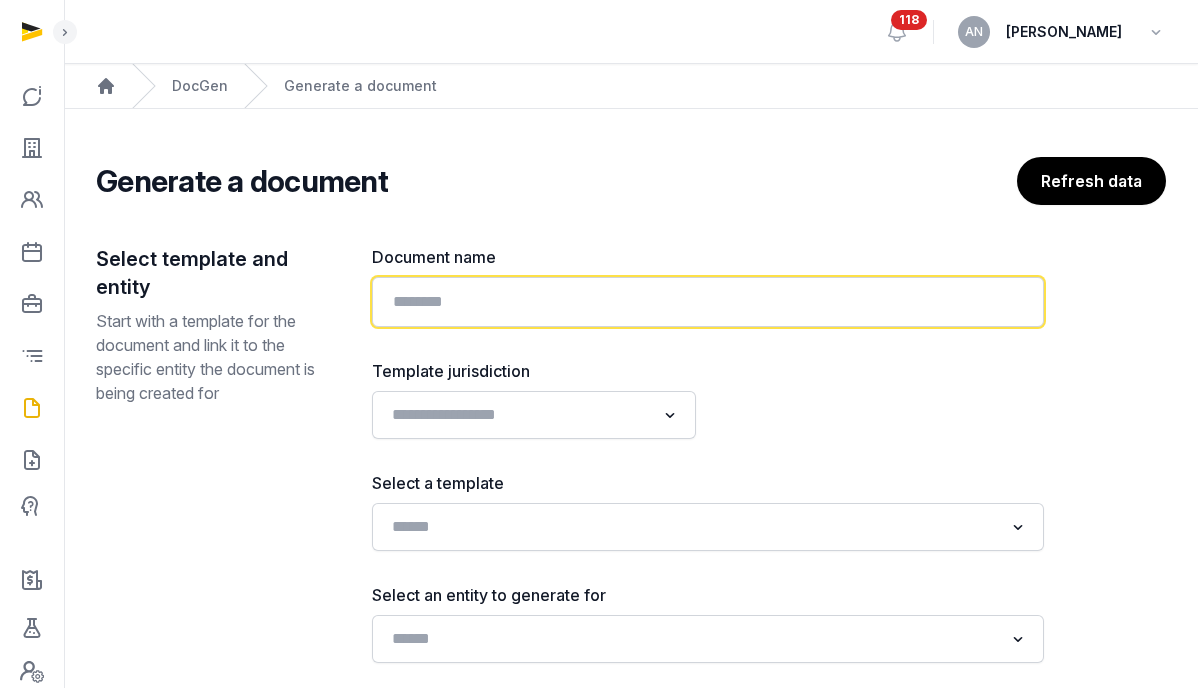 click 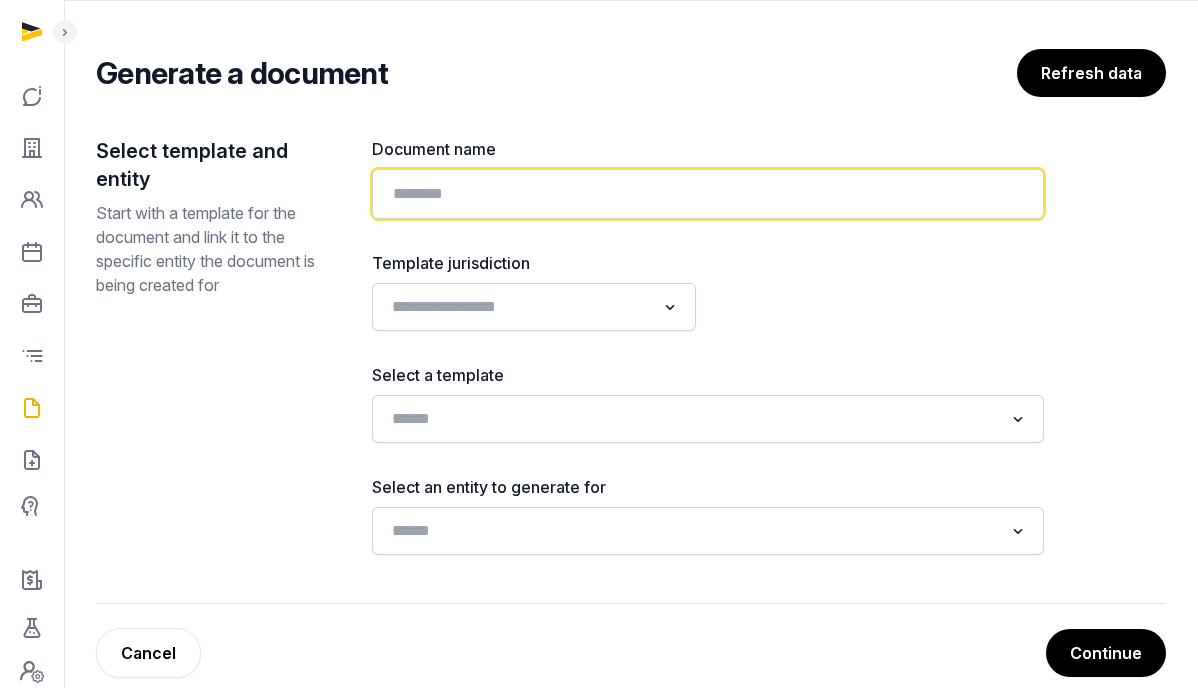 scroll, scrollTop: 138, scrollLeft: 0, axis: vertical 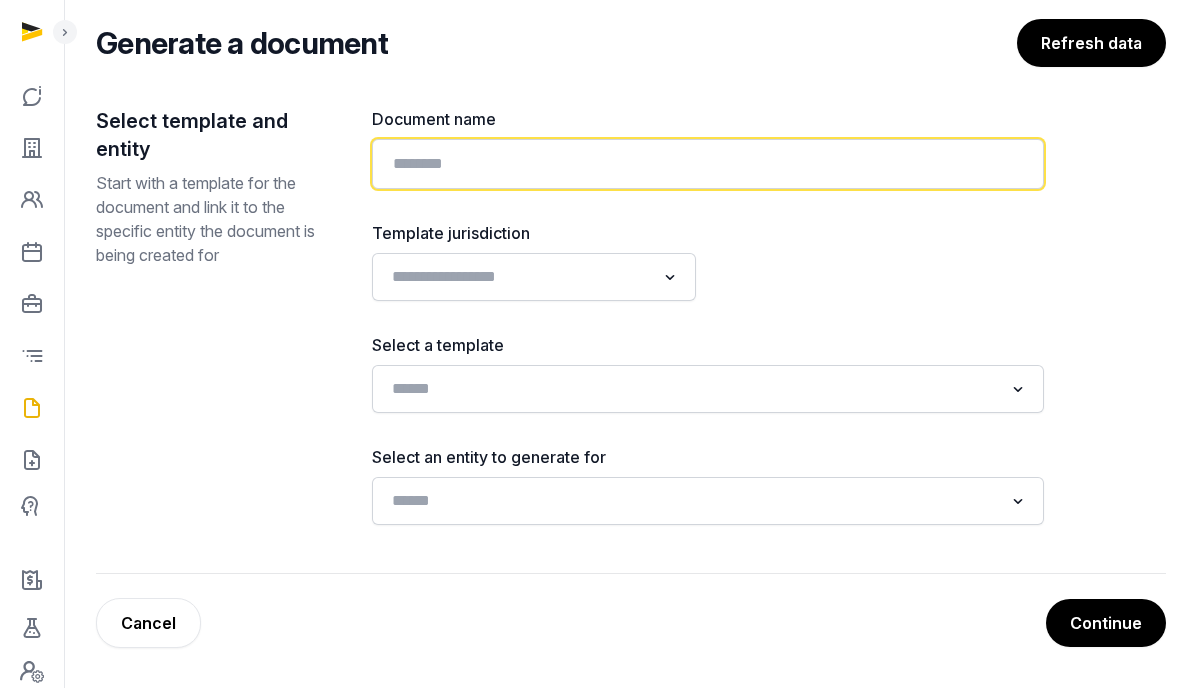 click 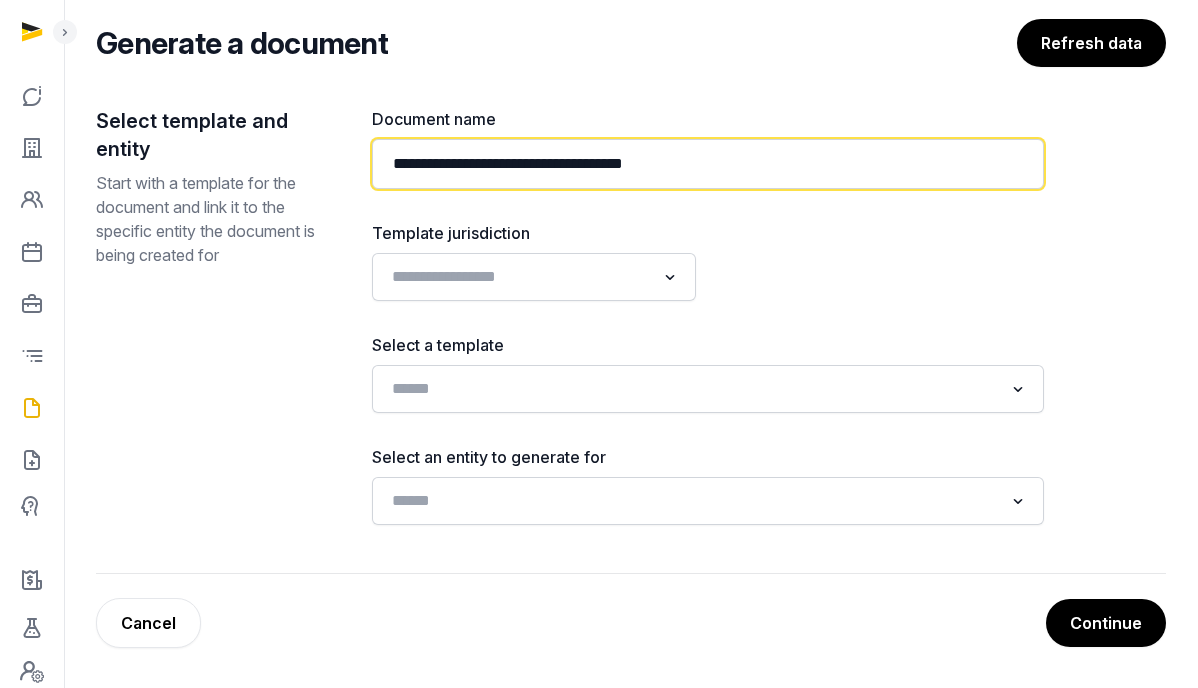 drag, startPoint x: 784, startPoint y: 172, endPoint x: 540, endPoint y: 166, distance: 244.07376 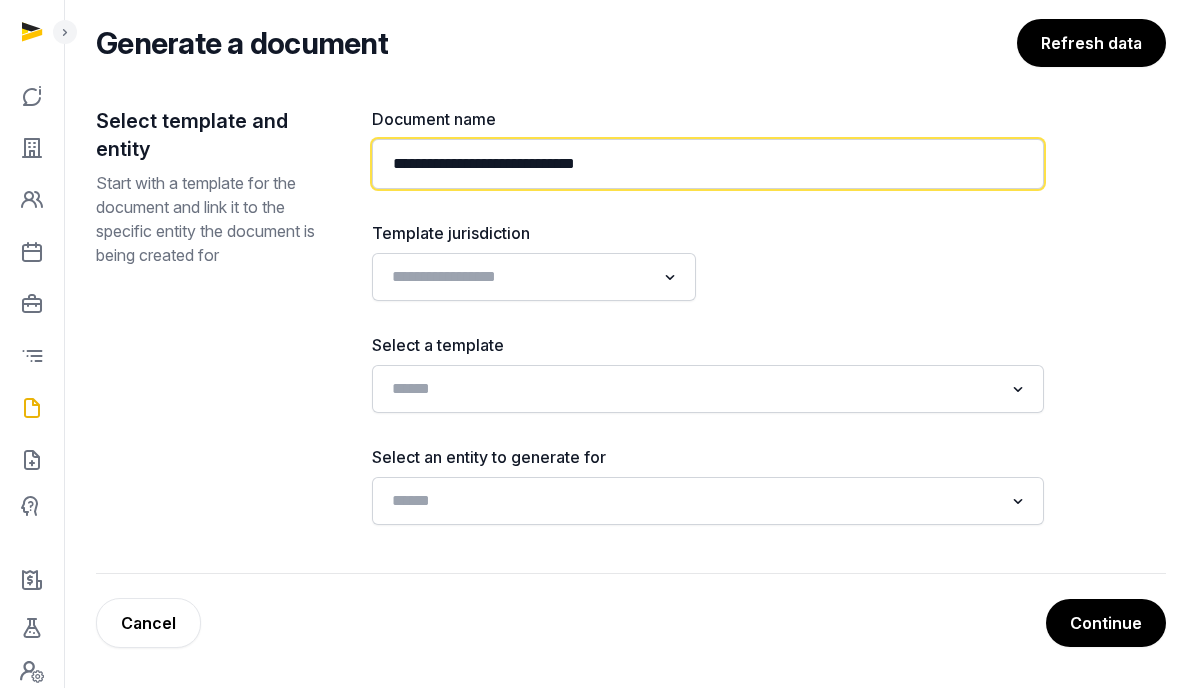 type on "**********" 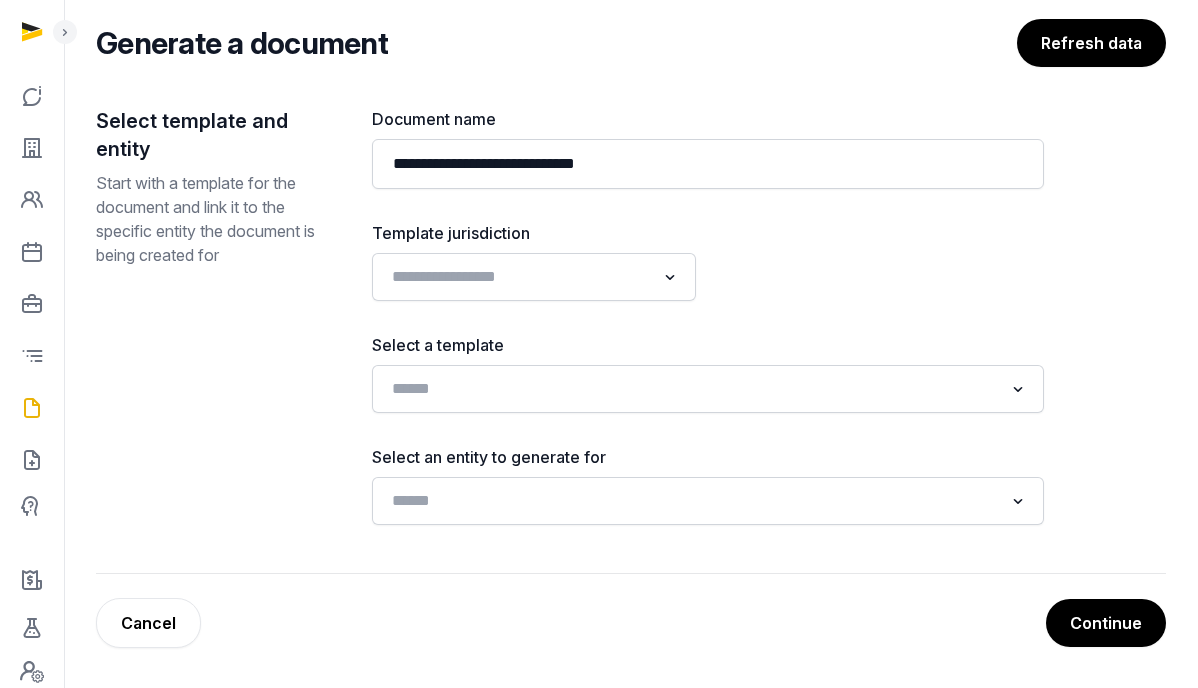 click at bounding box center (882, 261) 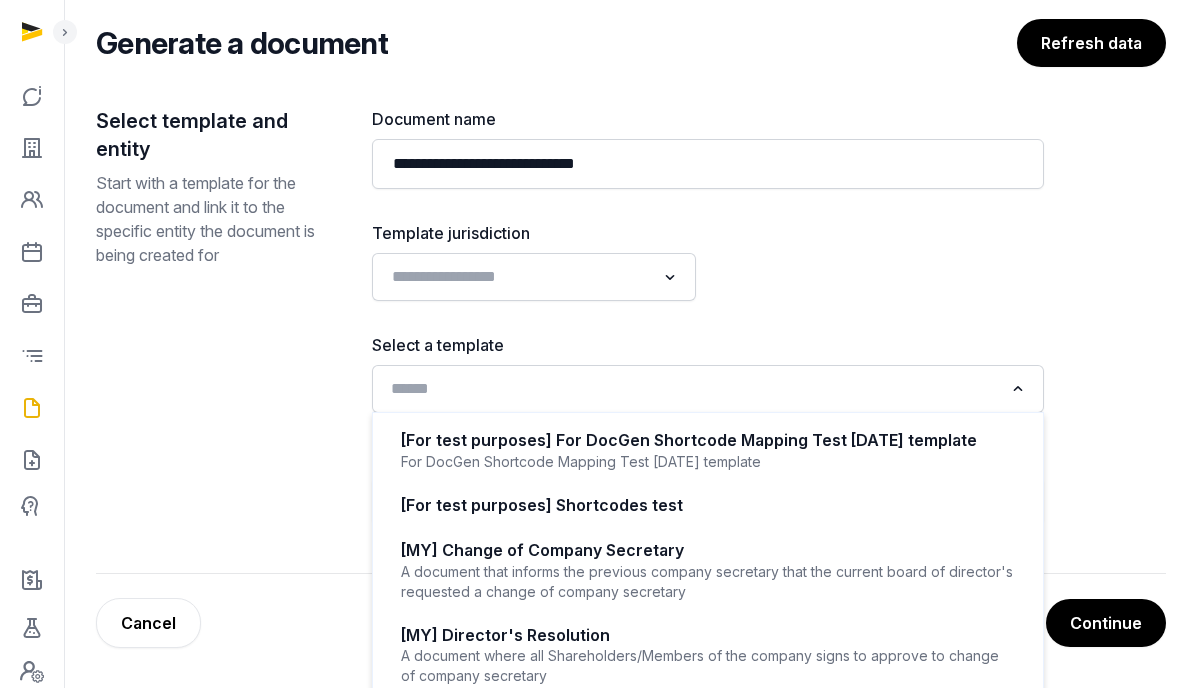 click 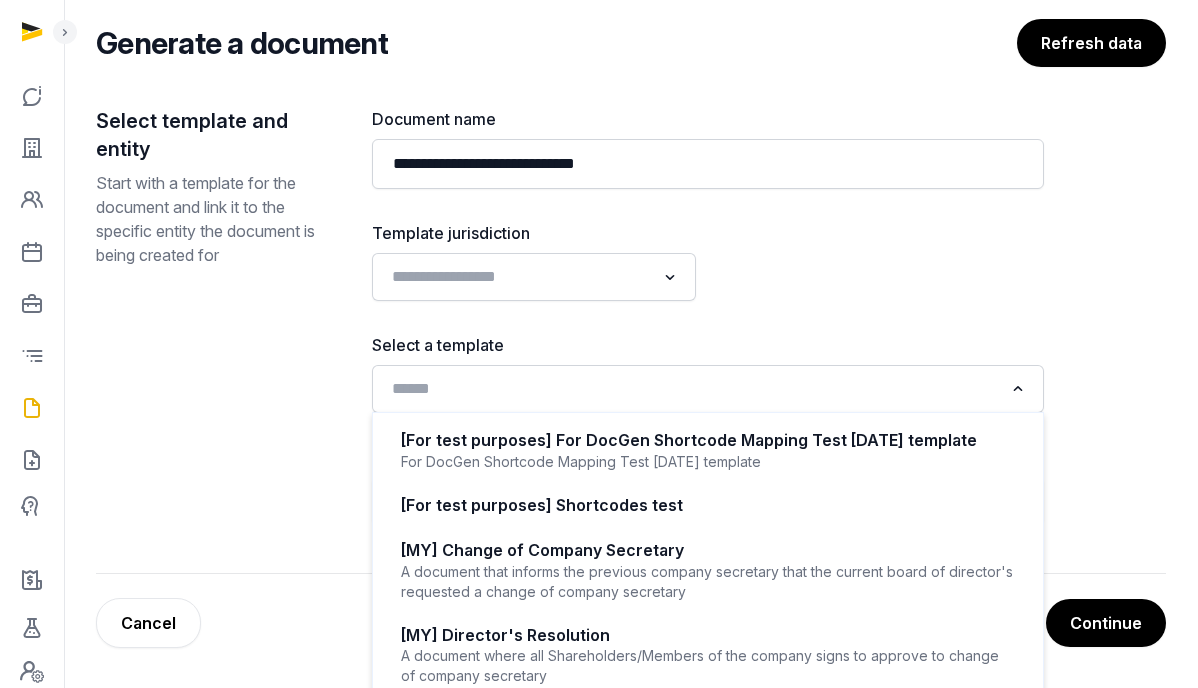 click on "Loading..." 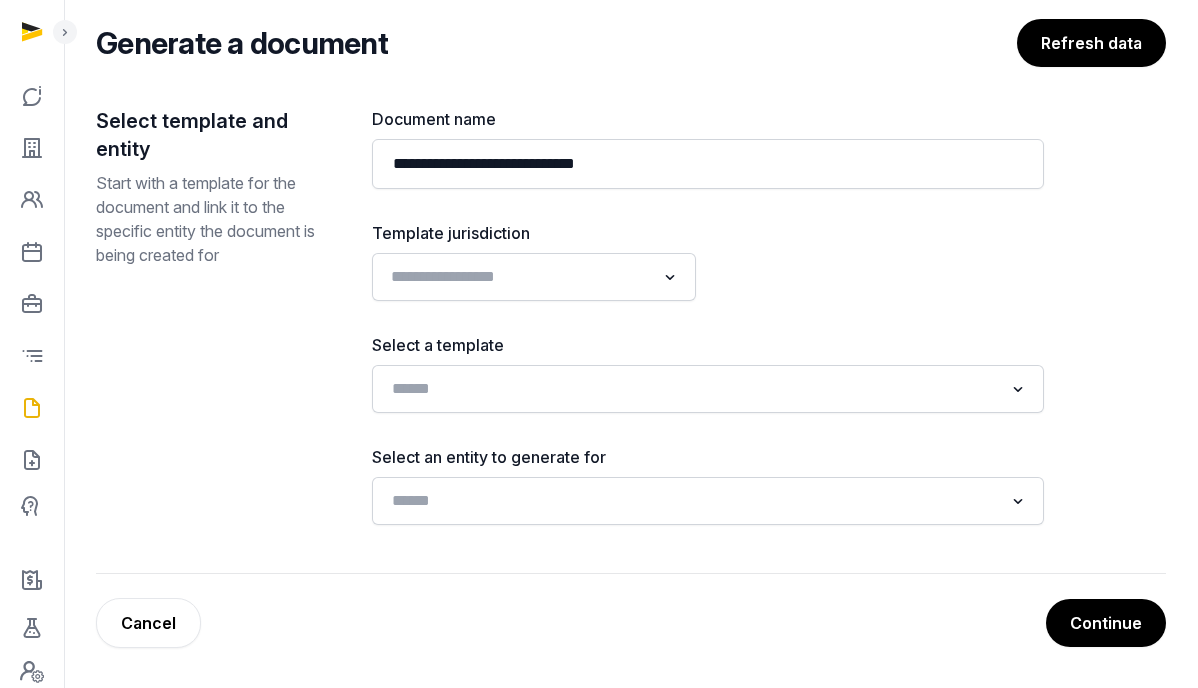 click 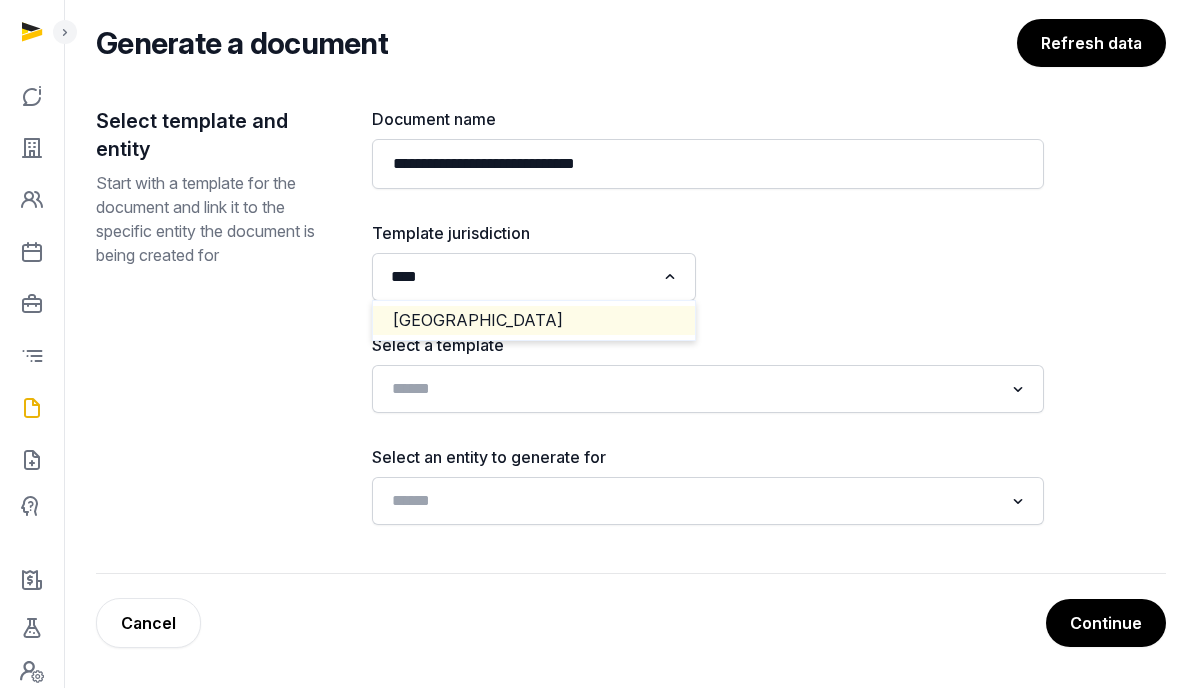 click on "[GEOGRAPHIC_DATA]" 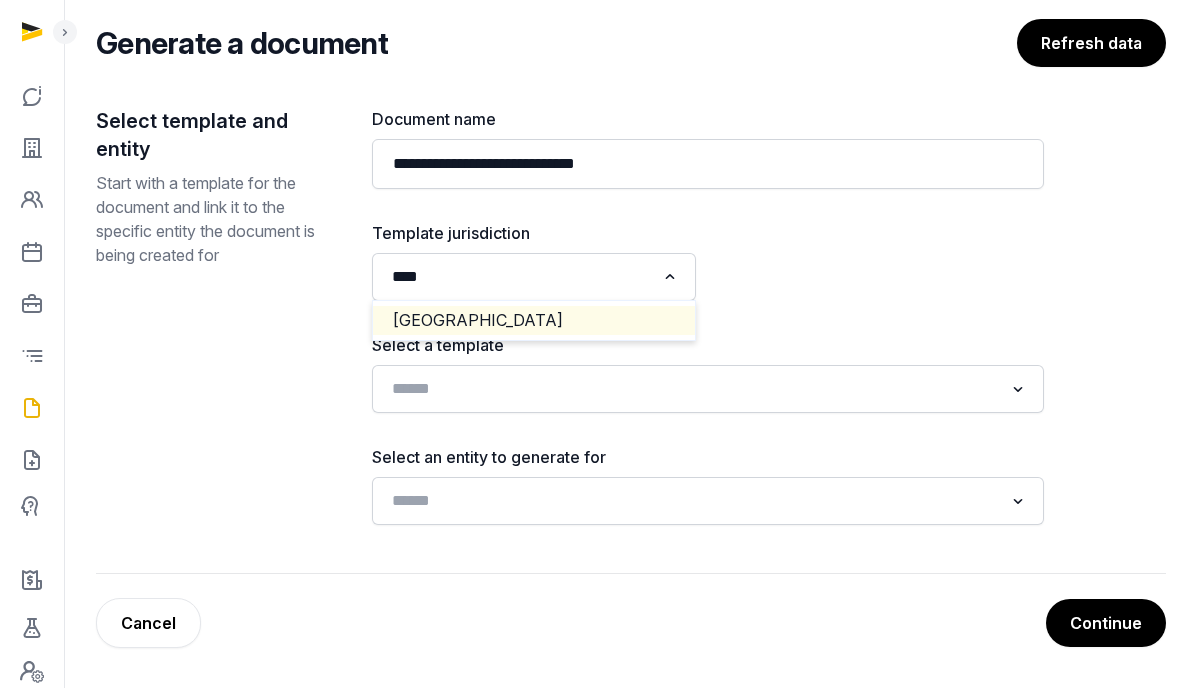 type 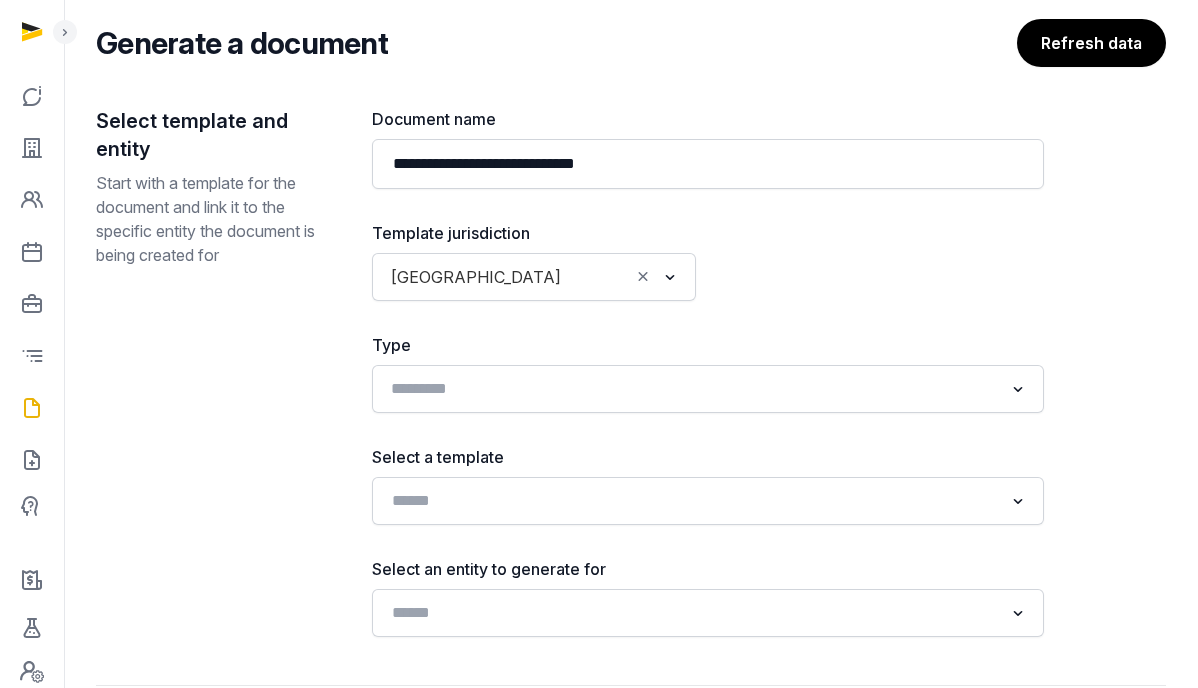 click 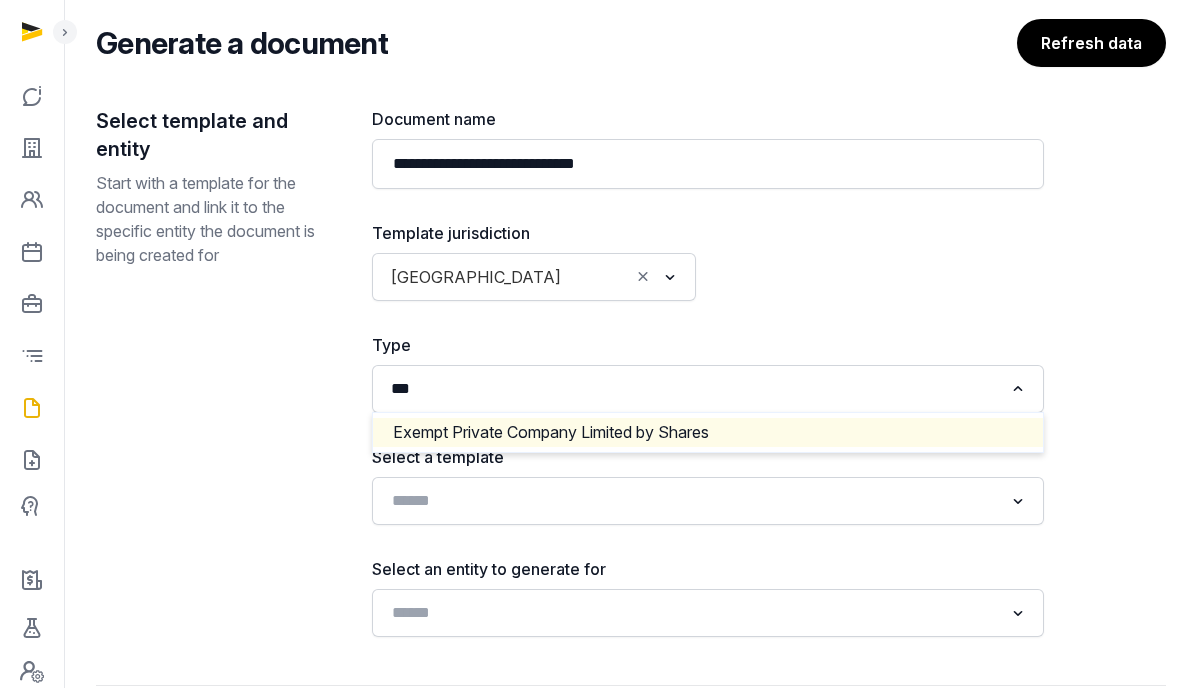 type on "****" 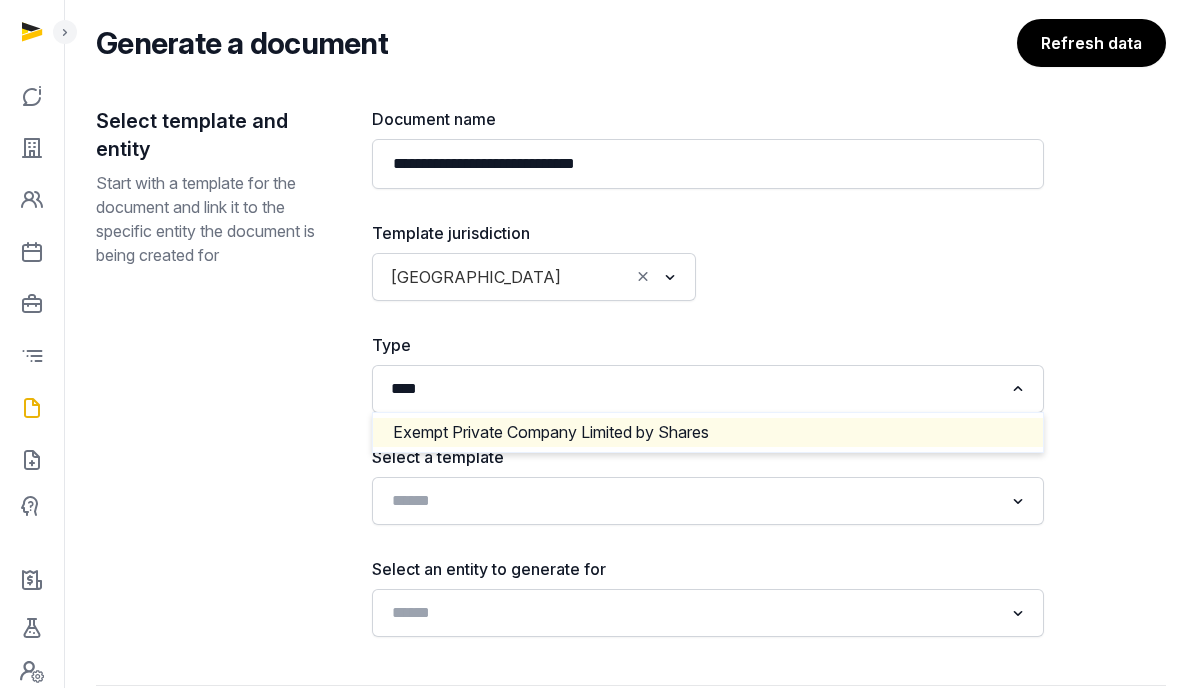 type 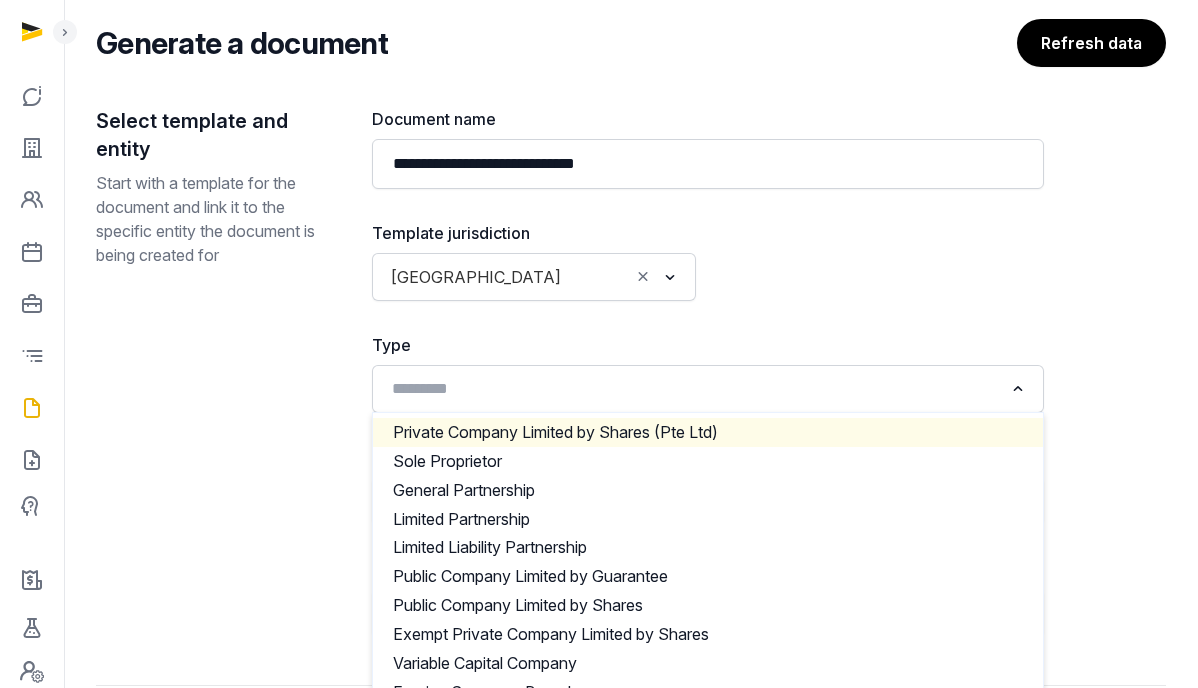 click on "Type" at bounding box center [708, 345] 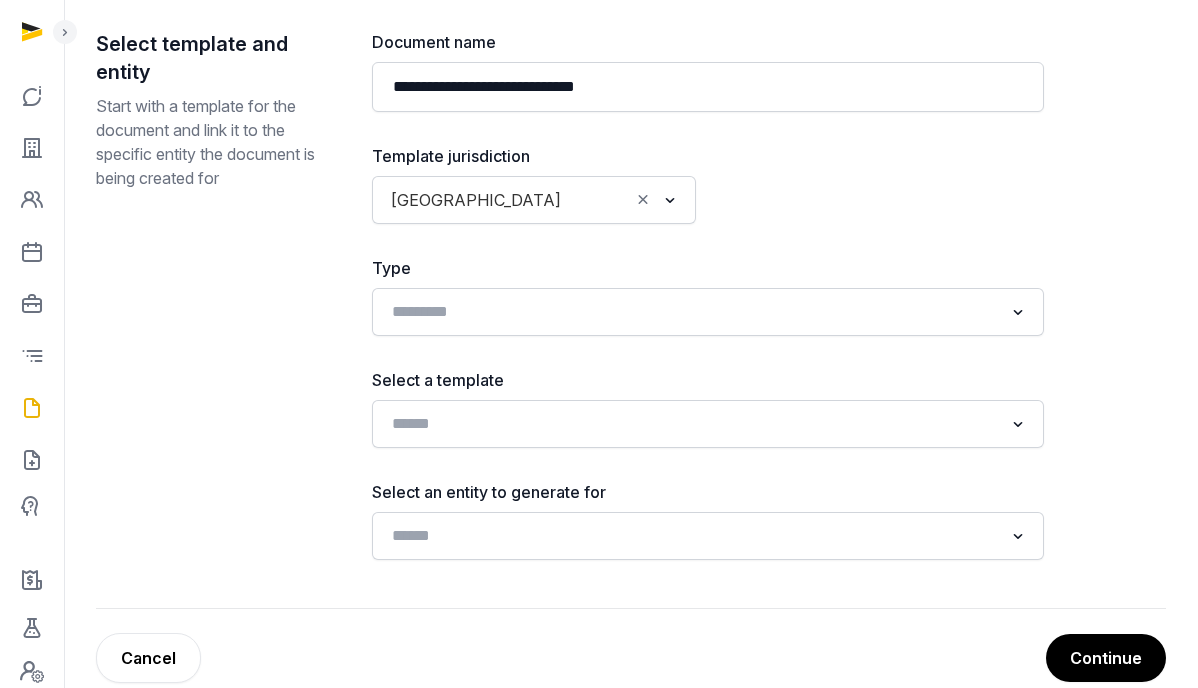 scroll, scrollTop: 250, scrollLeft: 0, axis: vertical 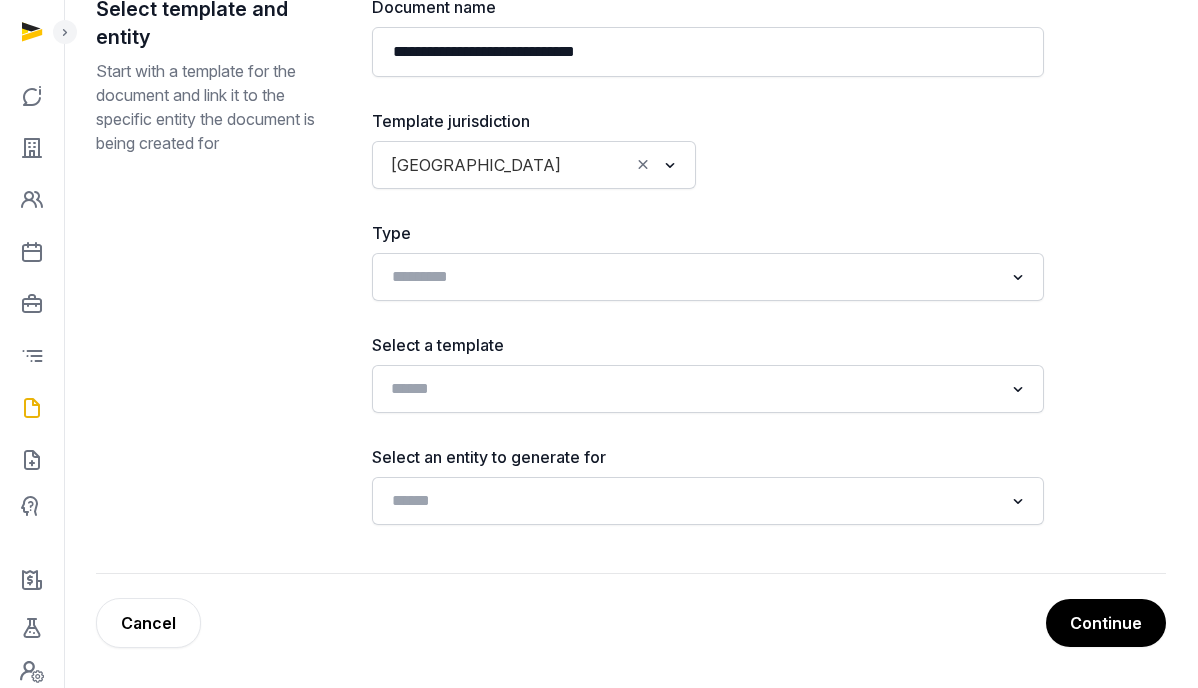 click 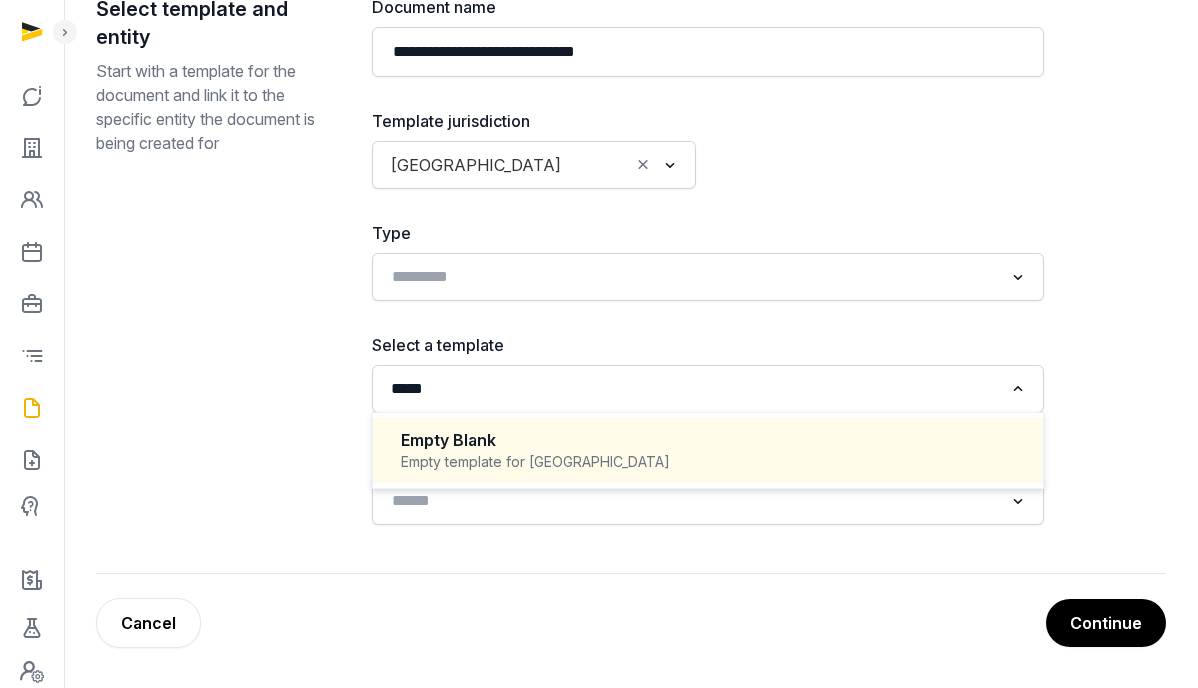 click on "Empty template for [GEOGRAPHIC_DATA]" at bounding box center [708, 462] 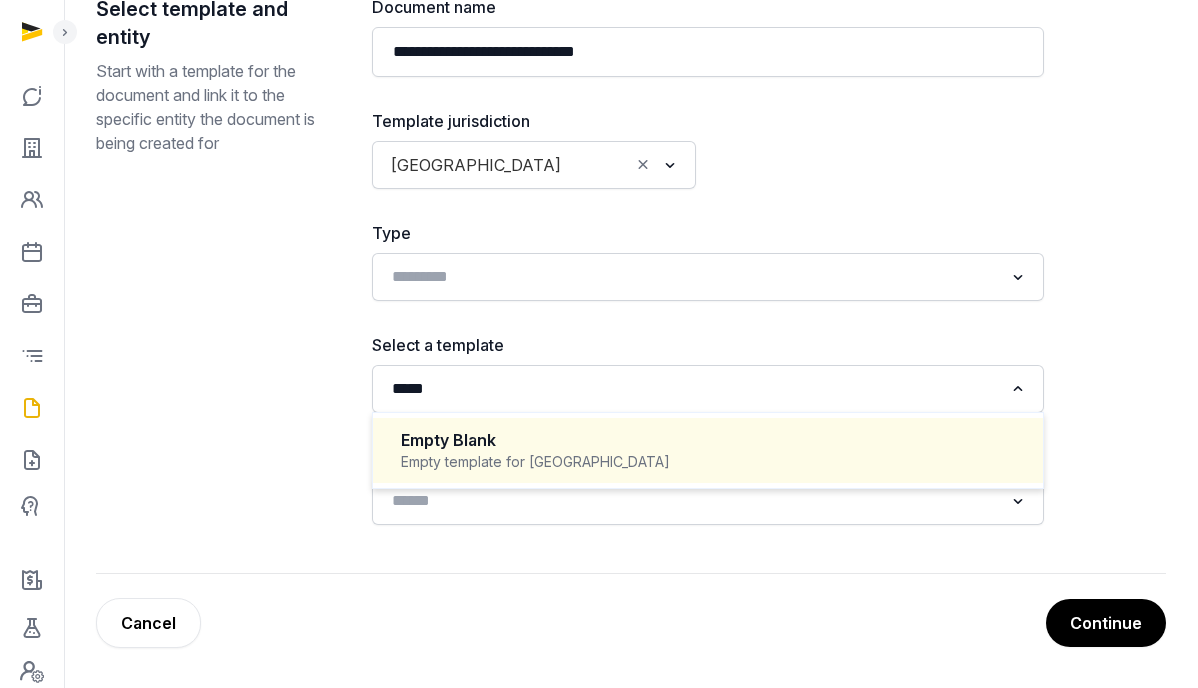 type 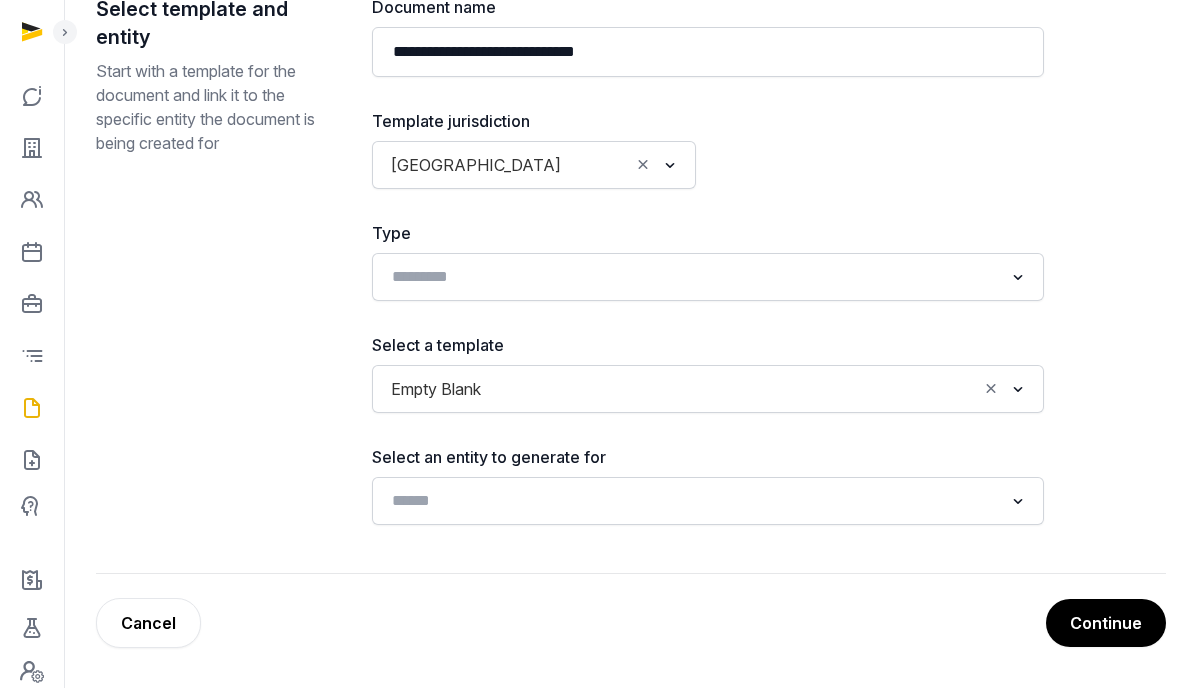 click on "**********" at bounding box center (631, 284) 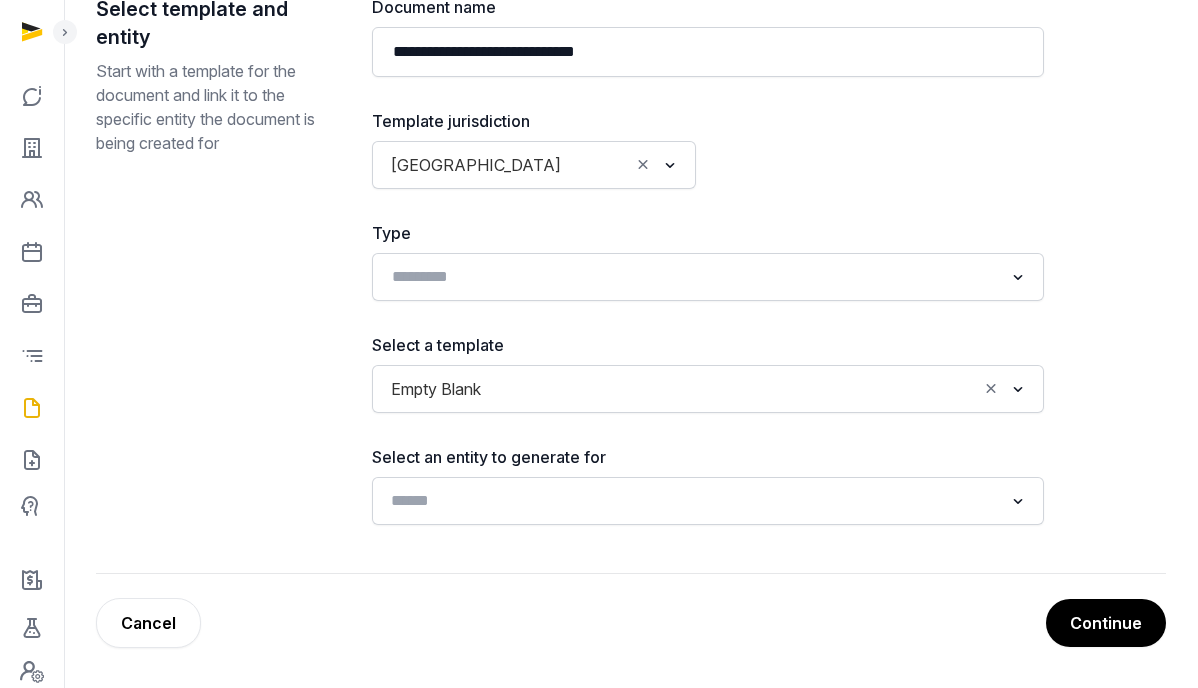 click 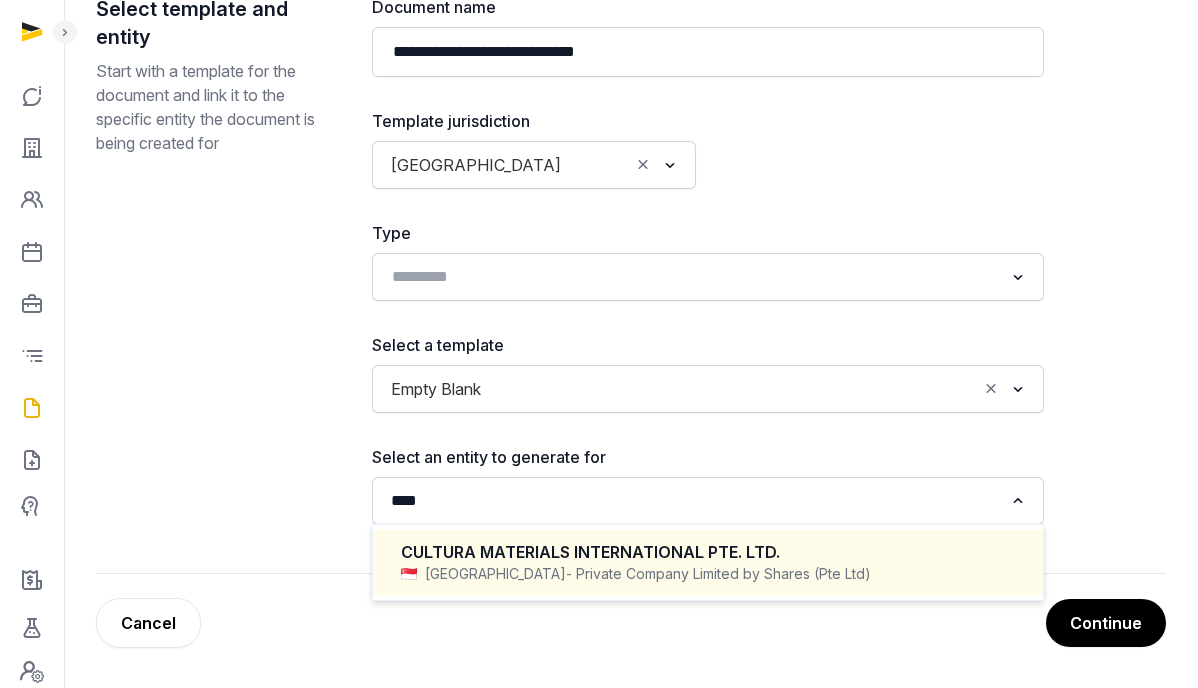click on "CULTURA MATERIALS INTERNATIONAL PTE. LTD." at bounding box center (708, 552) 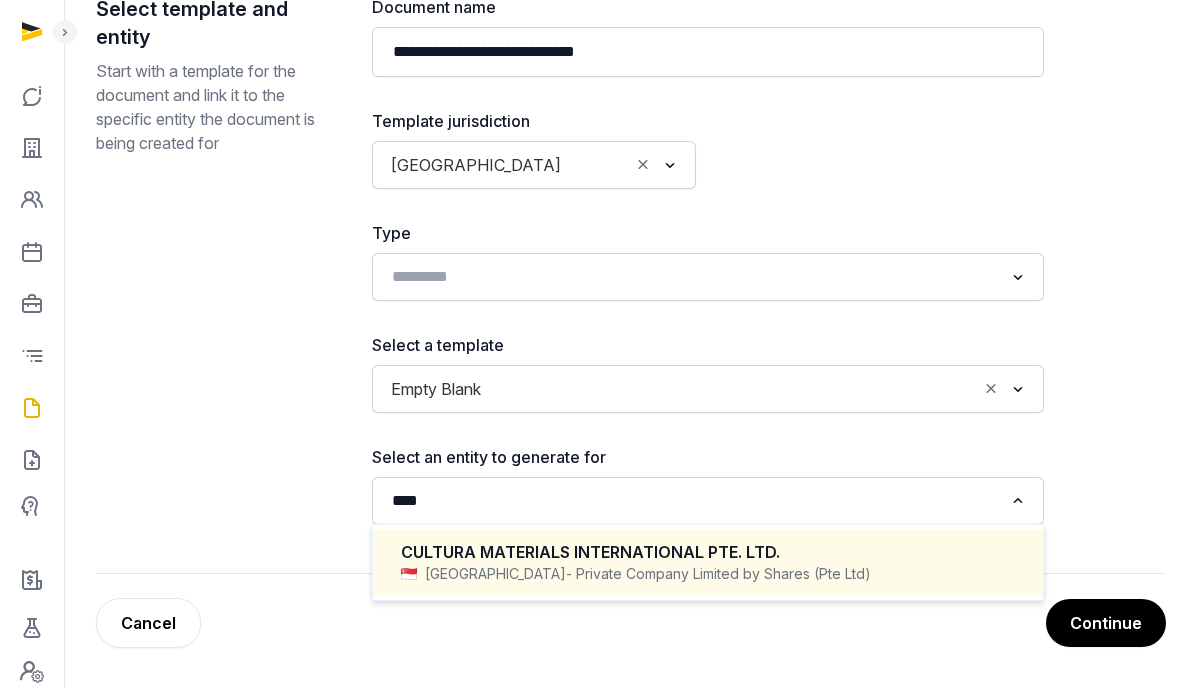 type 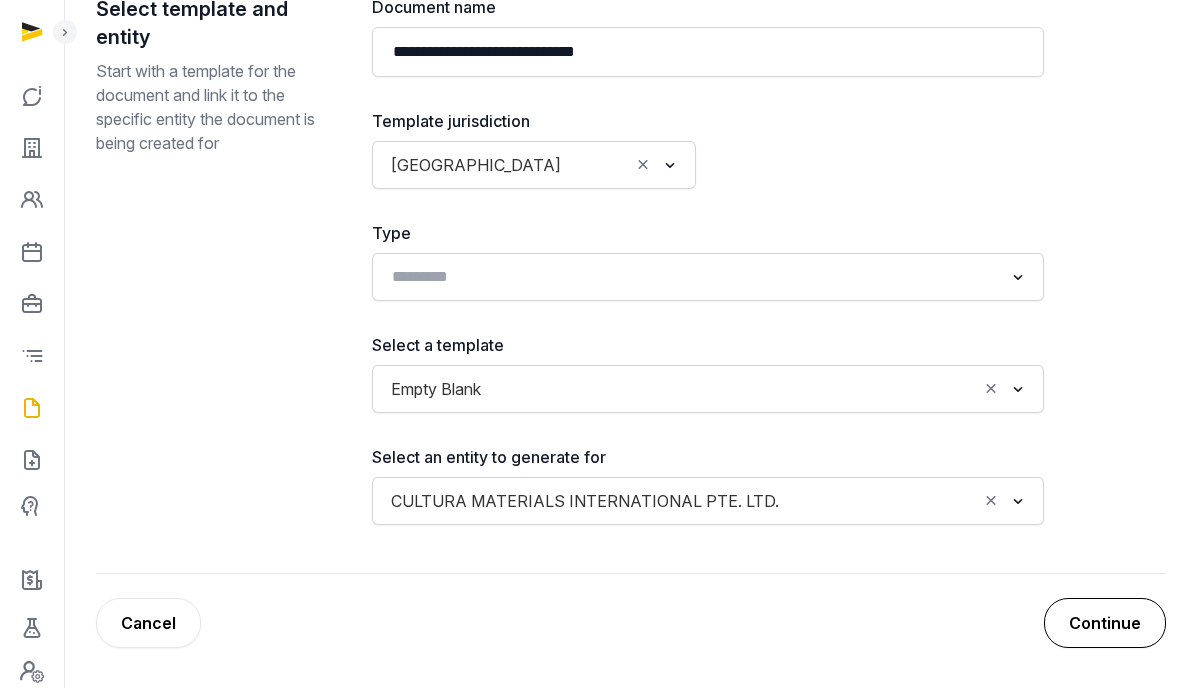 click on "Continue" at bounding box center (1105, 623) 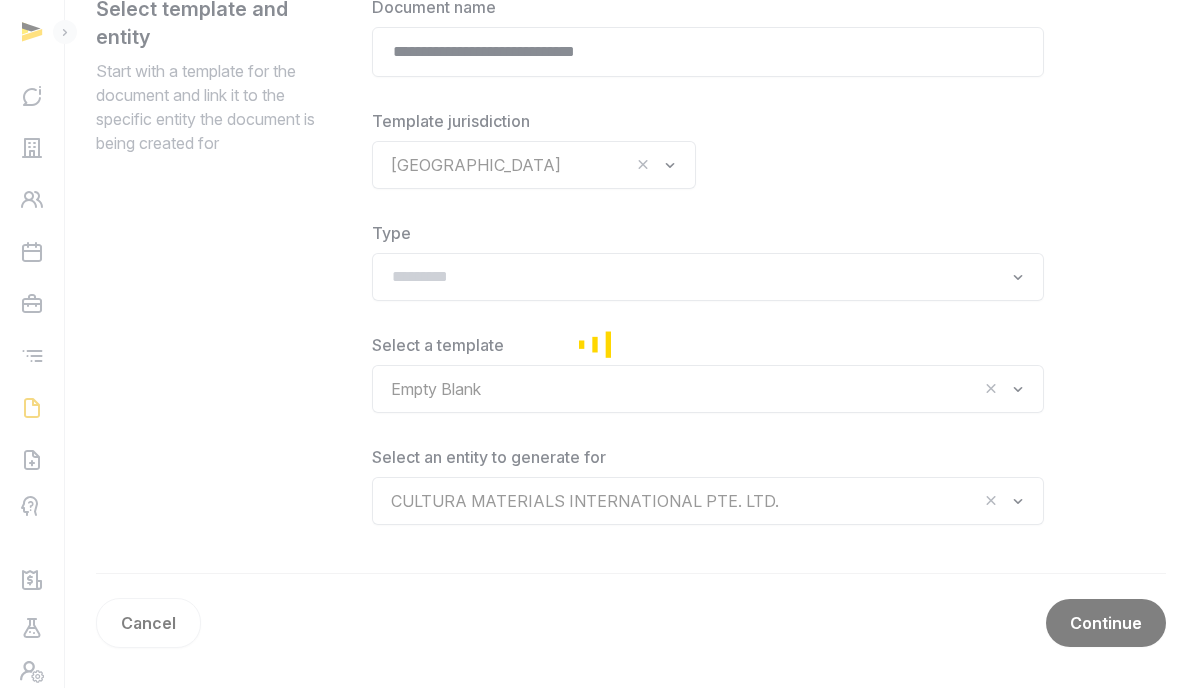 scroll, scrollTop: 177, scrollLeft: 0, axis: vertical 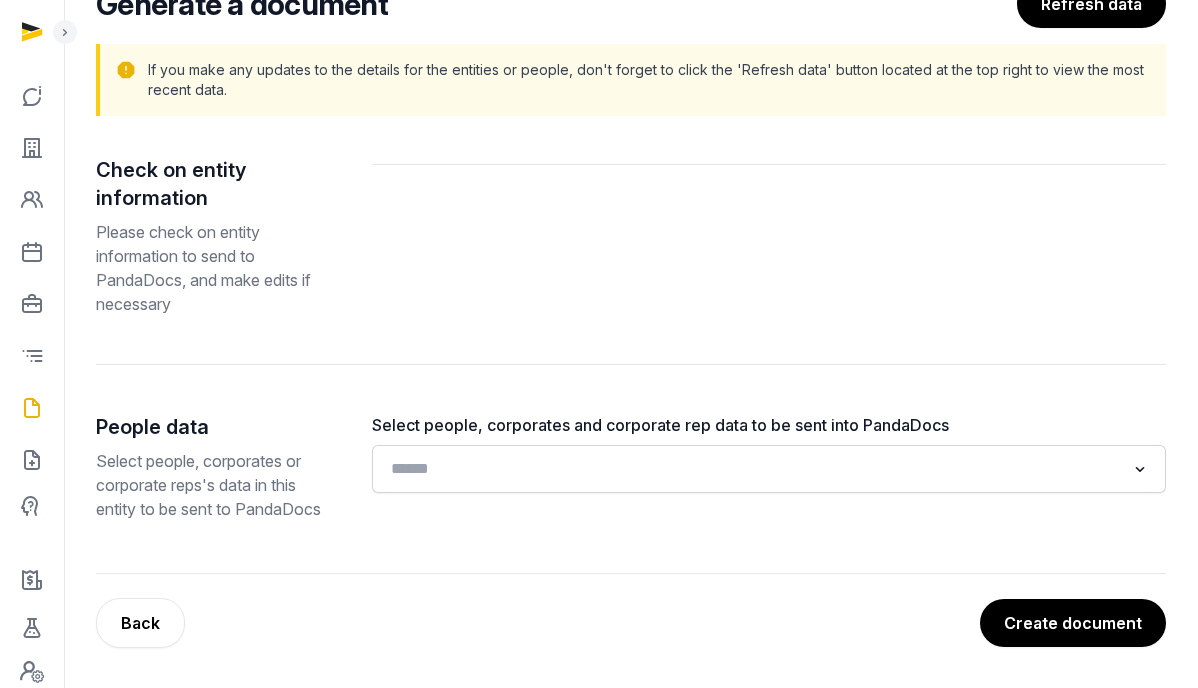 click 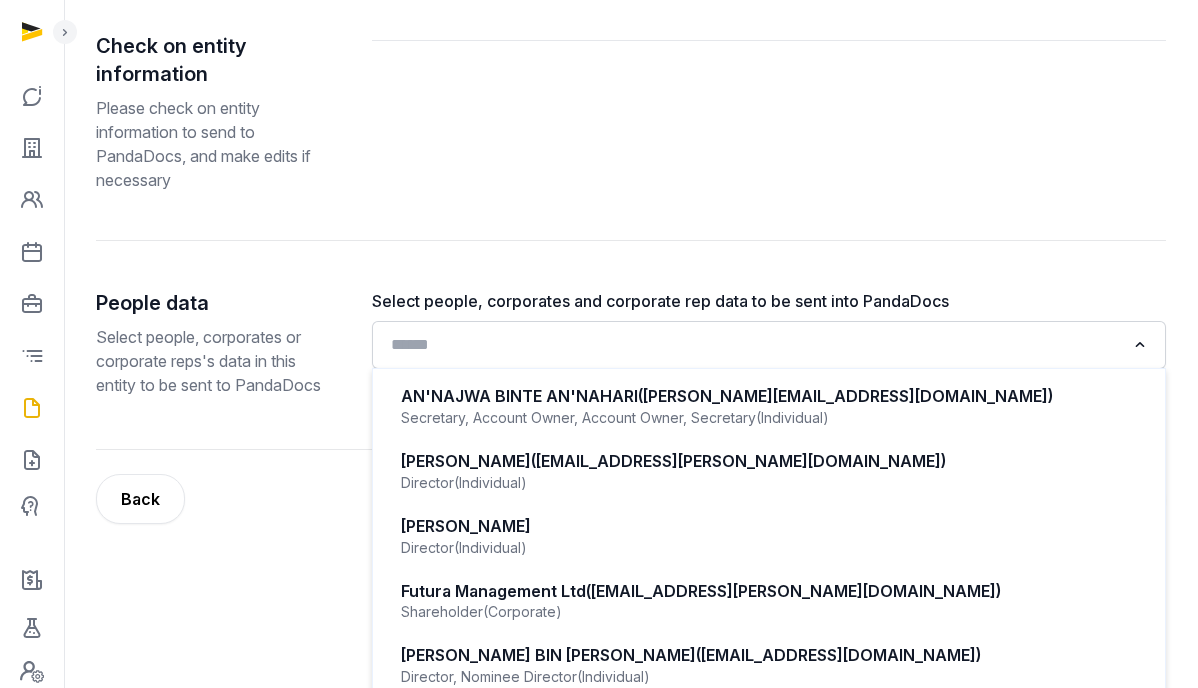 scroll, scrollTop: 331, scrollLeft: 0, axis: vertical 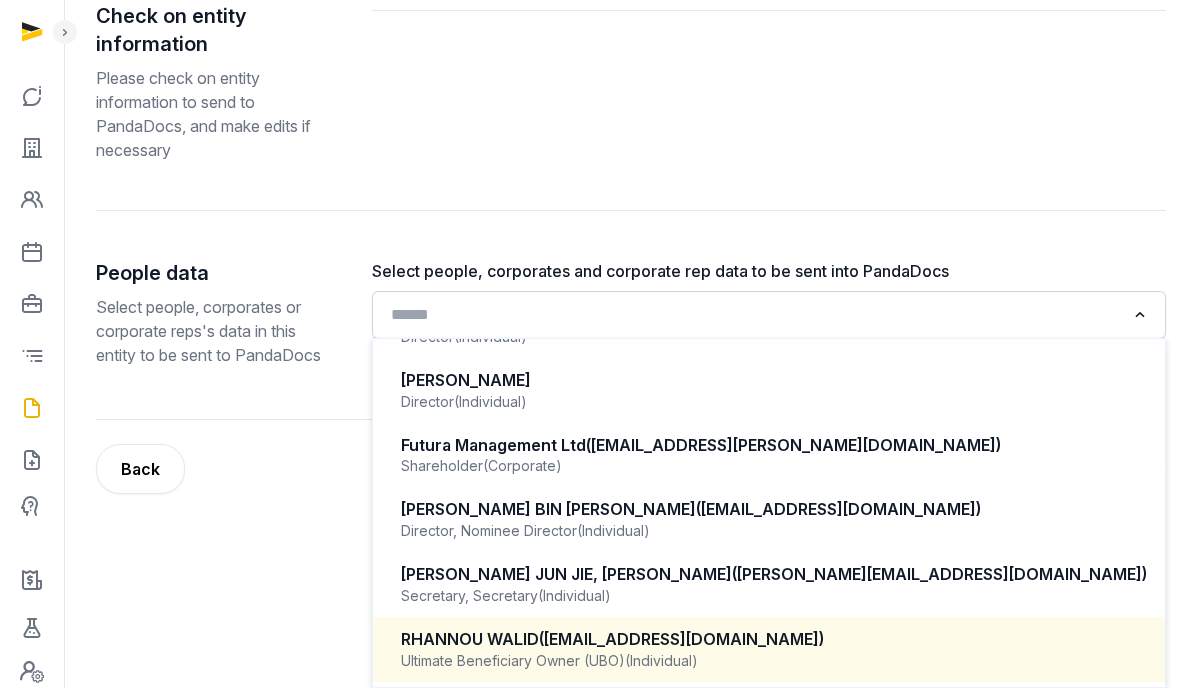 click on "[PERSON_NAME]   ([PERSON_NAME][EMAIL_ADDRESS][DOMAIN_NAME])" at bounding box center (769, 639) 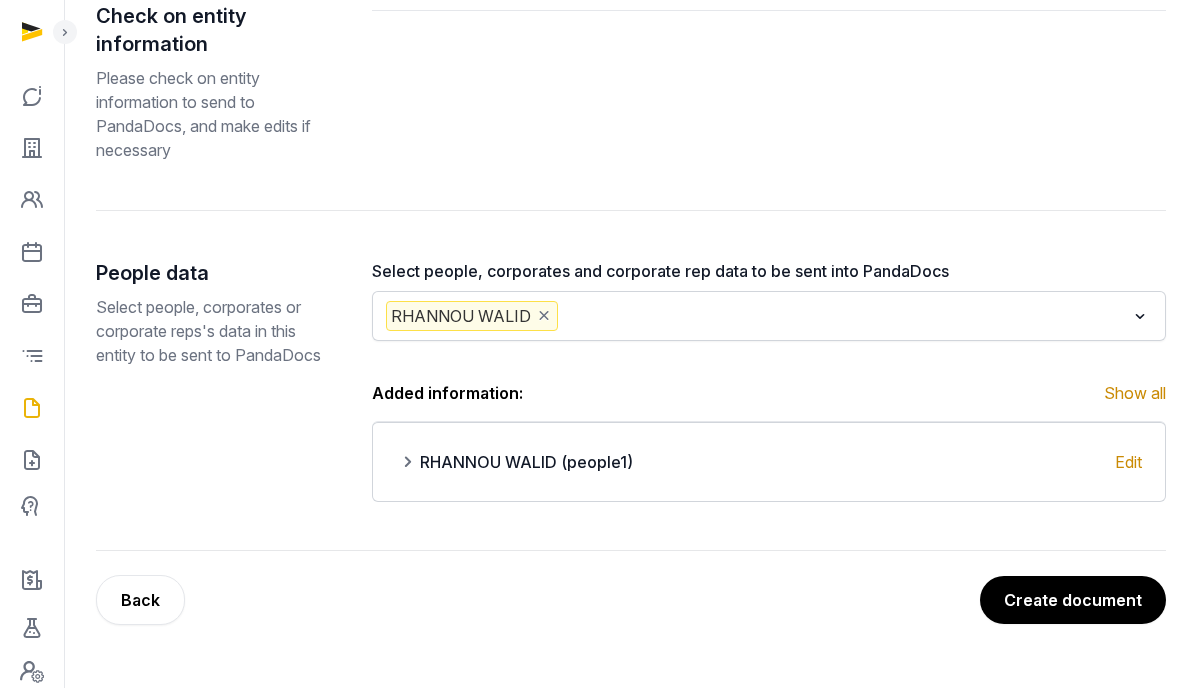 scroll, scrollTop: 308, scrollLeft: 0, axis: vertical 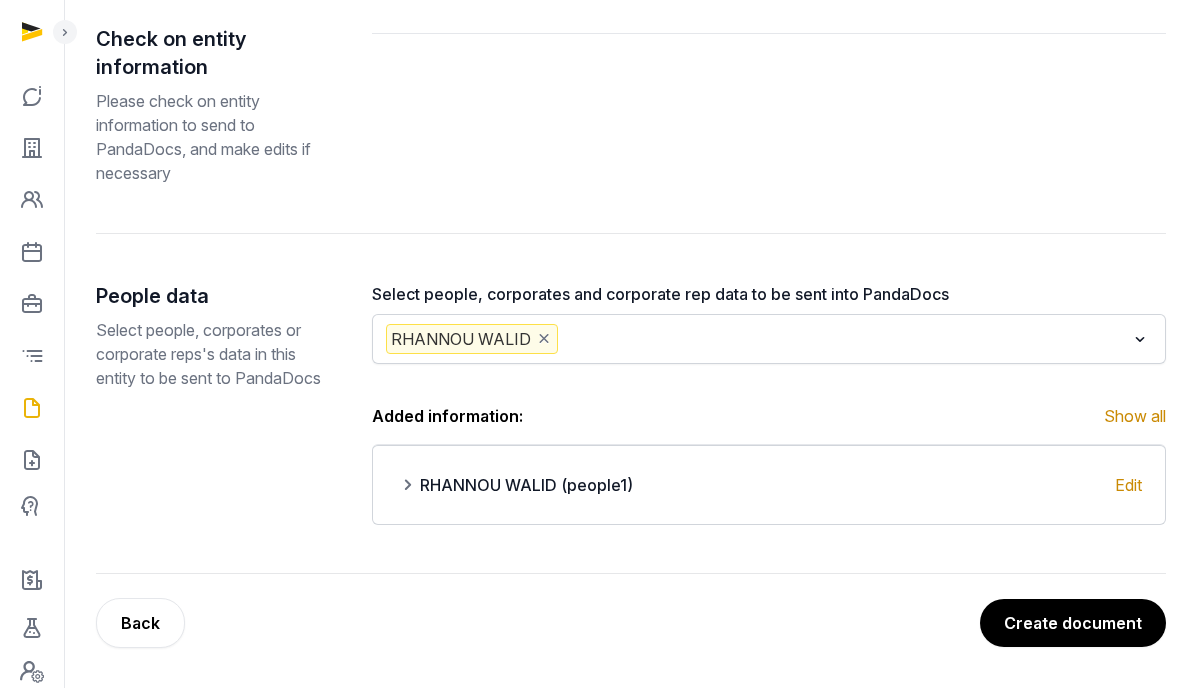 click 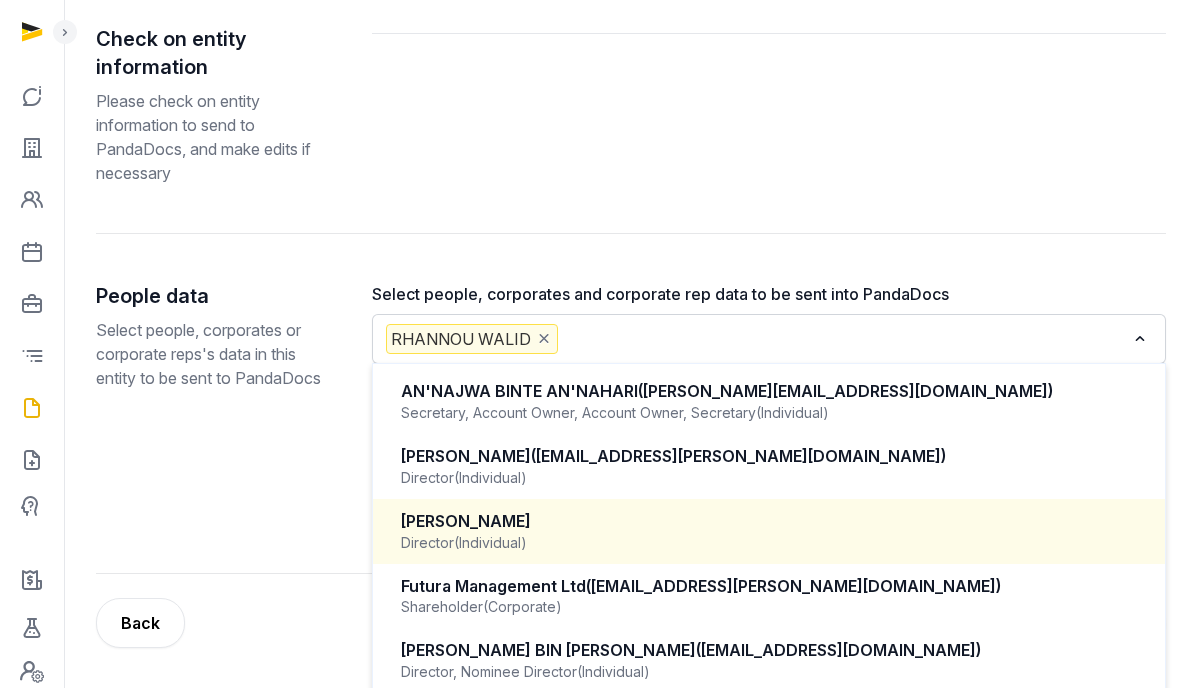 scroll, scrollTop: 70, scrollLeft: 0, axis: vertical 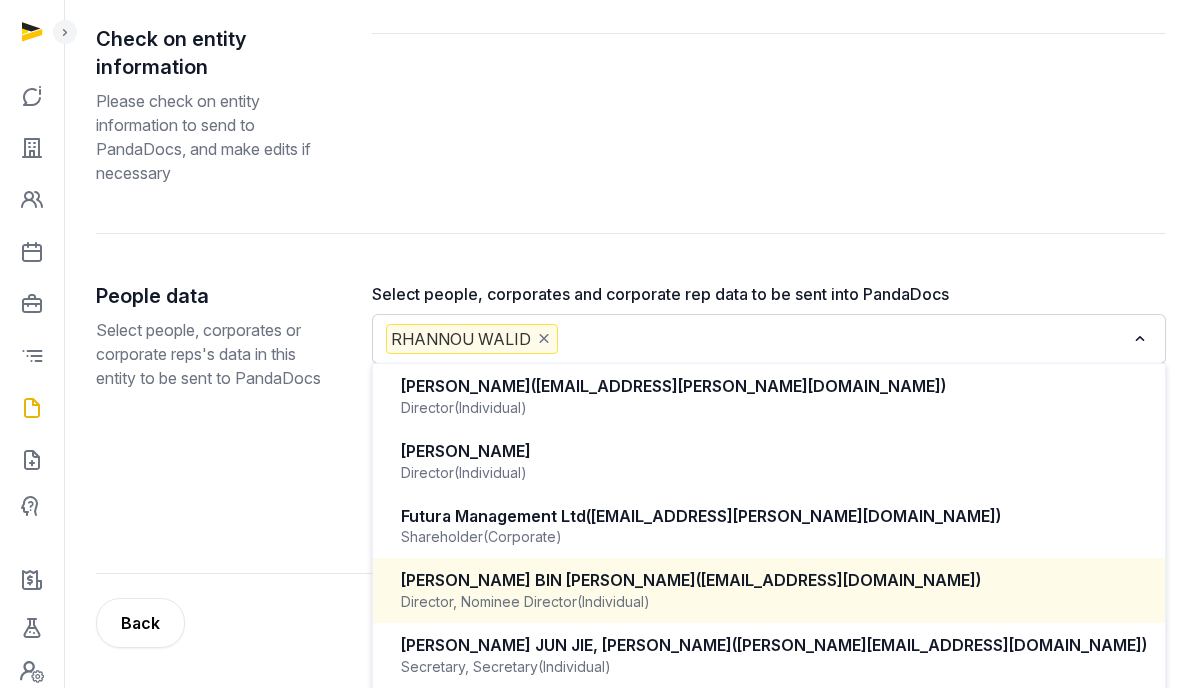click on "[PERSON_NAME] BIN [PERSON_NAME]   ([EMAIL_ADDRESS][DOMAIN_NAME])" at bounding box center [769, 580] 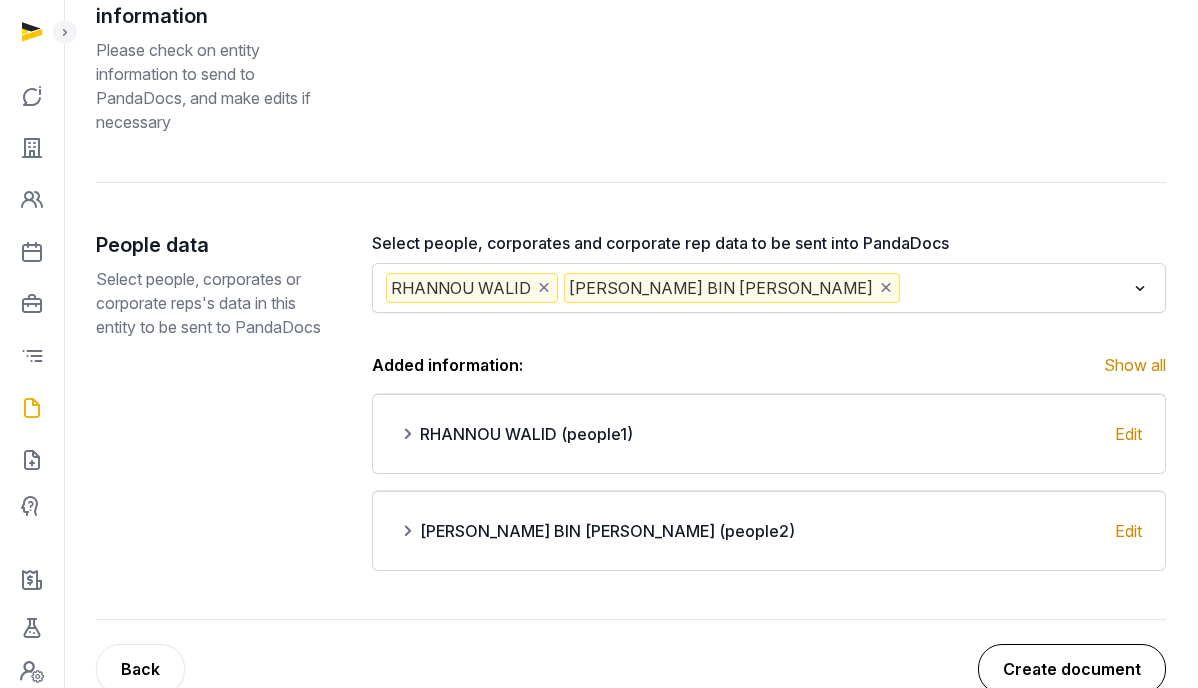 scroll, scrollTop: 405, scrollLeft: 0, axis: vertical 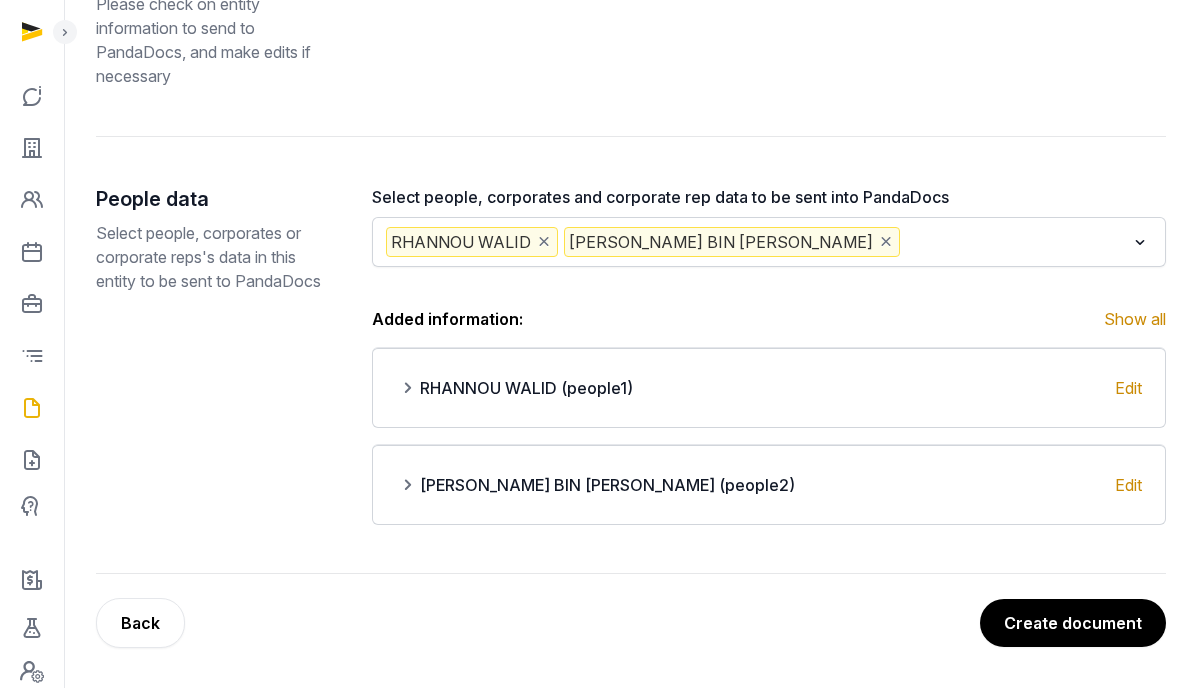 click on "Create document" at bounding box center [1073, 623] 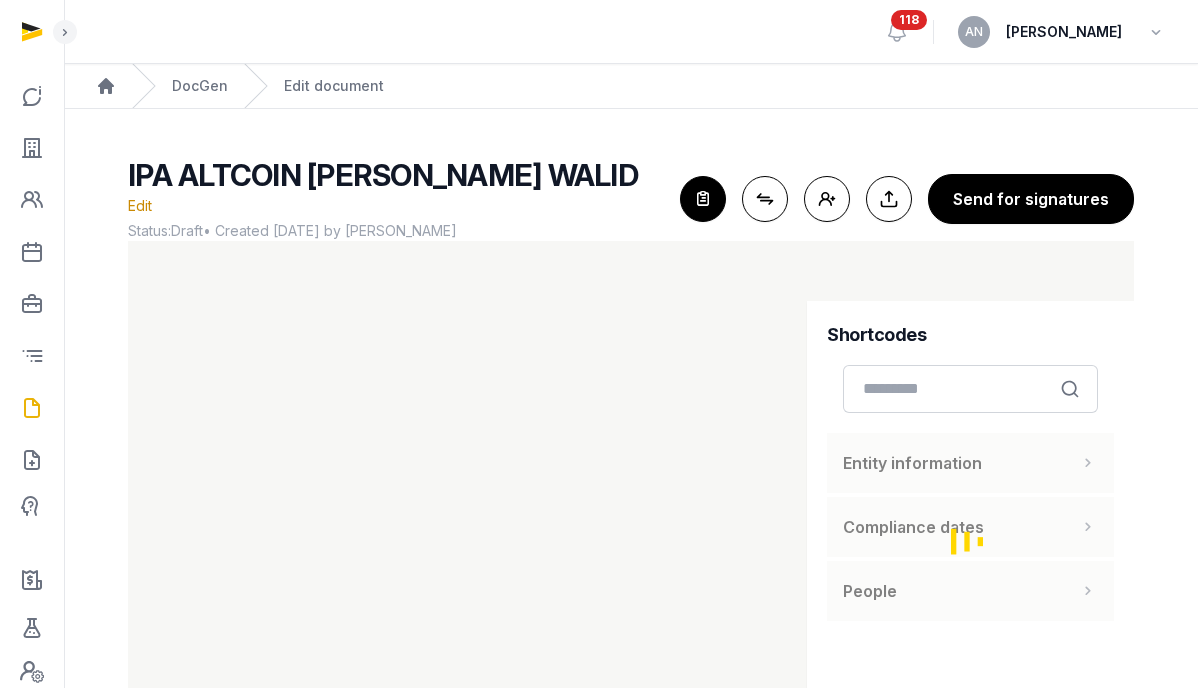 scroll, scrollTop: 85, scrollLeft: 0, axis: vertical 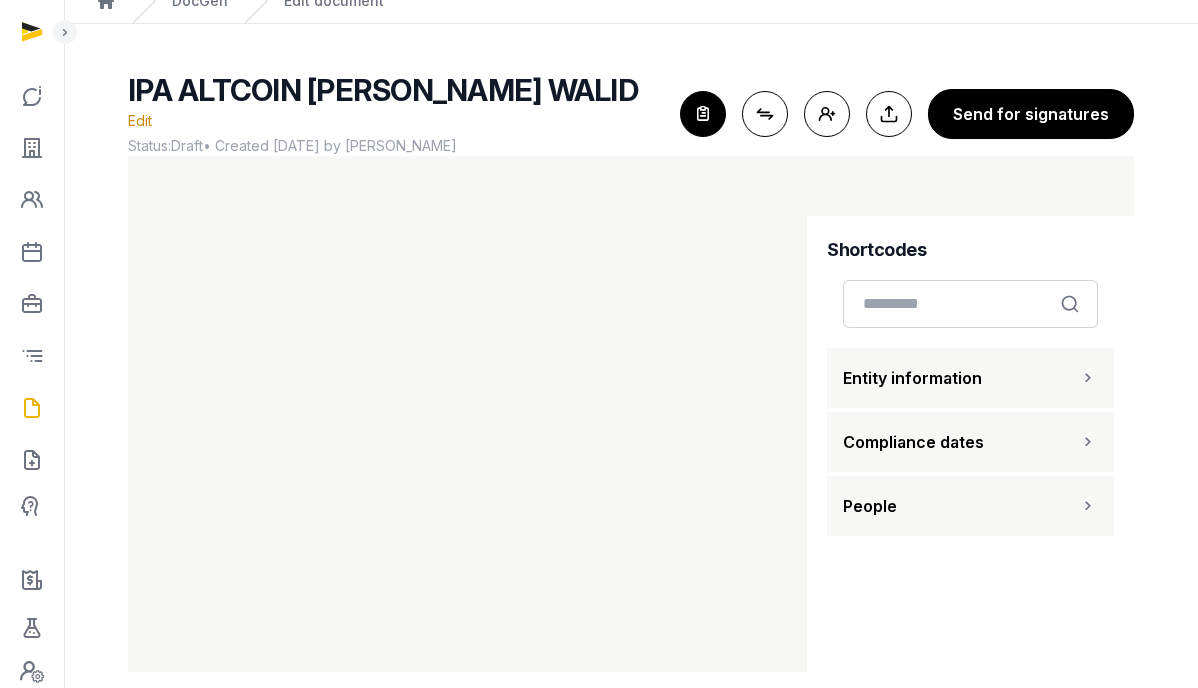 click at bounding box center (703, 114) 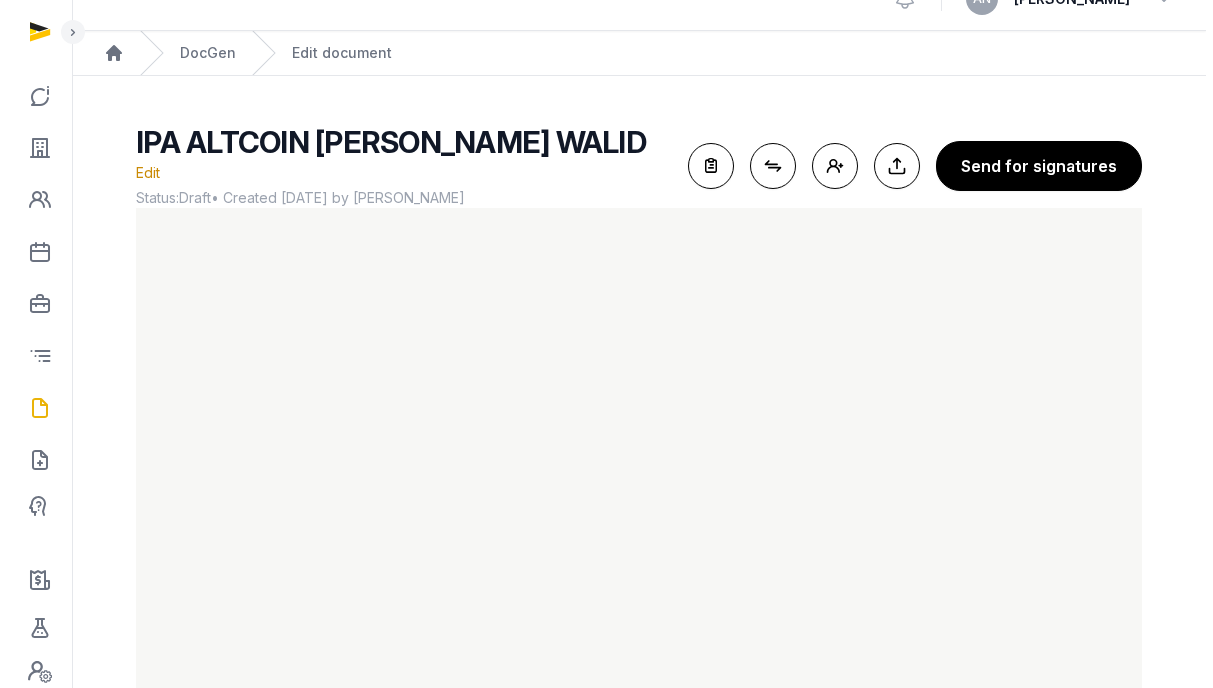 scroll, scrollTop: 85, scrollLeft: 0, axis: vertical 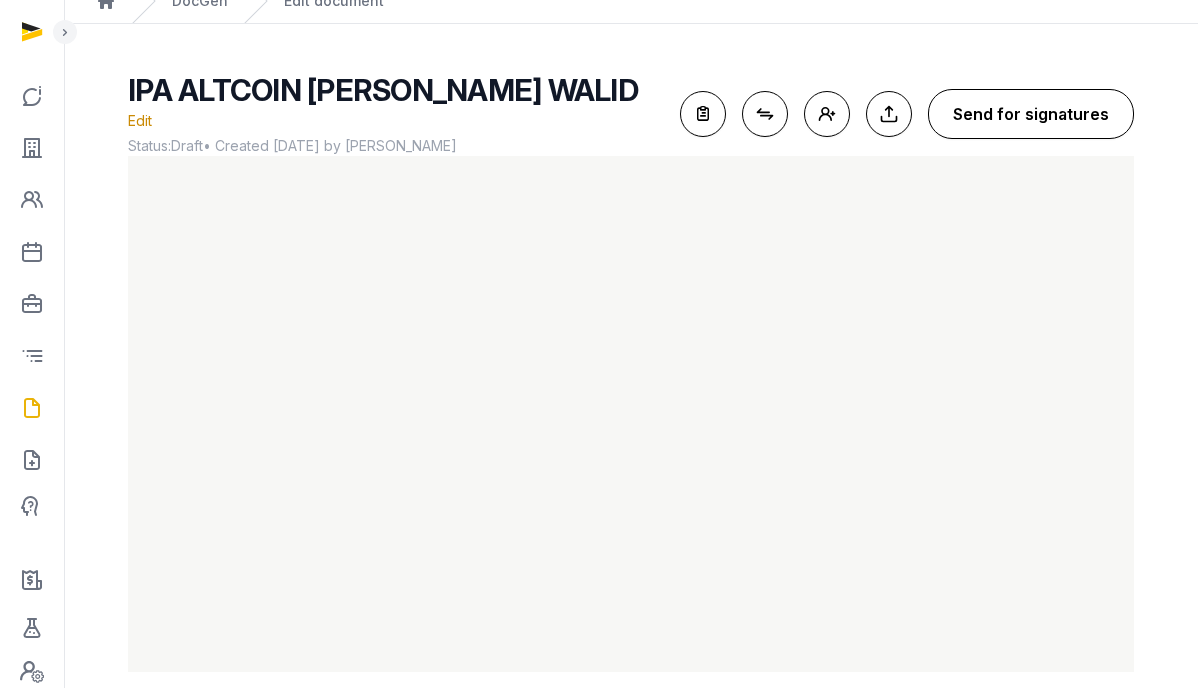click on "Send for signatures" at bounding box center (1031, 114) 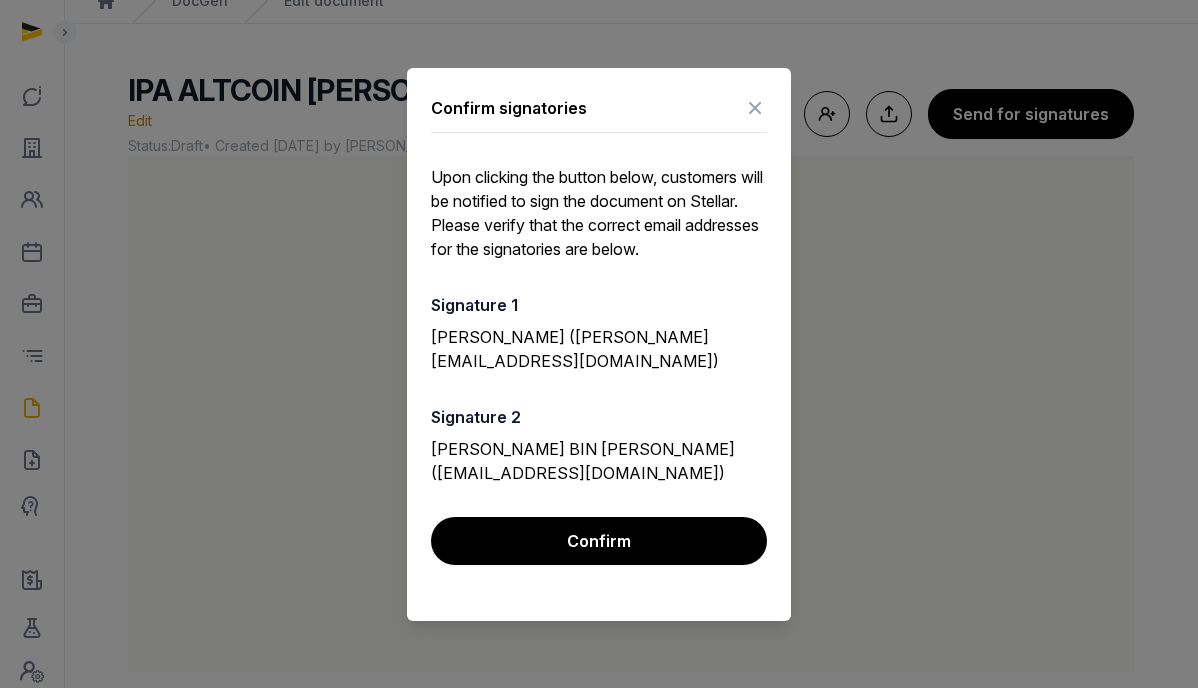 click at bounding box center (755, 108) 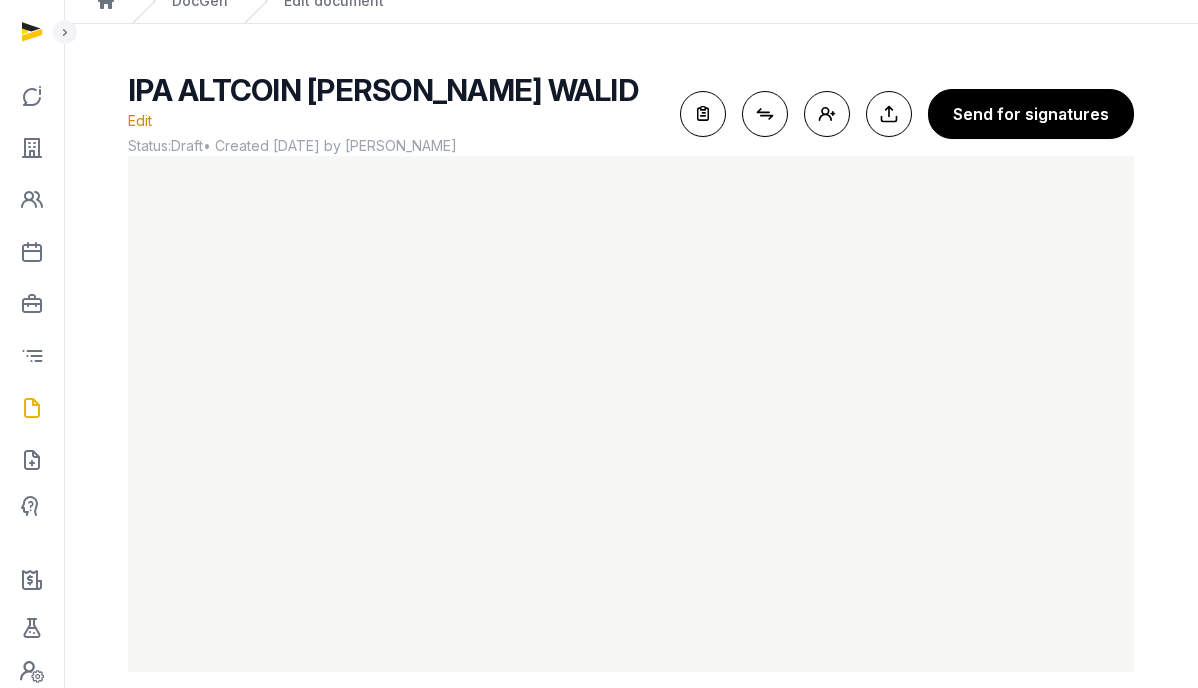 click on "IPA ALTCOIN [PERSON_NAME] WALID" at bounding box center (383, 90) 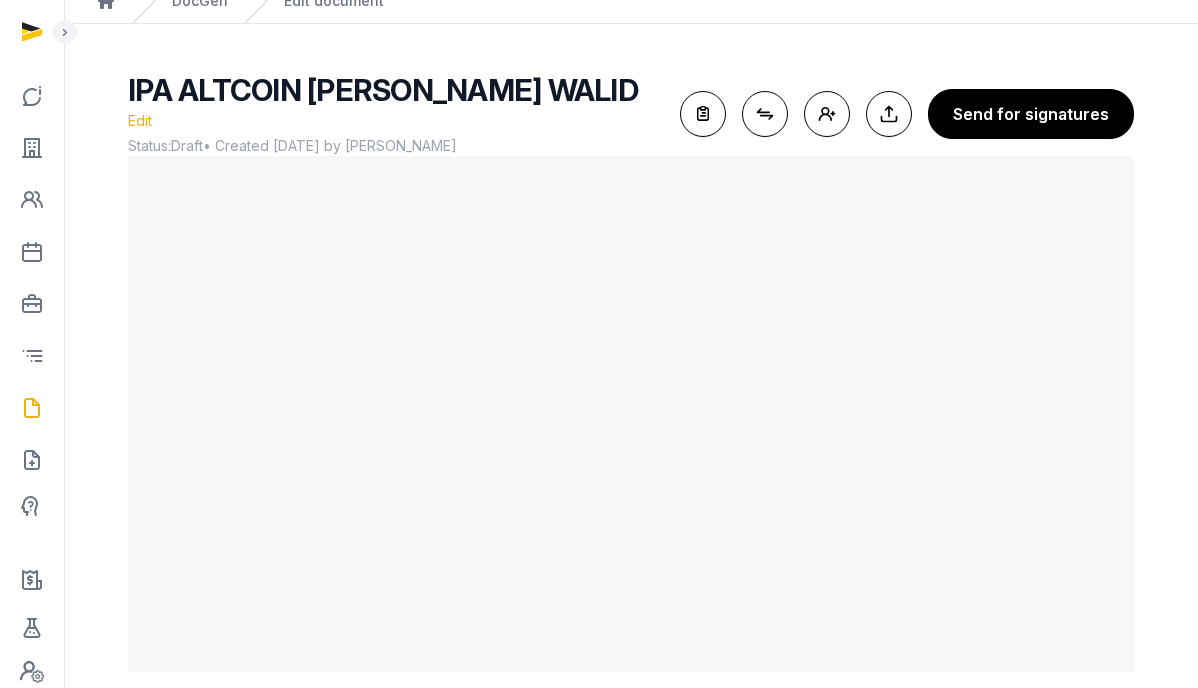 click on "Edit" at bounding box center (140, 120) 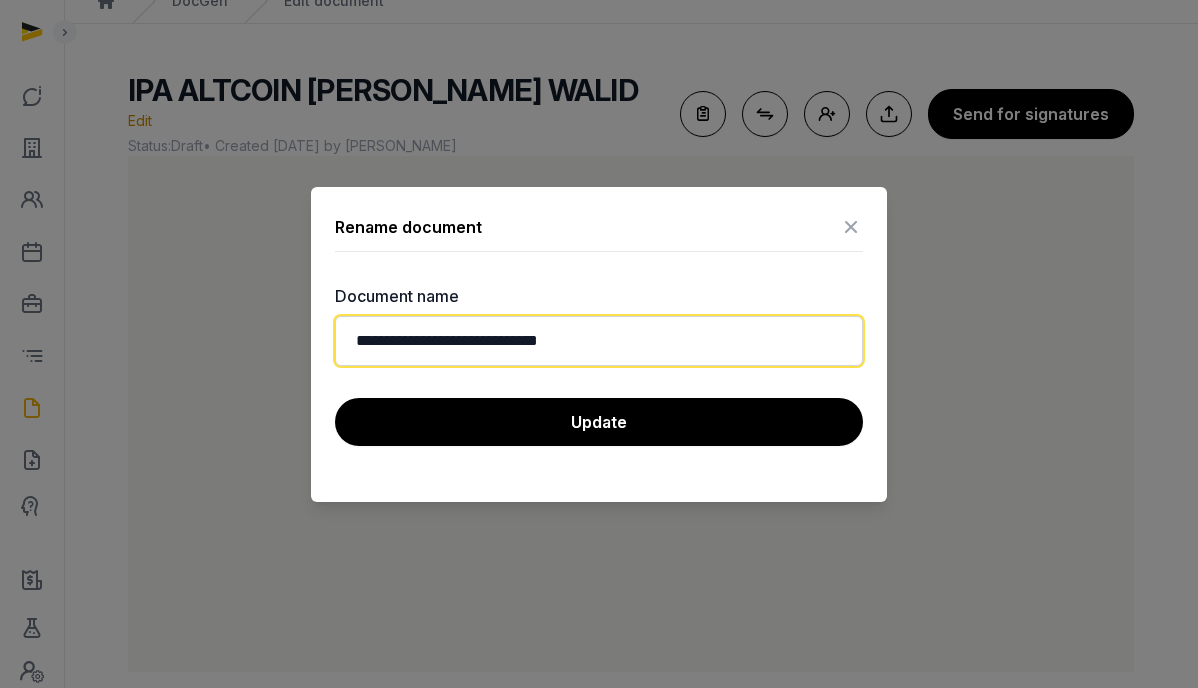 drag, startPoint x: 503, startPoint y: 340, endPoint x: 381, endPoint y: 334, distance: 122.14745 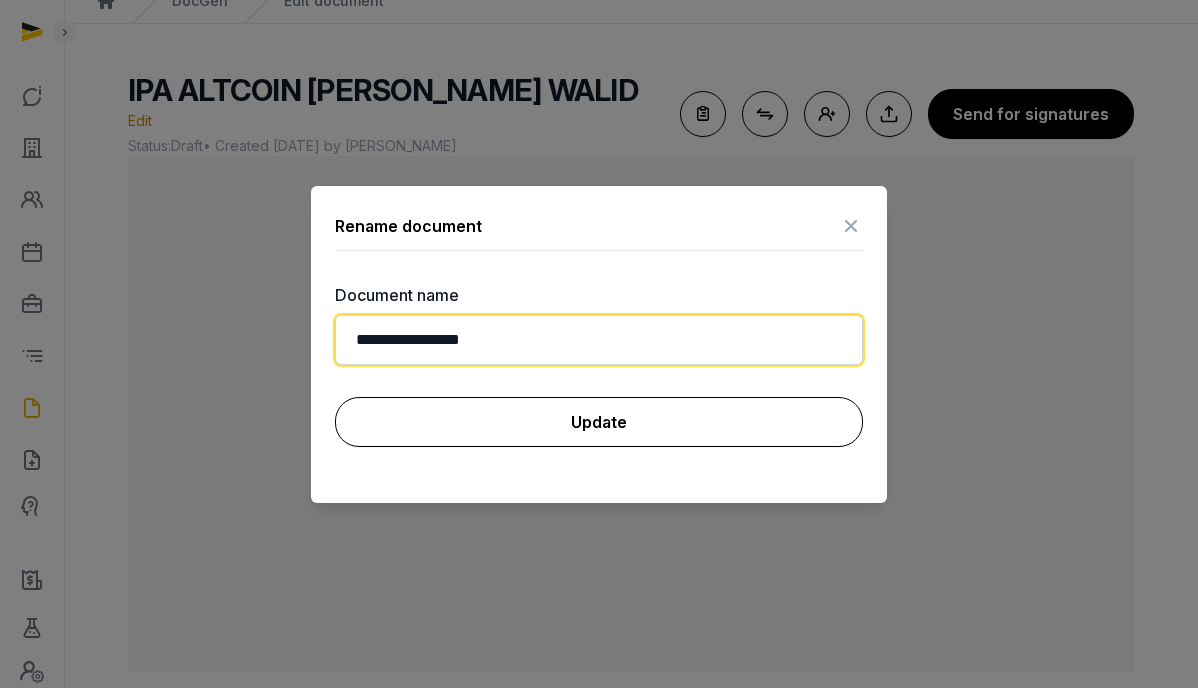 type on "**********" 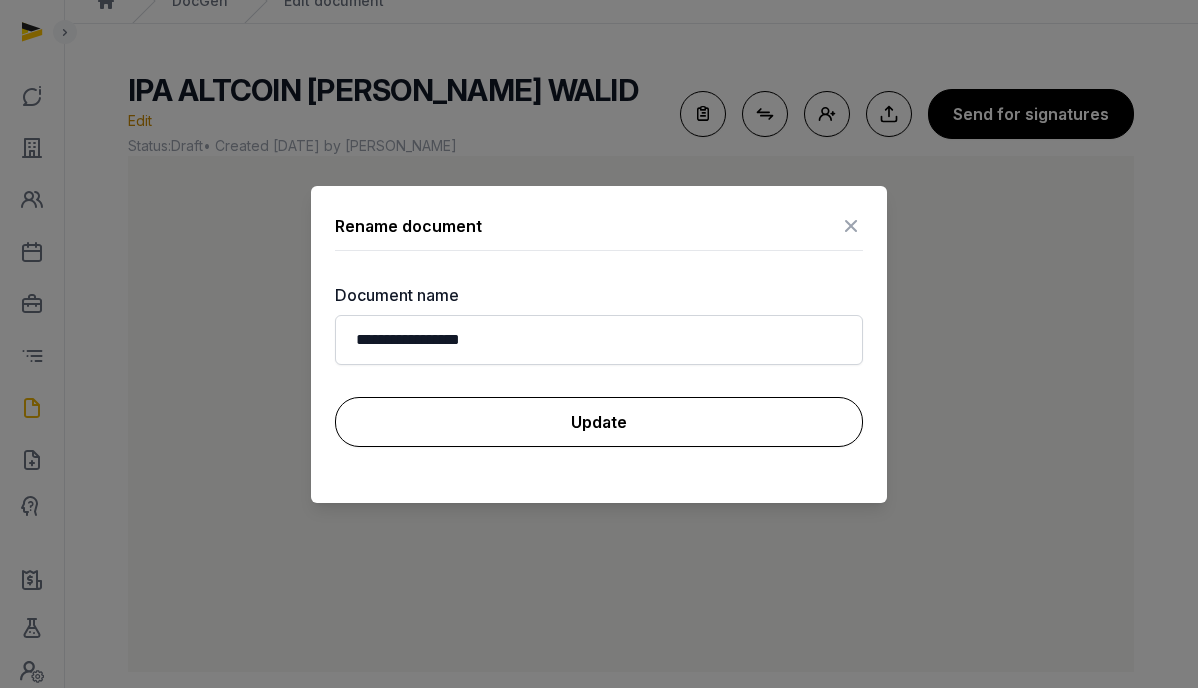 click on "Update" at bounding box center [599, 422] 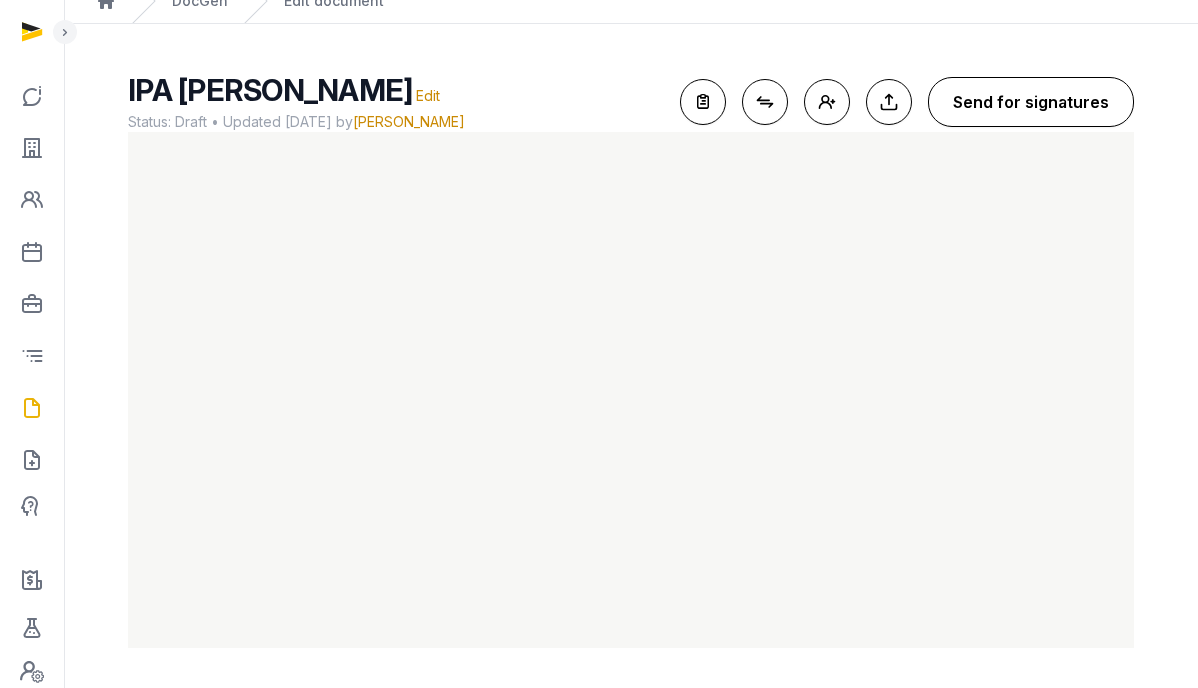 click on "Send for signatures" at bounding box center [1031, 102] 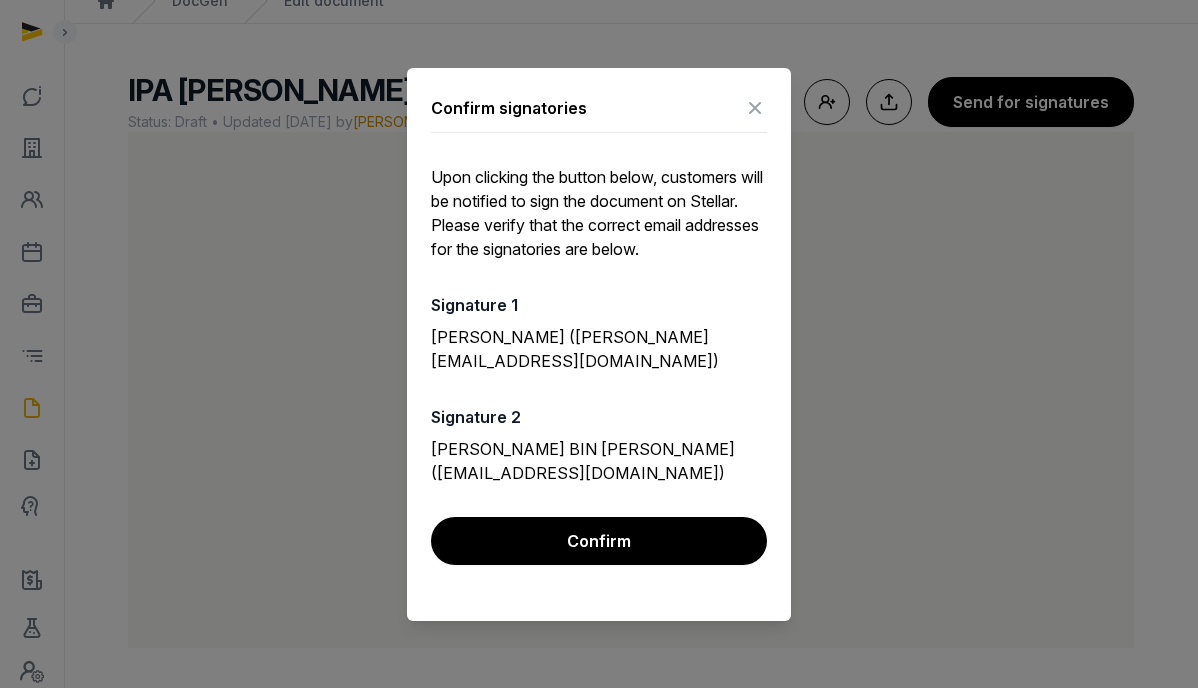 click on "Confirm" at bounding box center [599, 541] 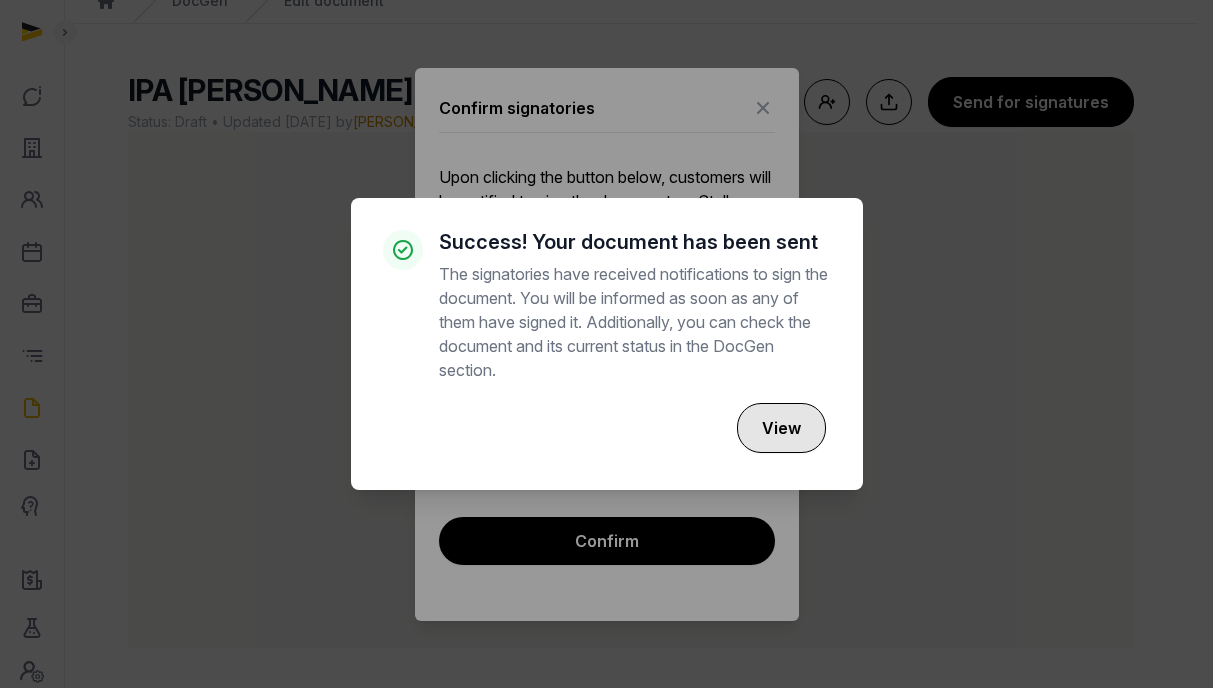 click on "View" at bounding box center (781, 428) 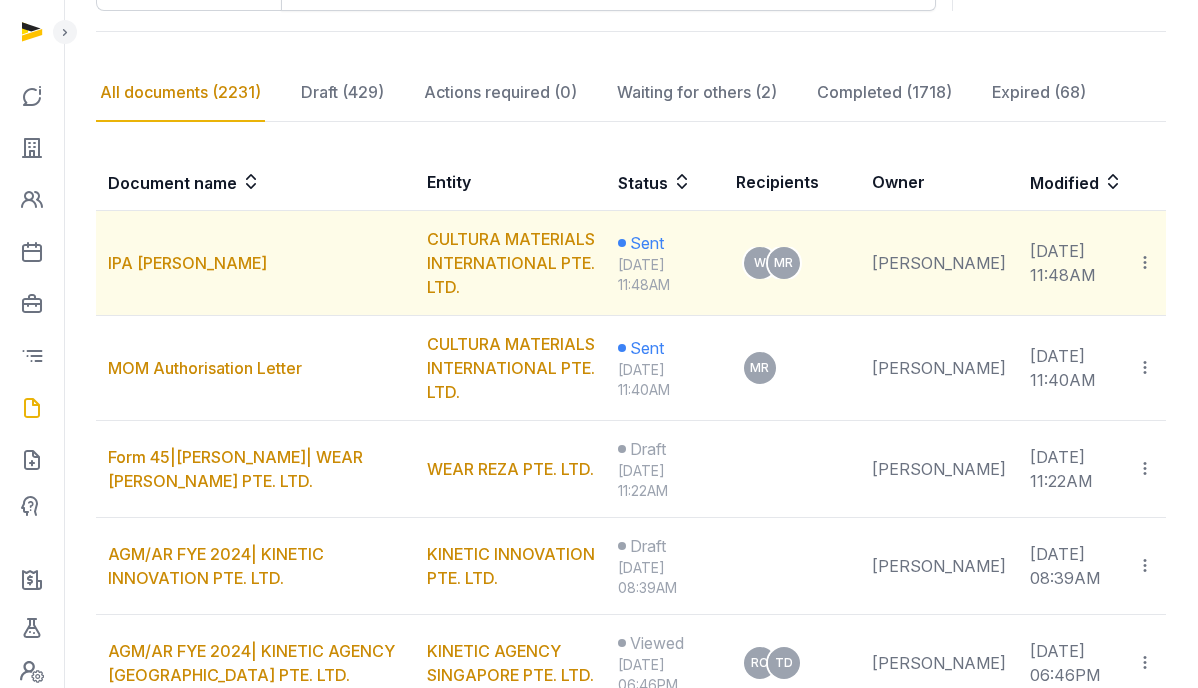 scroll, scrollTop: 243, scrollLeft: 0, axis: vertical 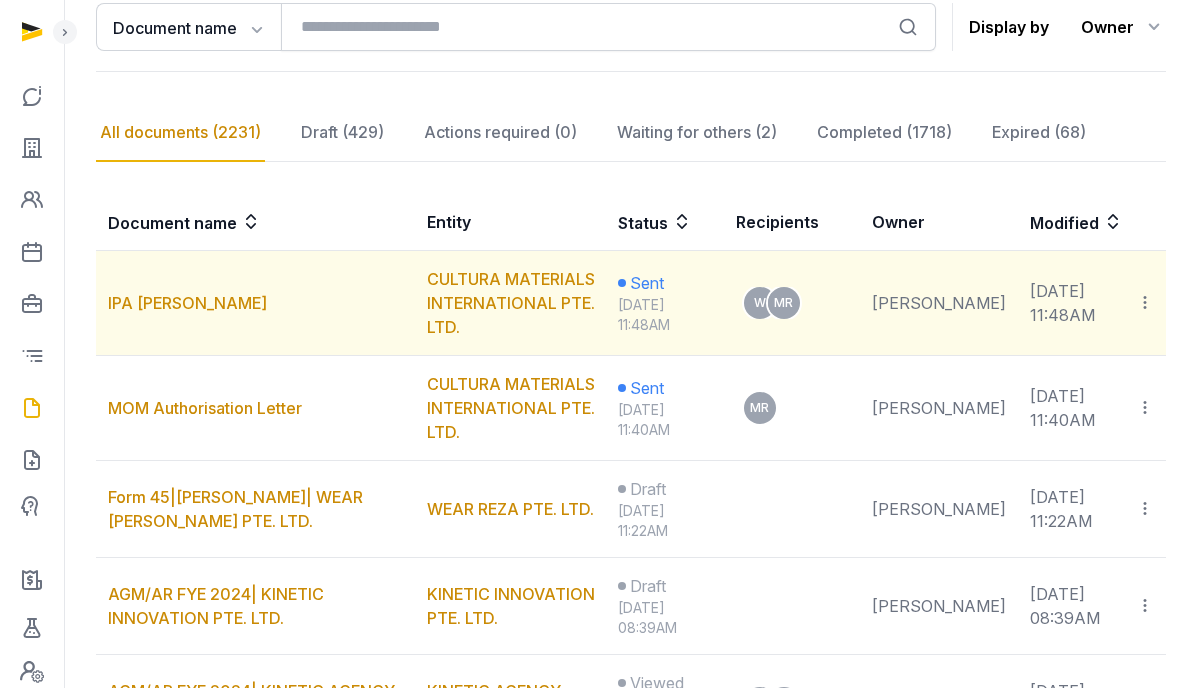 click on "Copy links Move to completed [GEOGRAPHIC_DATA]" at bounding box center (1145, 303) 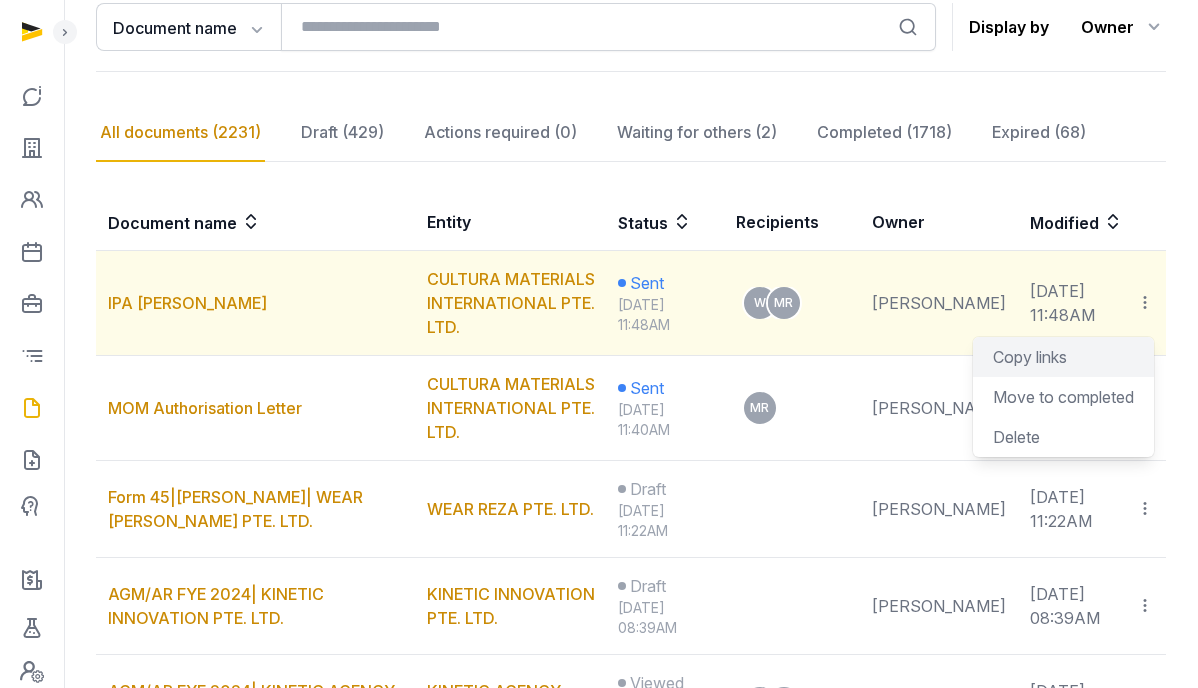 click on "Copy links" 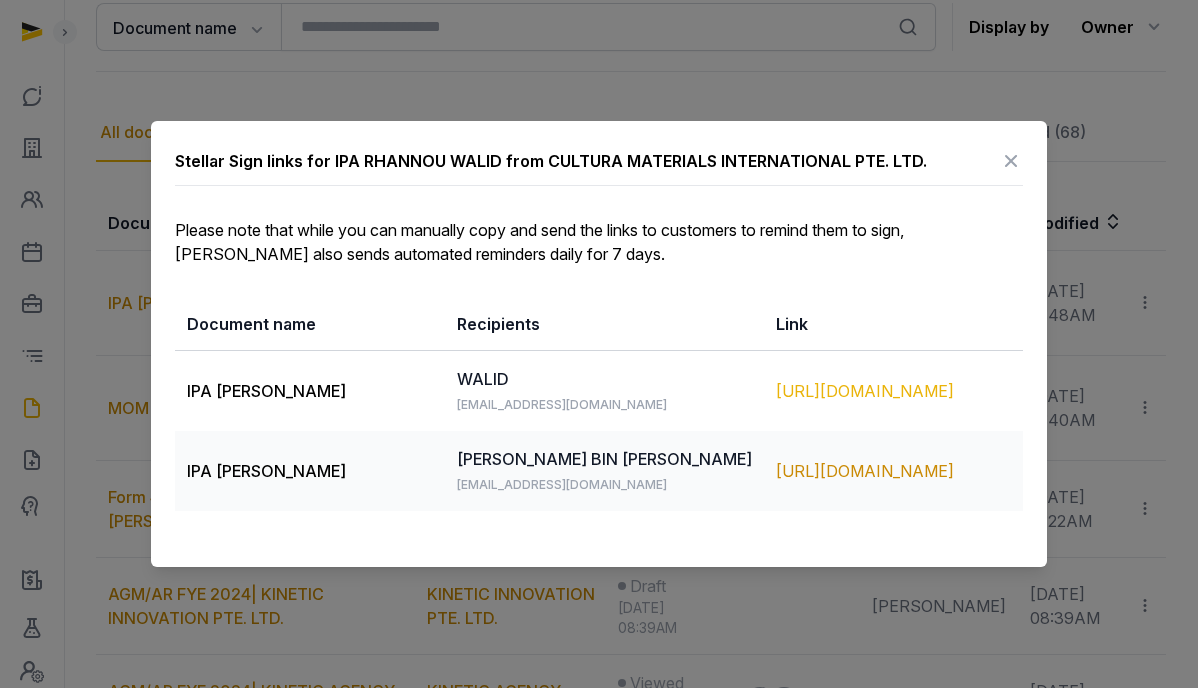 click on "[URL][DOMAIN_NAME]" at bounding box center (894, 391) 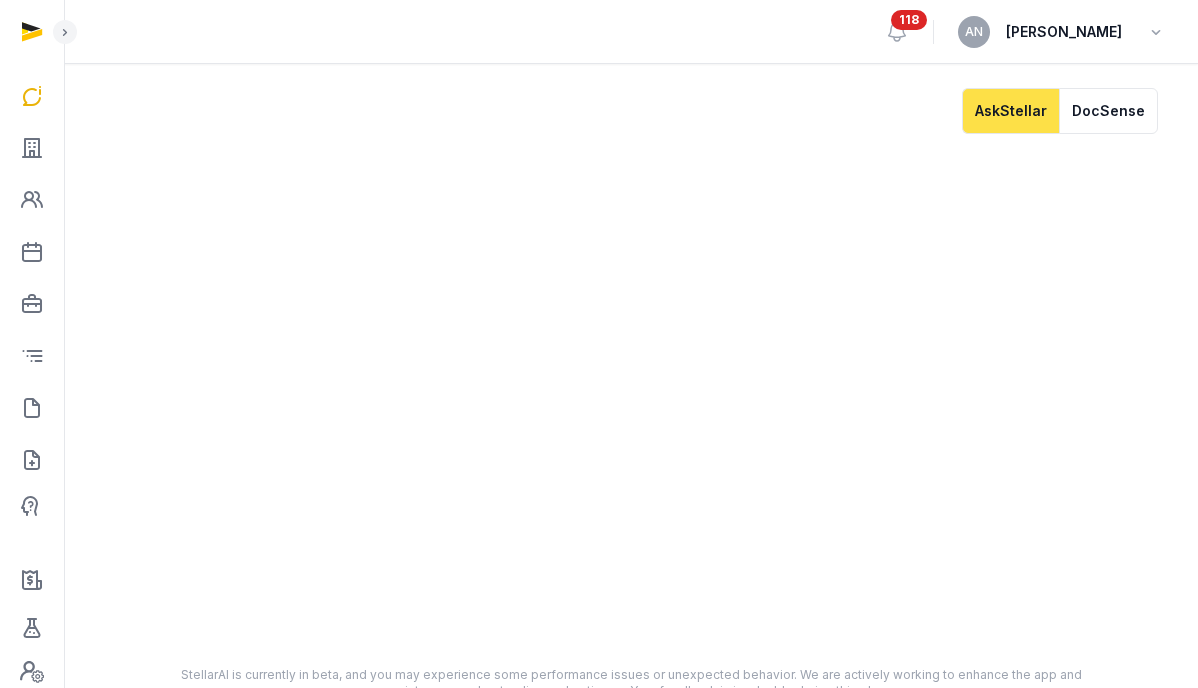 scroll, scrollTop: 0, scrollLeft: 0, axis: both 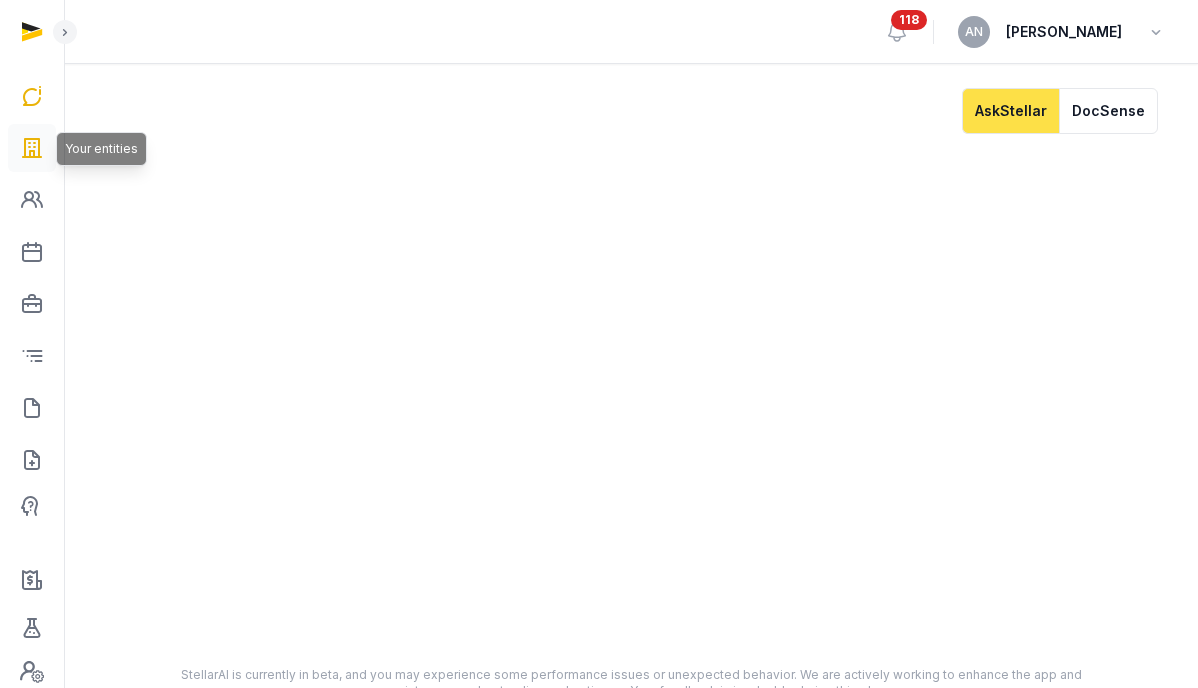 click at bounding box center (32, 148) 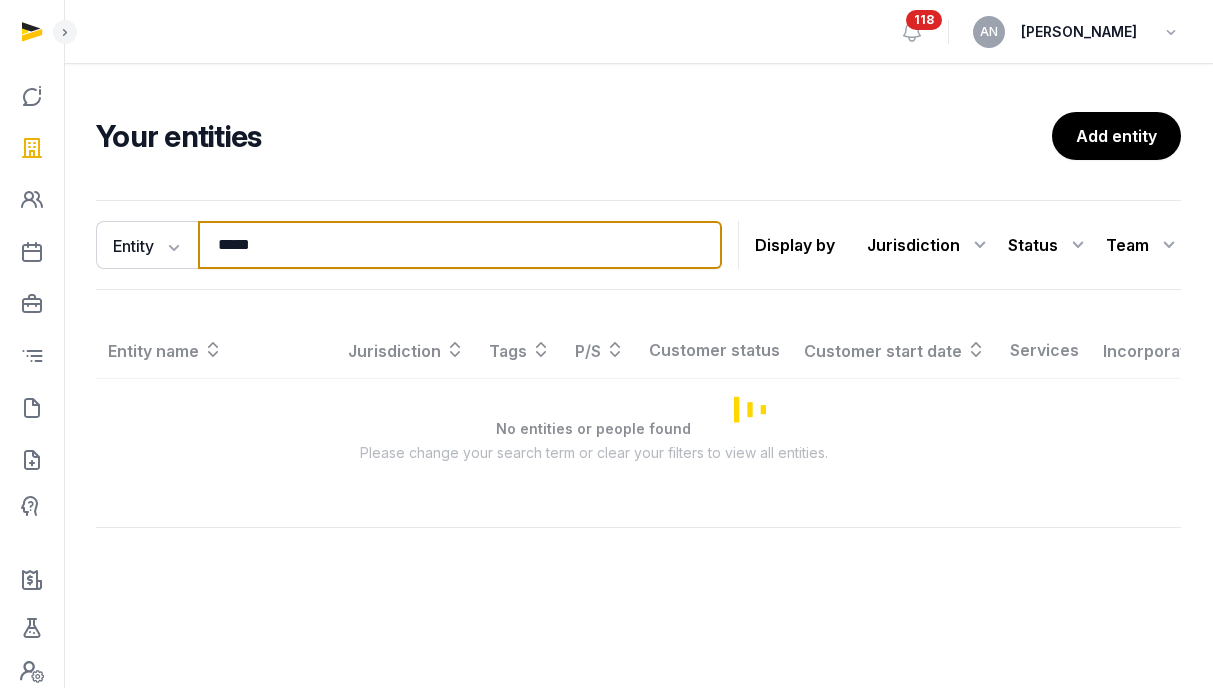 click on "*****" at bounding box center [460, 245] 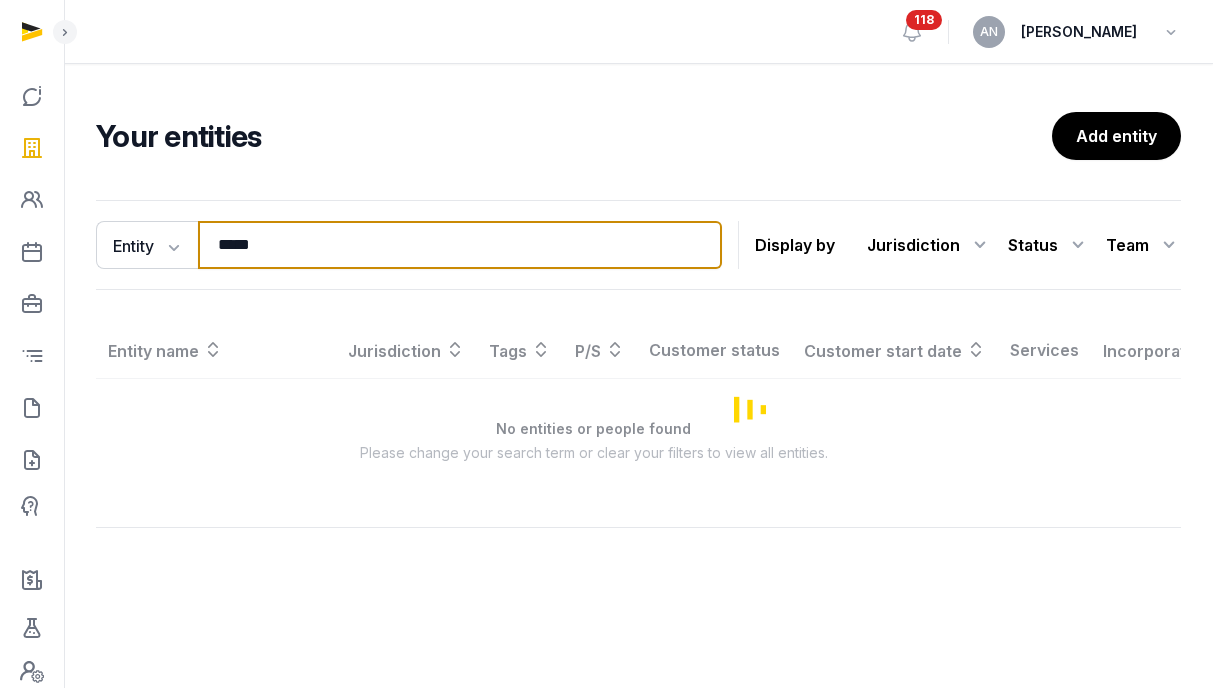 click on "*****" at bounding box center [460, 245] 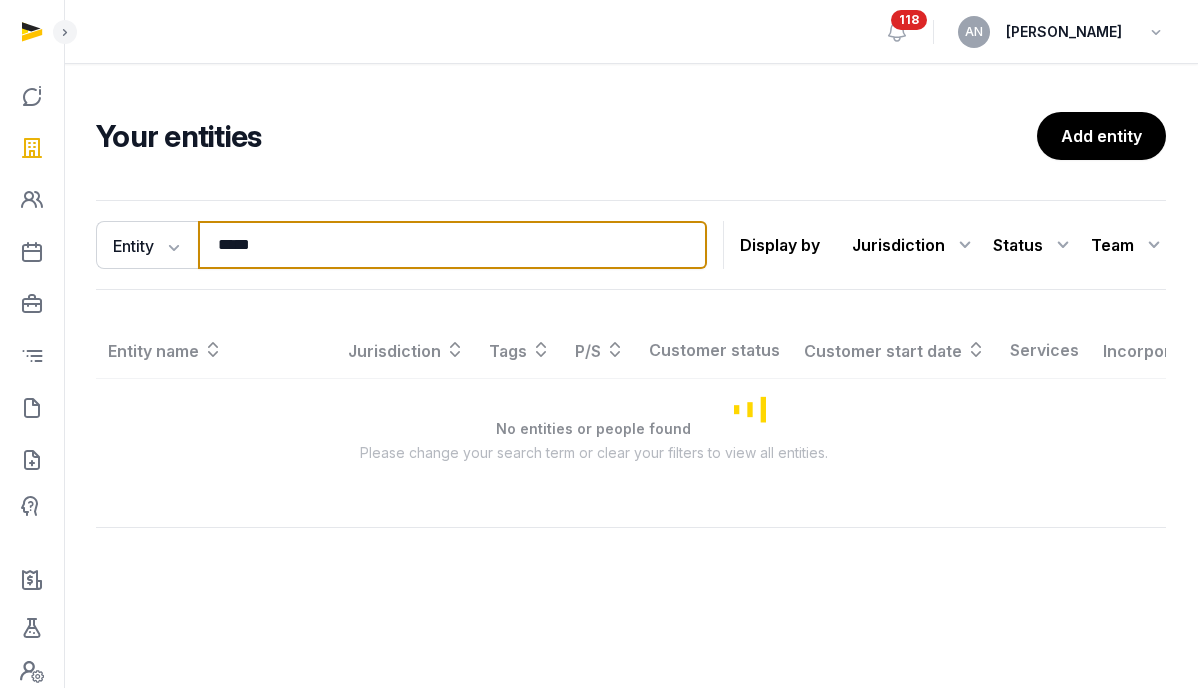 click on "*****" at bounding box center (452, 245) 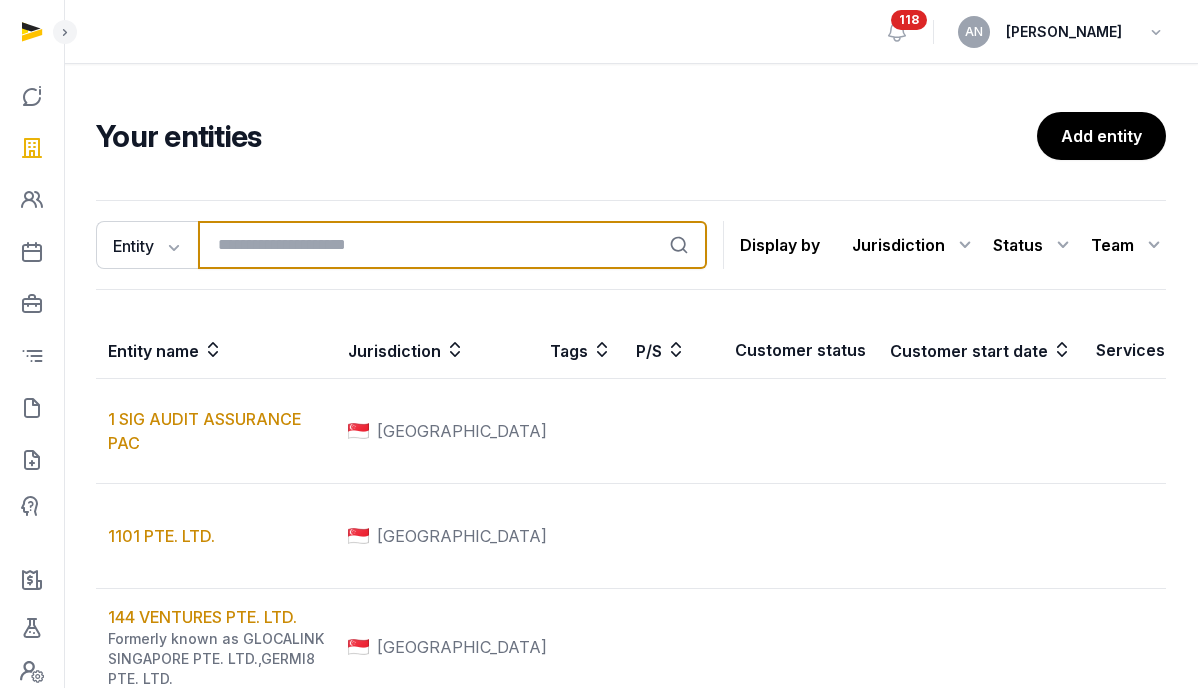 click at bounding box center [452, 245] 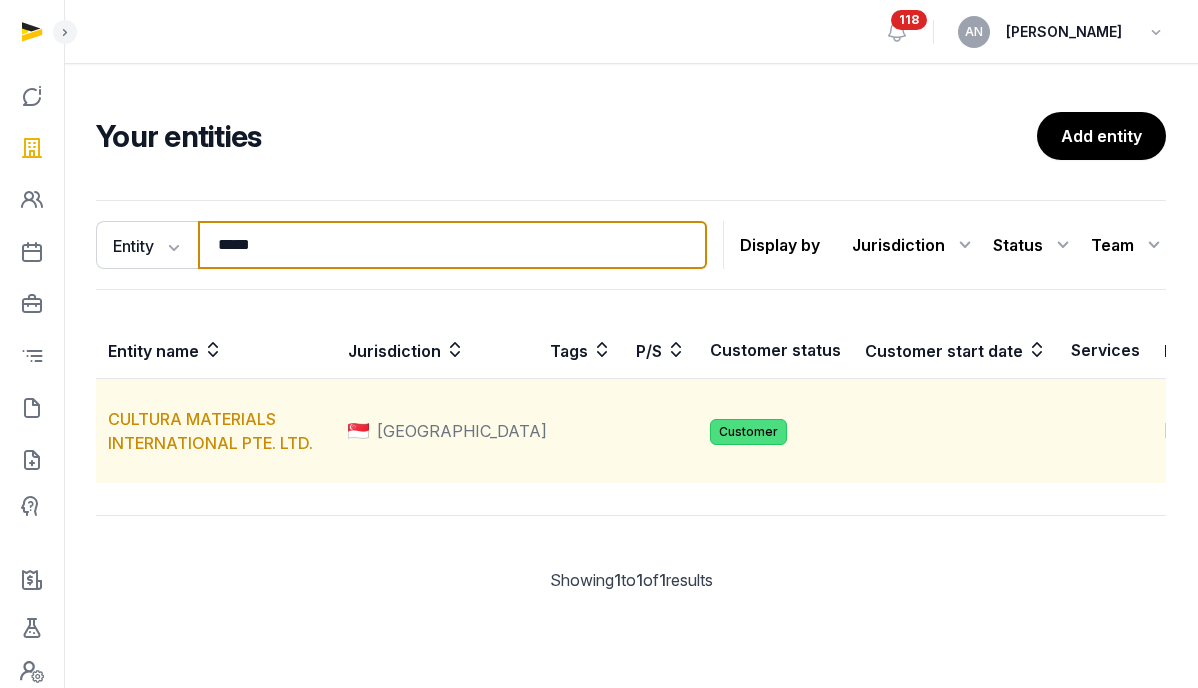 type on "*****" 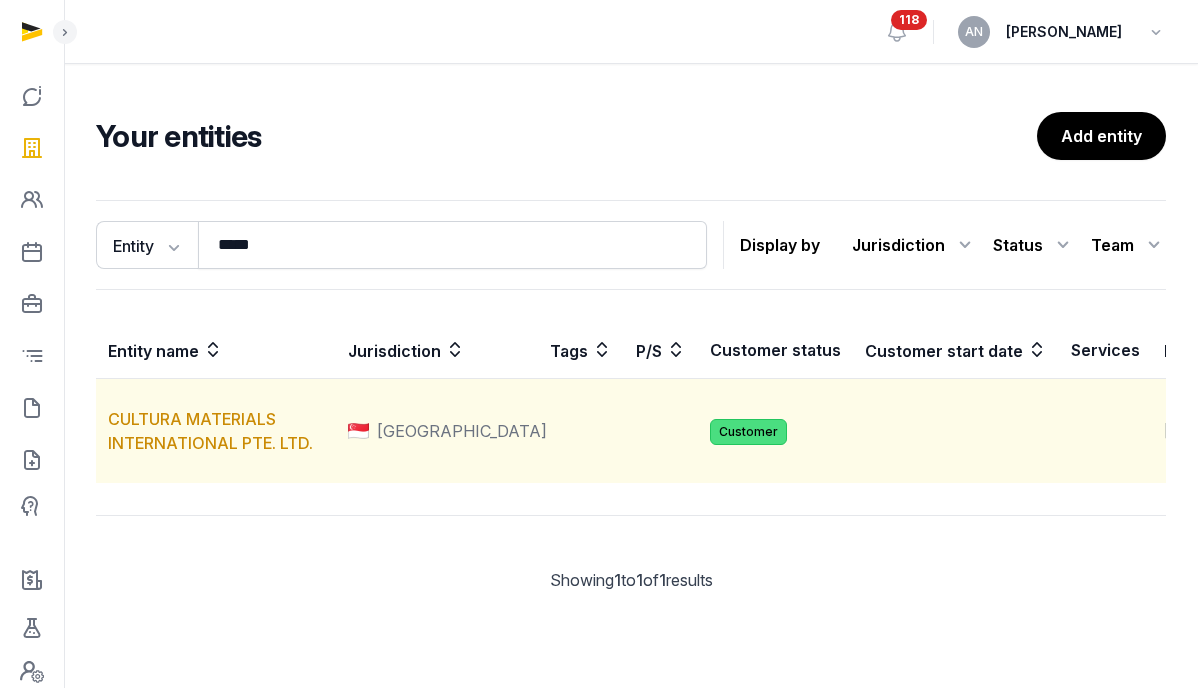 click on "CULTURA MATERIALS INTERNATIONAL PTE. LTD." at bounding box center (216, 431) 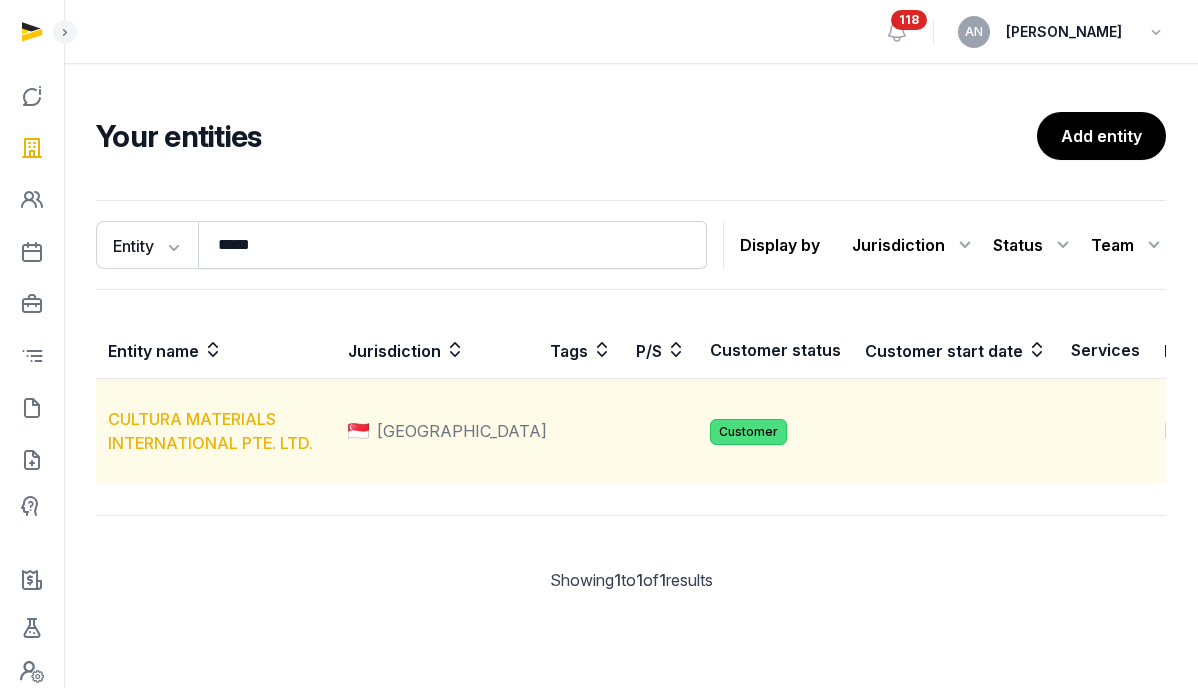click on "CULTURA MATERIALS INTERNATIONAL PTE. LTD." at bounding box center (210, 431) 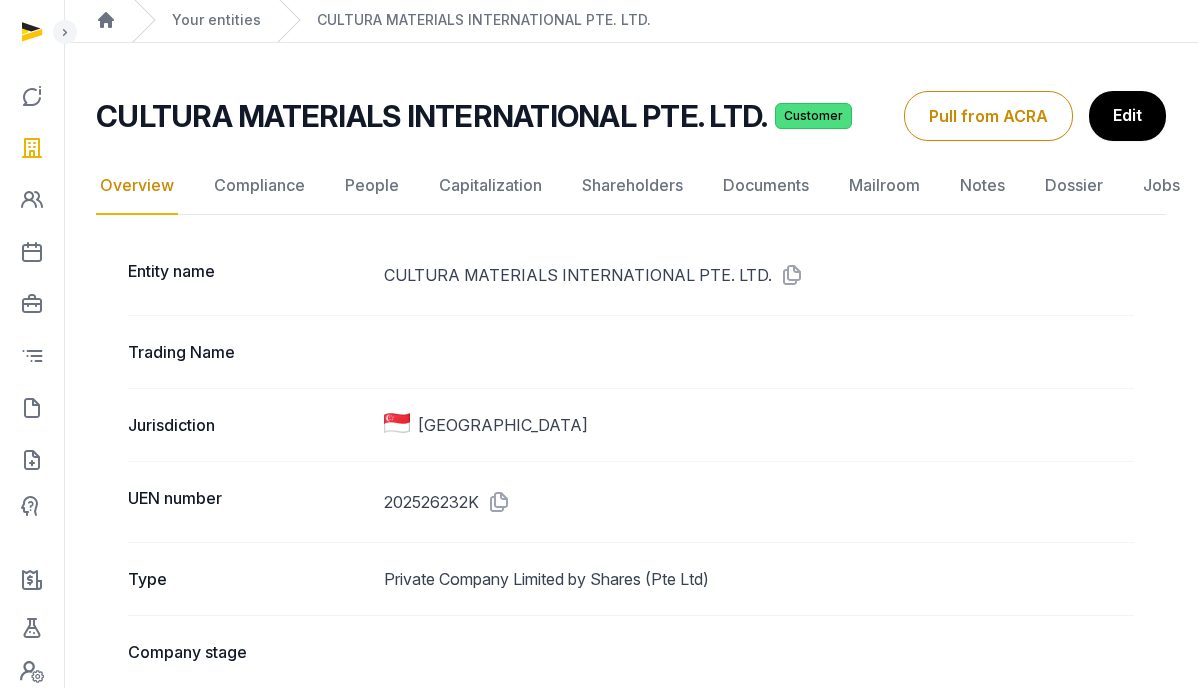 scroll, scrollTop: 0, scrollLeft: 0, axis: both 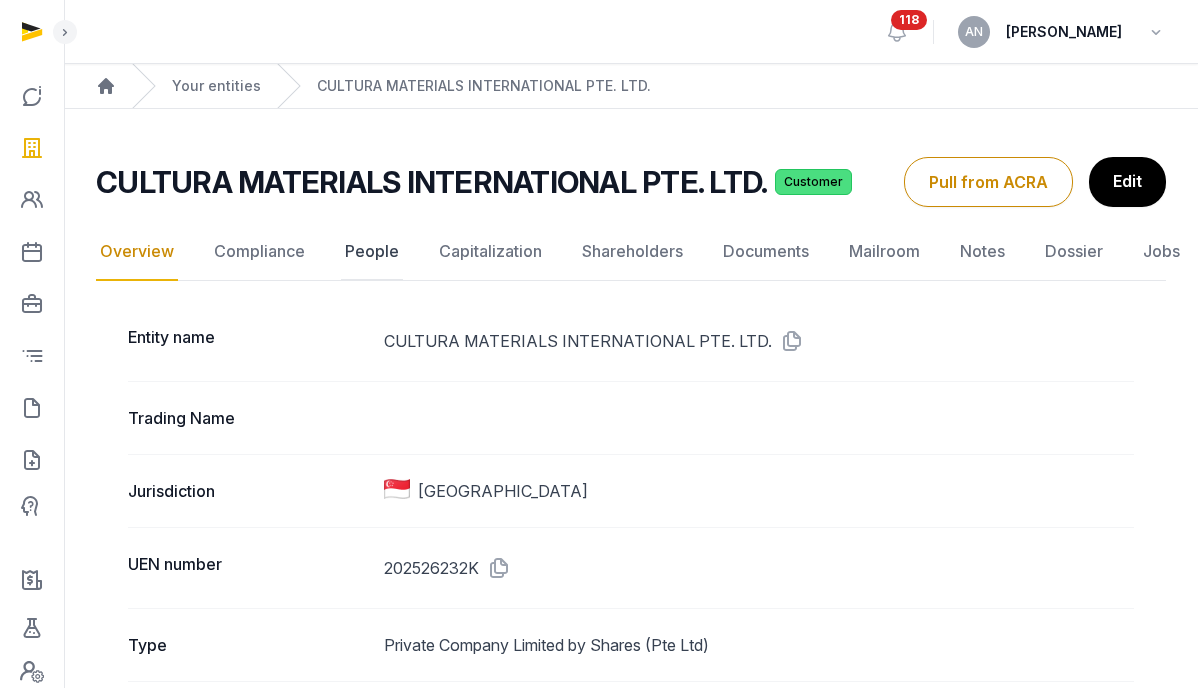 click on "People" 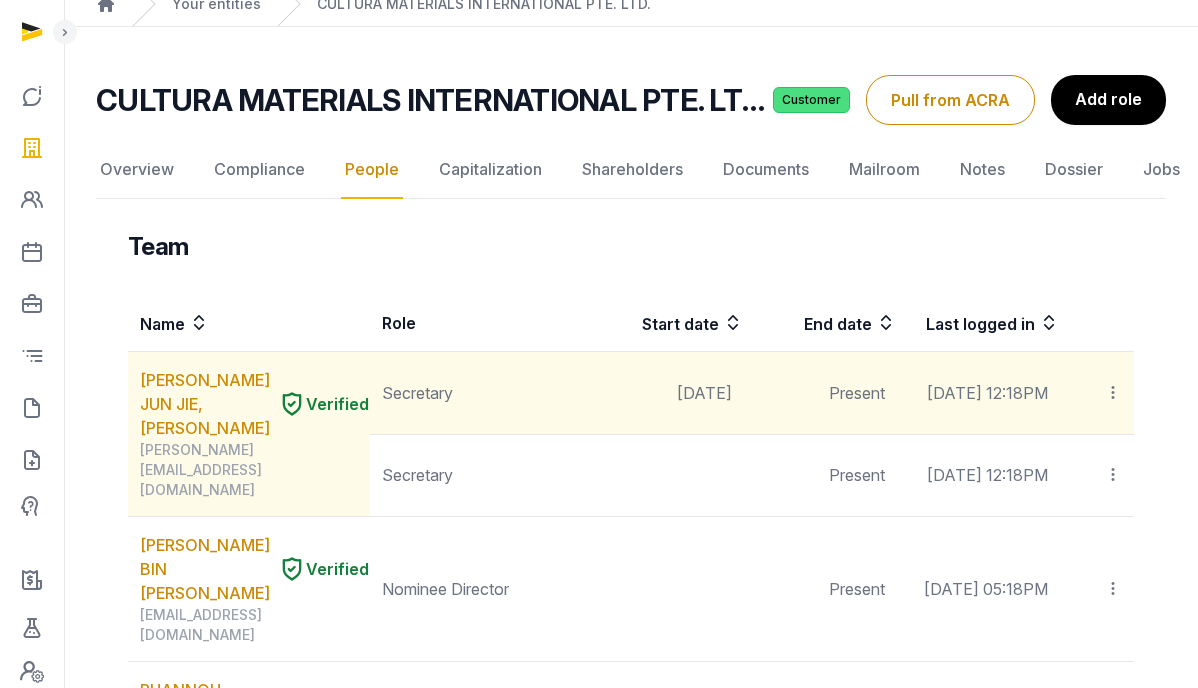 scroll, scrollTop: 325, scrollLeft: 0, axis: vertical 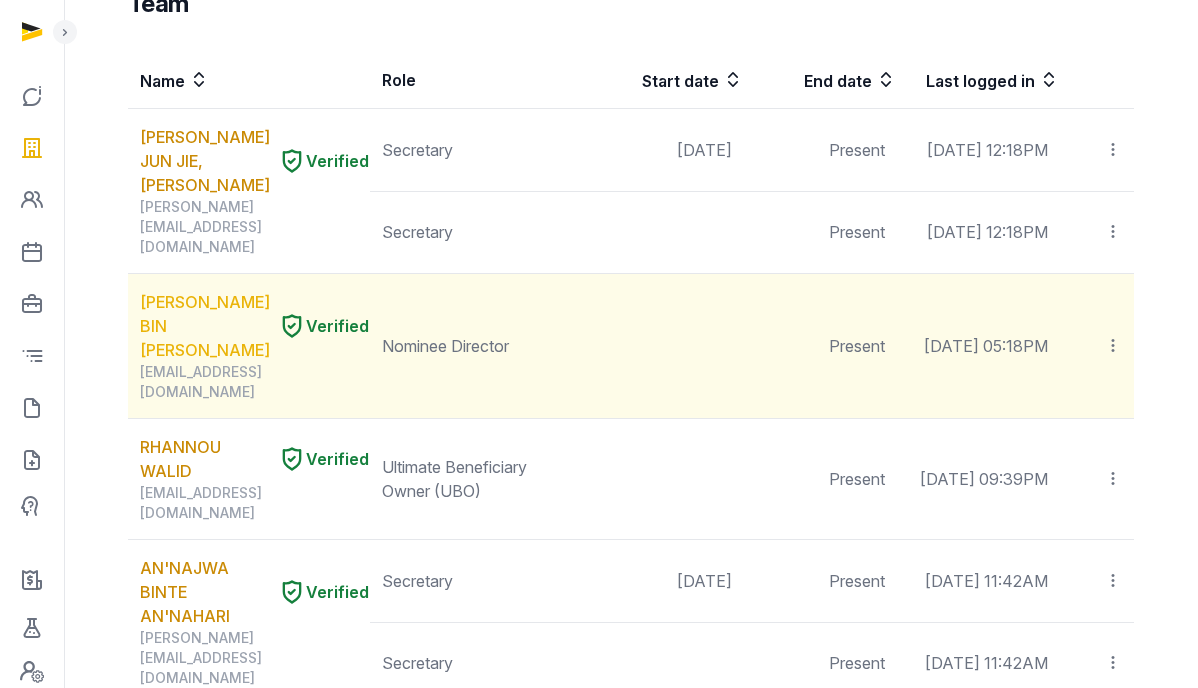 click on "[PERSON_NAME] BIN [PERSON_NAME]" at bounding box center [205, 326] 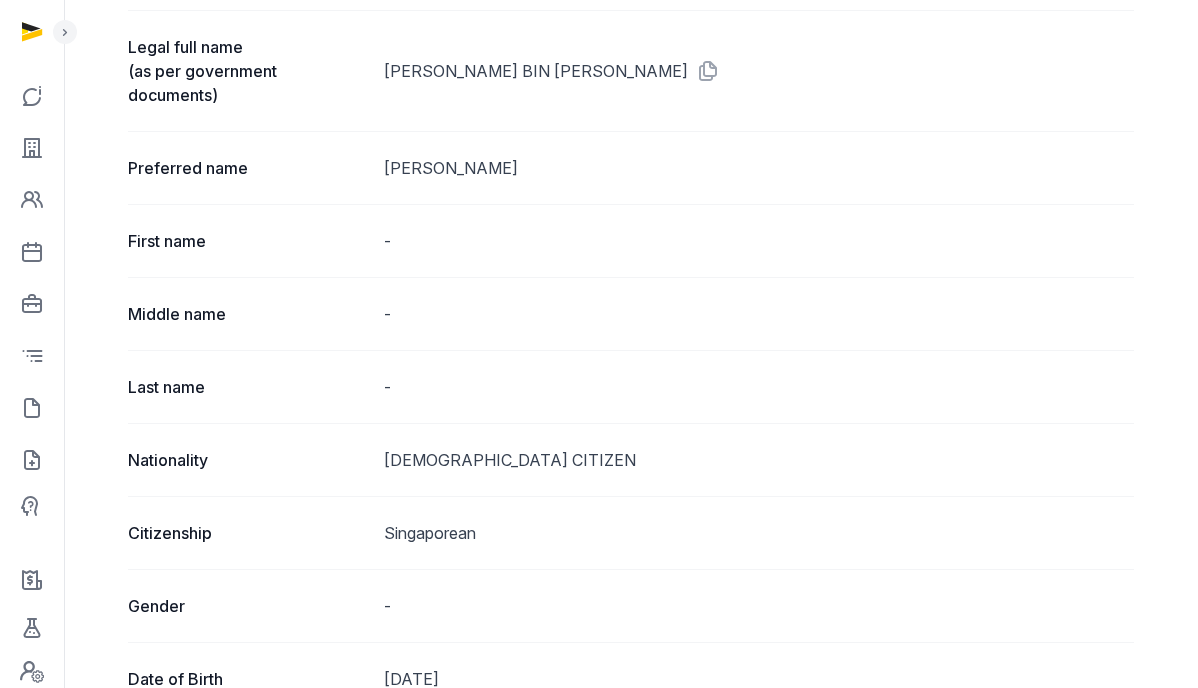 scroll, scrollTop: 0, scrollLeft: 0, axis: both 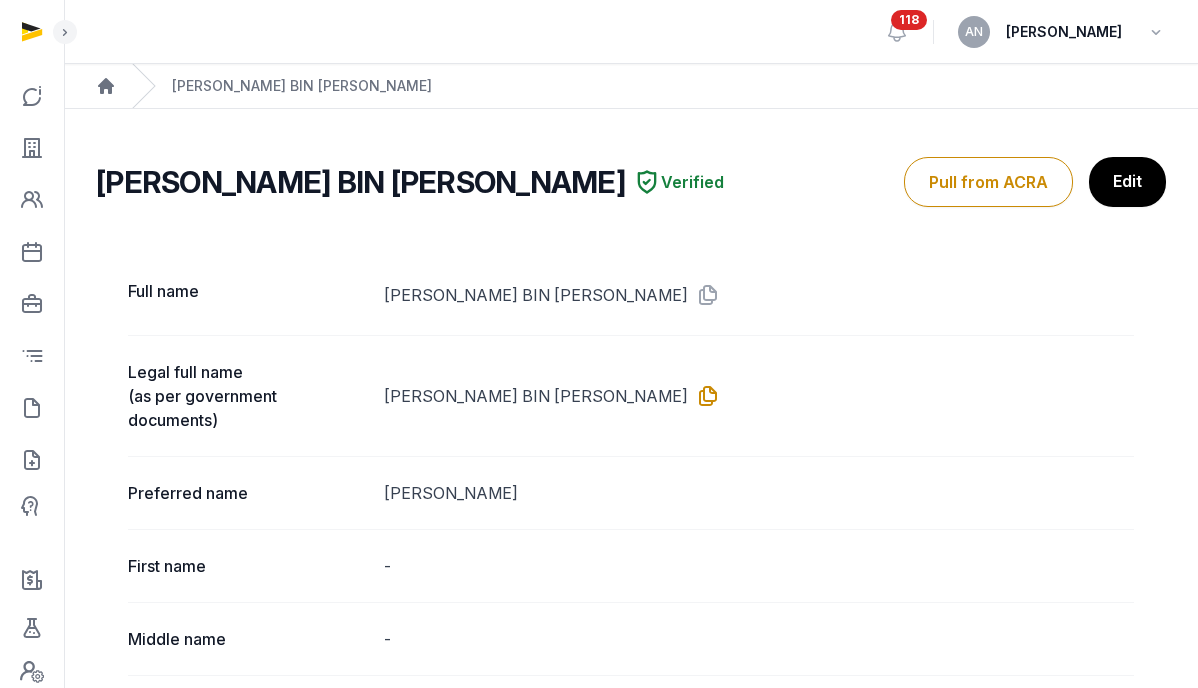 click at bounding box center [704, 396] 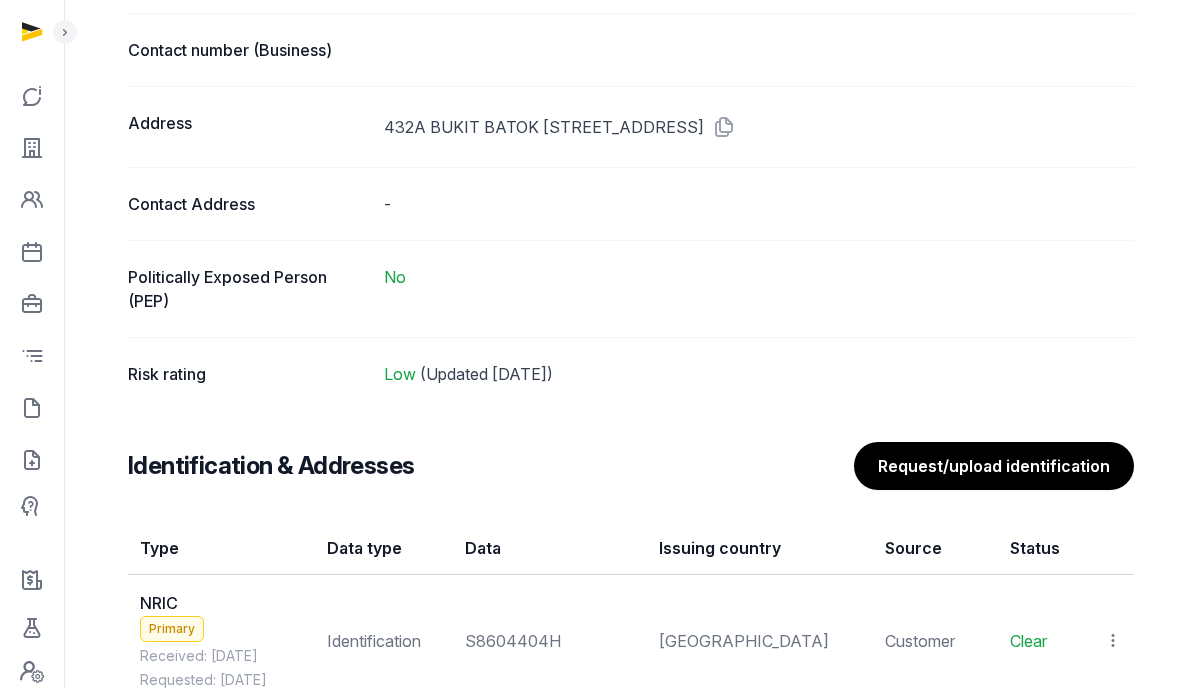scroll, scrollTop: 1537, scrollLeft: 0, axis: vertical 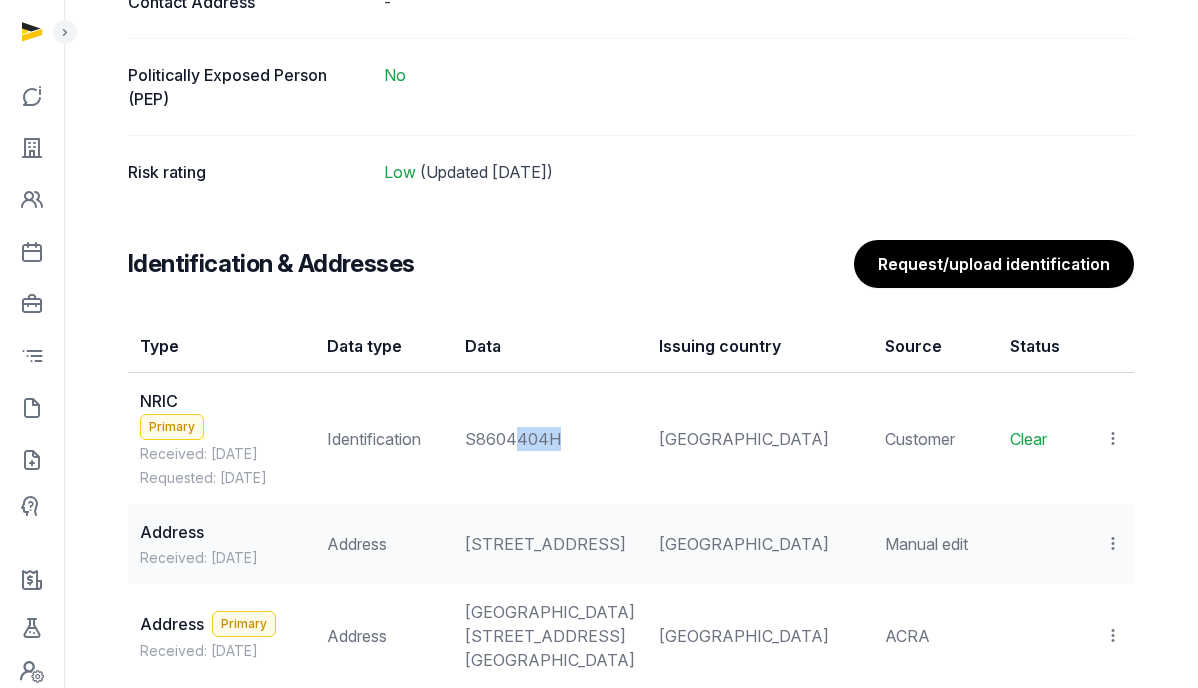 drag, startPoint x: 613, startPoint y: 440, endPoint x: 574, endPoint y: 438, distance: 39.051247 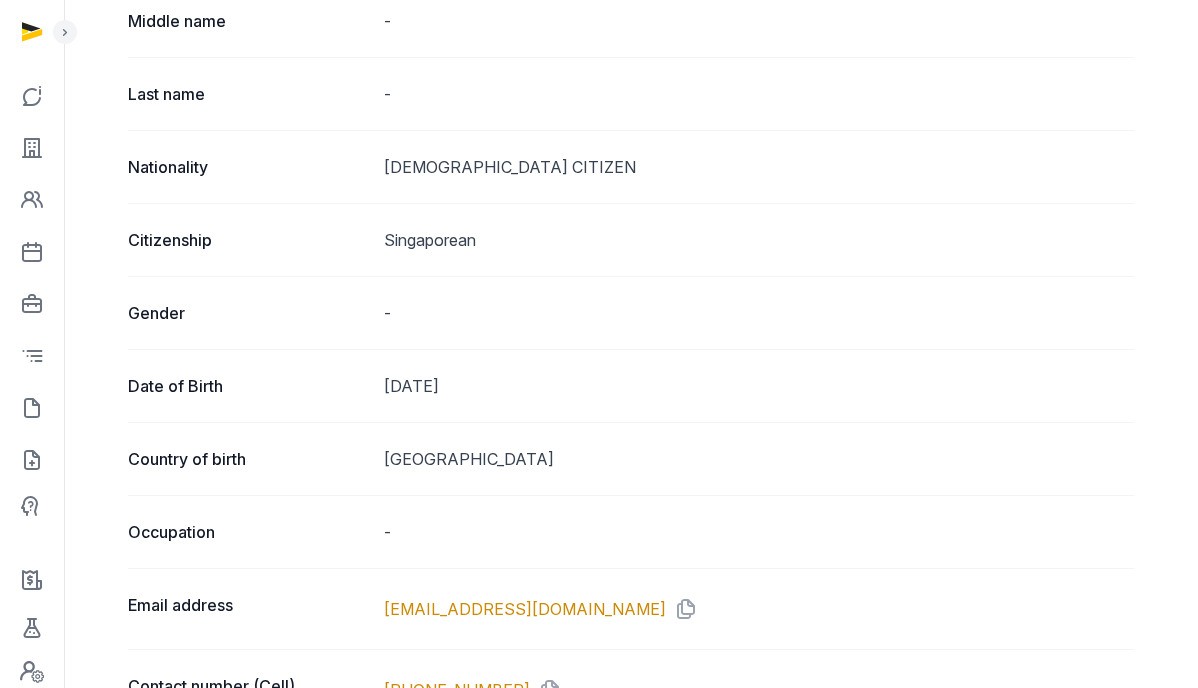 scroll, scrollTop: 0, scrollLeft: 0, axis: both 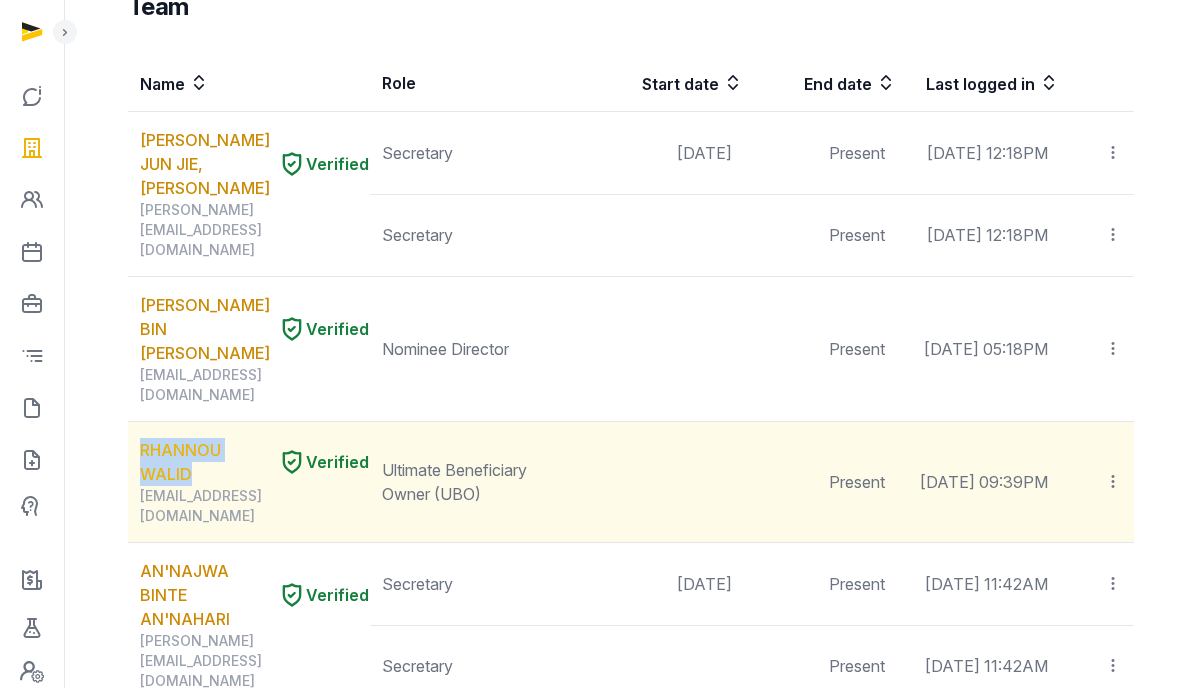 drag, startPoint x: 129, startPoint y: 432, endPoint x: 214, endPoint y: 440, distance: 85.37564 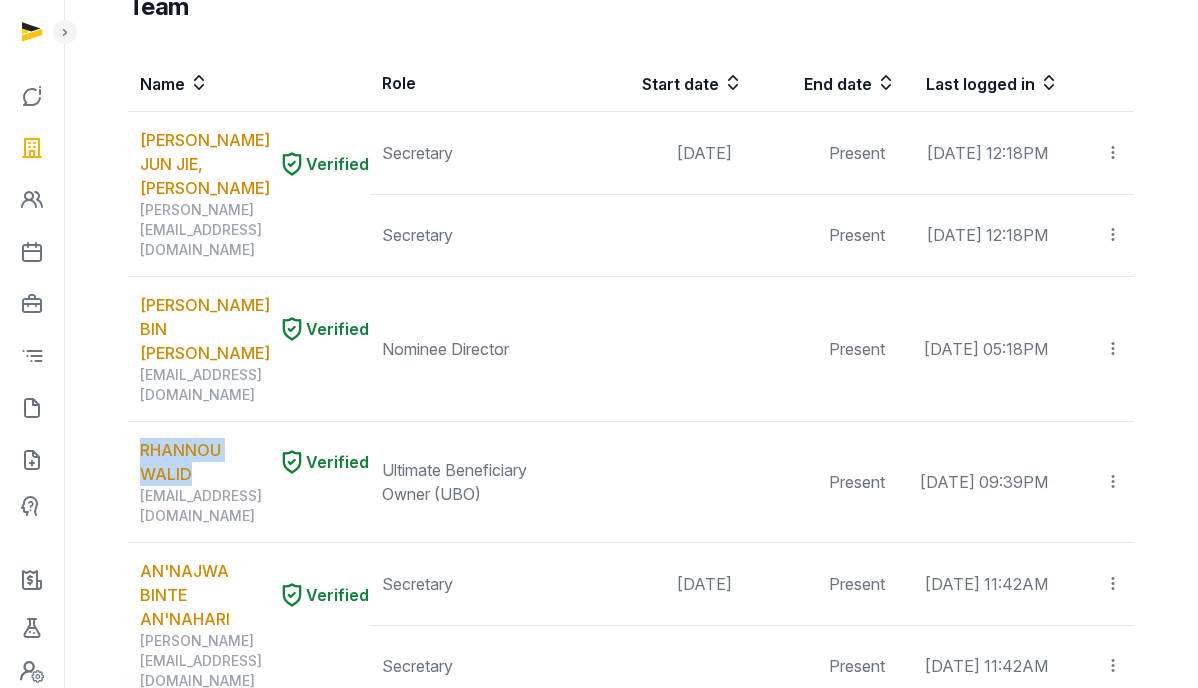 copy on "RHANNOU WALID" 